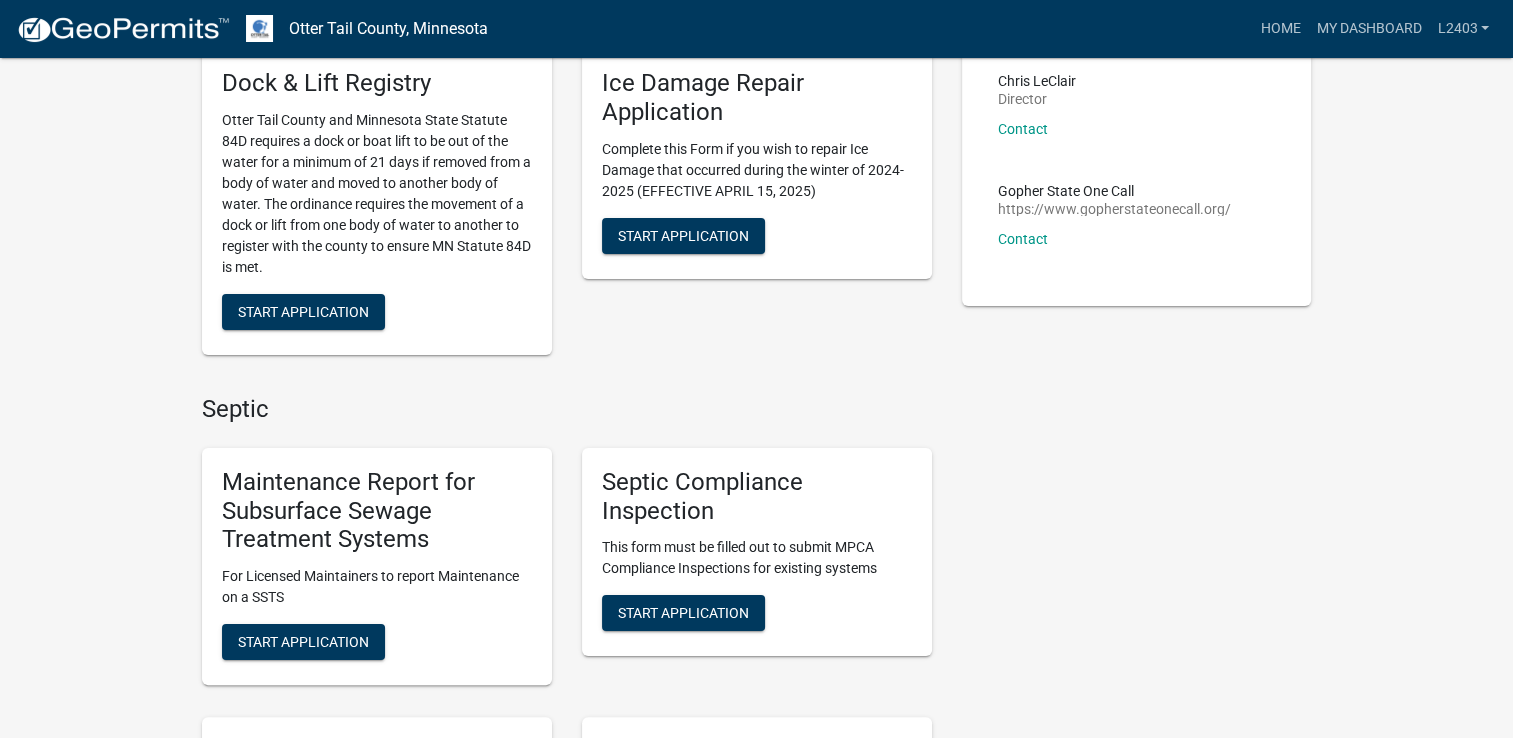 scroll, scrollTop: 300, scrollLeft: 0, axis: vertical 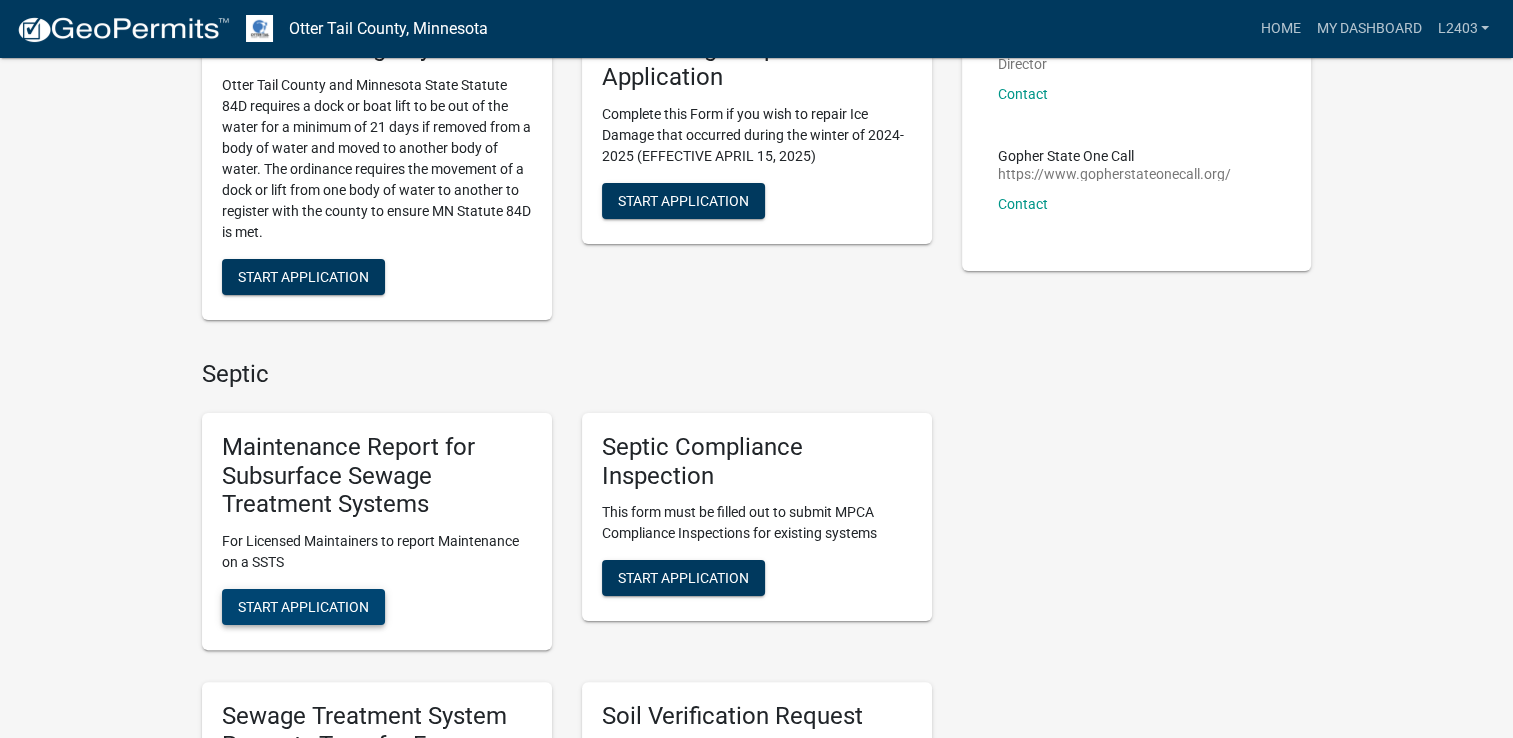 click on "Start Application" at bounding box center (303, 607) 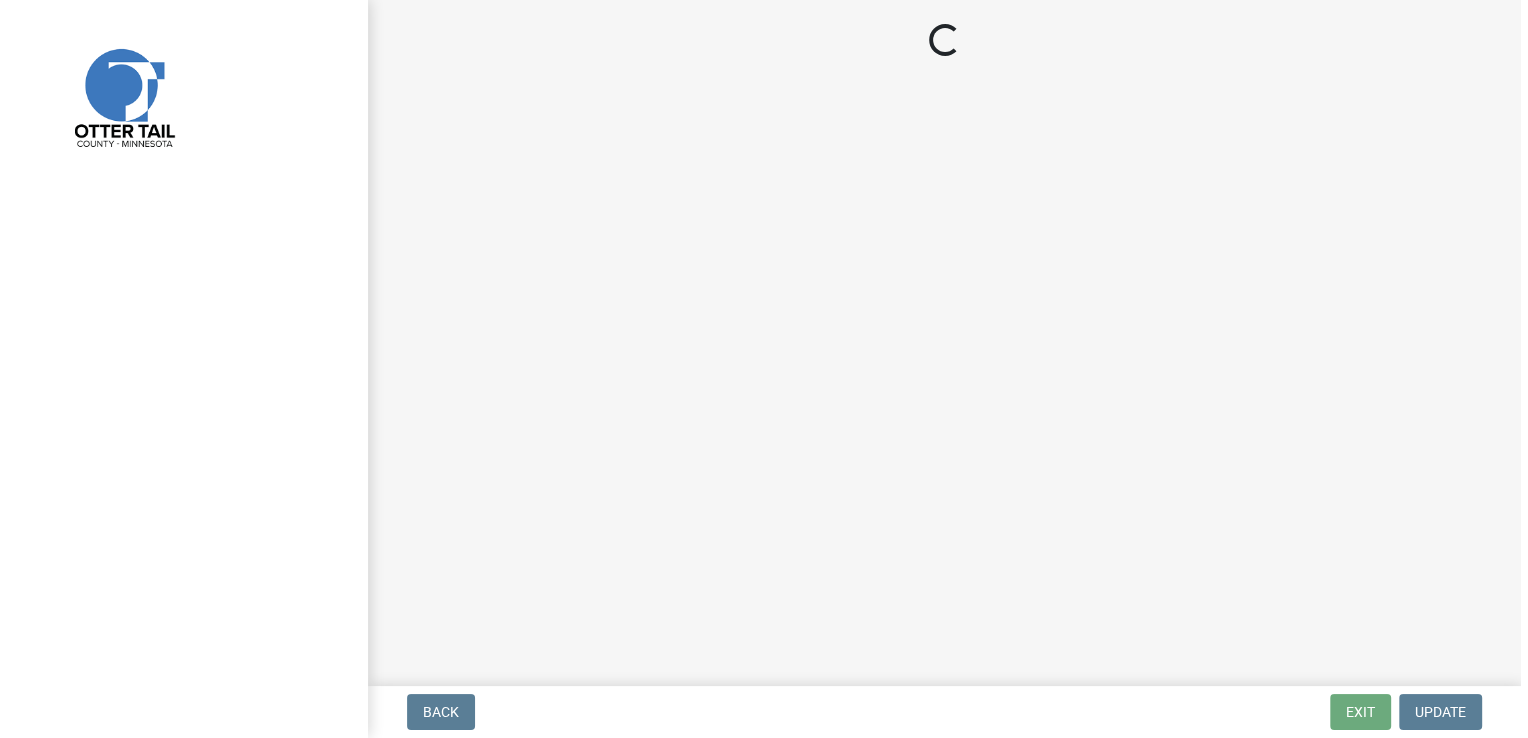 scroll, scrollTop: 0, scrollLeft: 0, axis: both 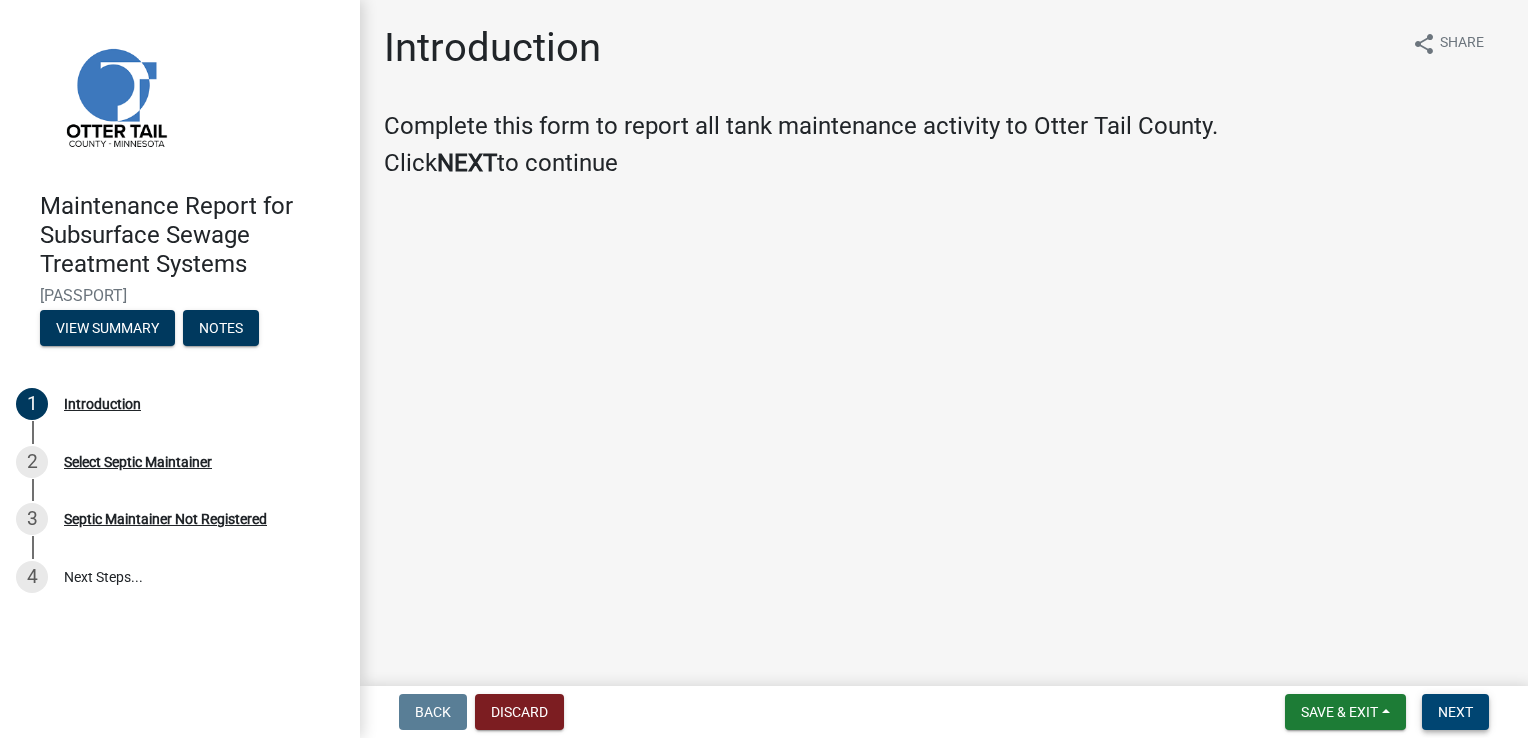 click on "Next" at bounding box center [1455, 712] 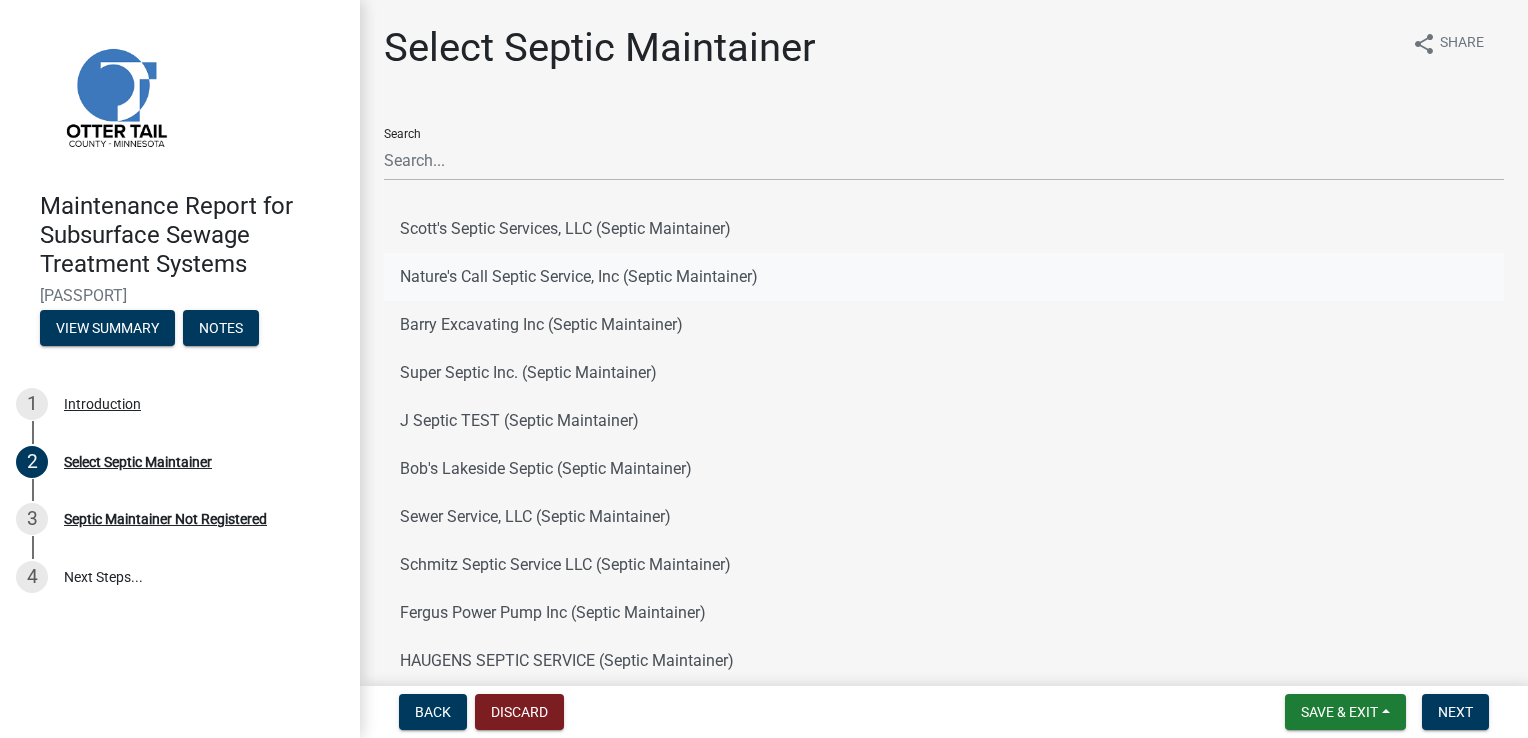 click on "Nature's Call Septic Service, Inc (Septic Maintainer)" 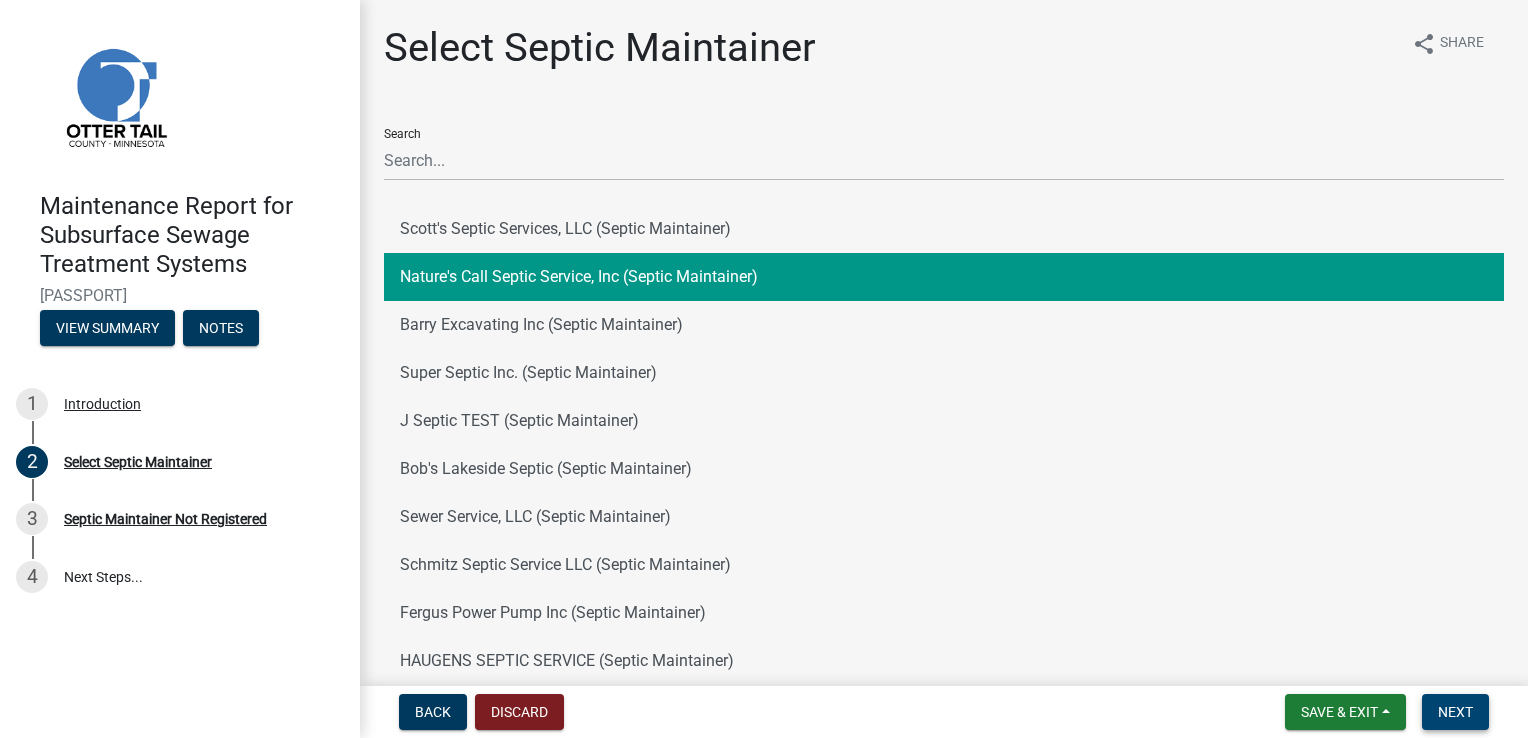 click on "Next" at bounding box center (1455, 712) 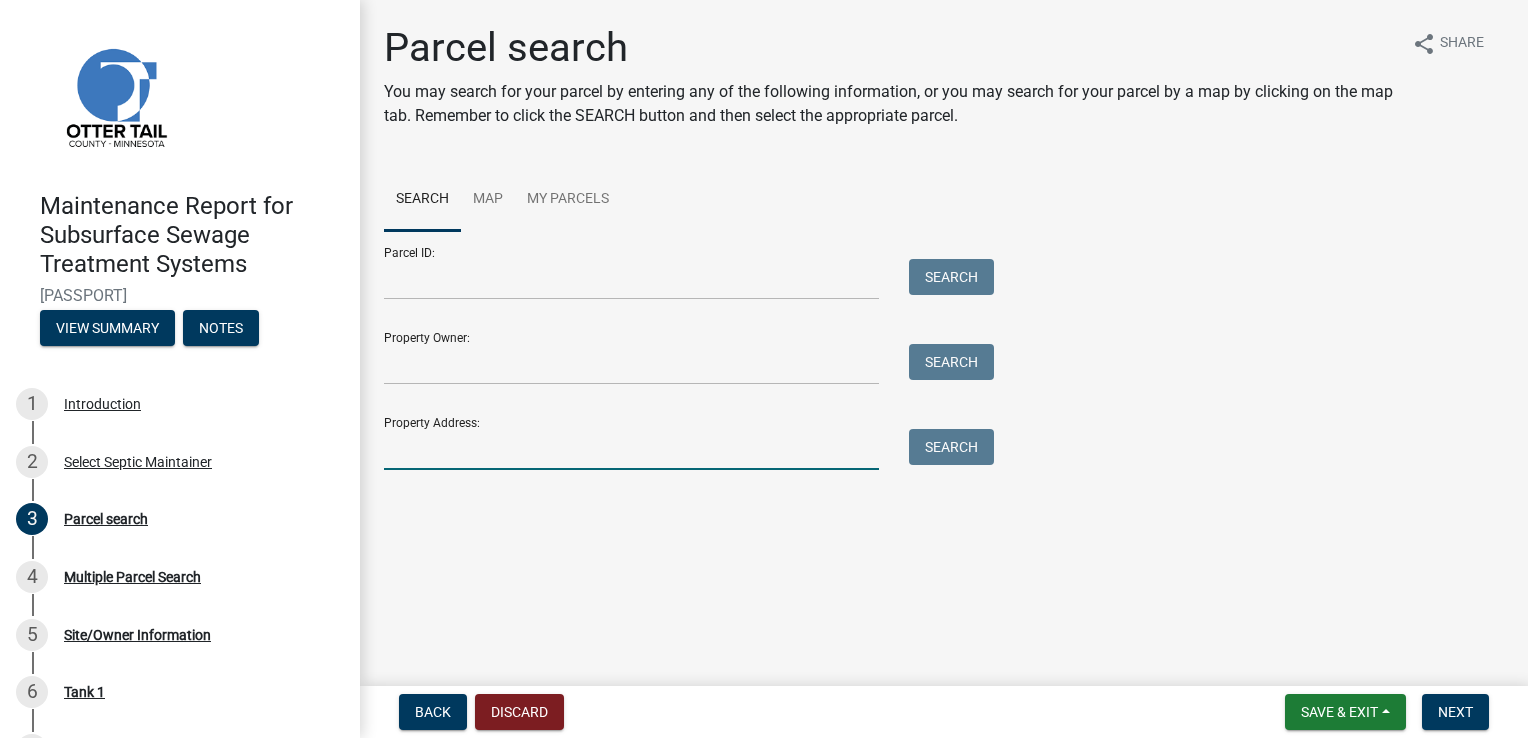 click on "Property Address:" at bounding box center [631, 449] 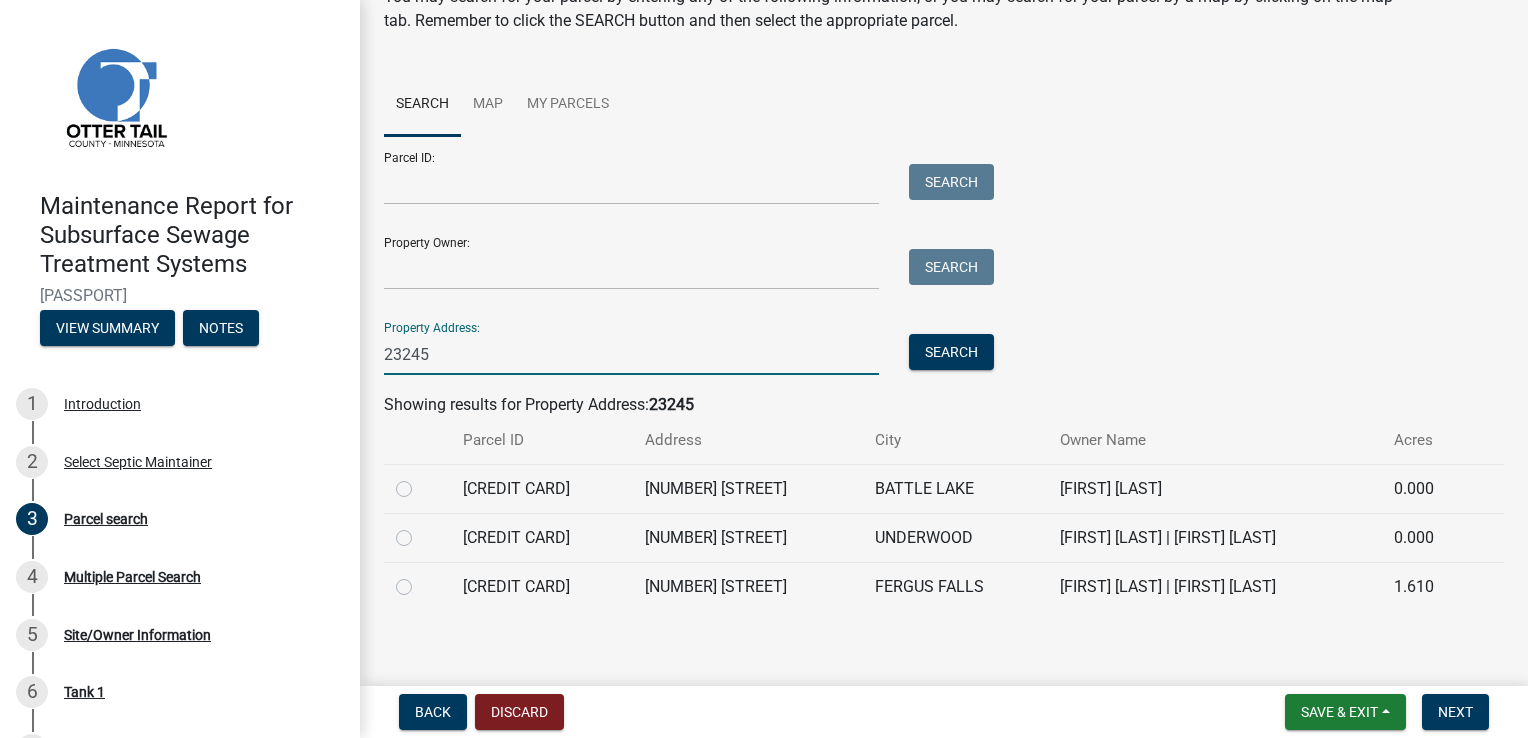 scroll, scrollTop: 104, scrollLeft: 0, axis: vertical 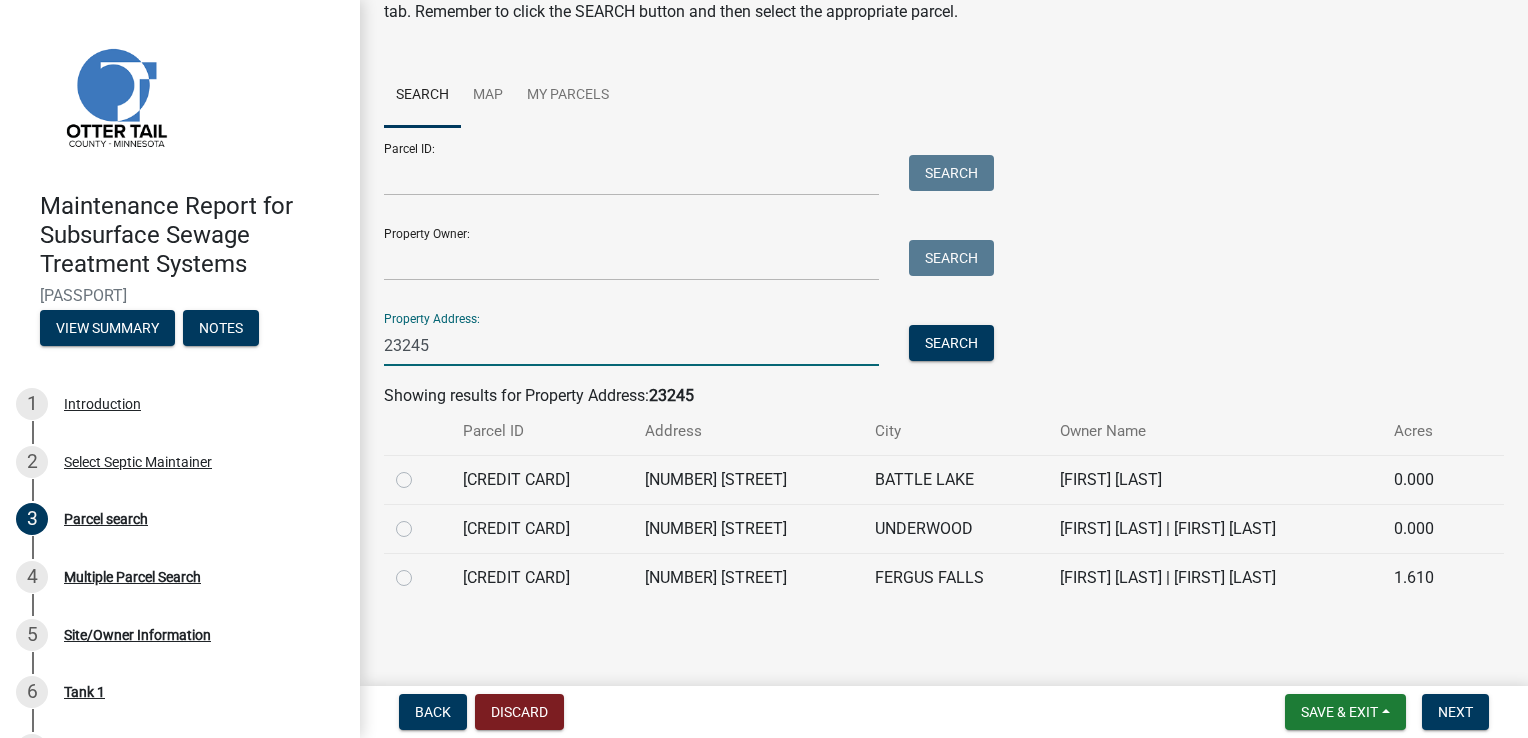type on "23245" 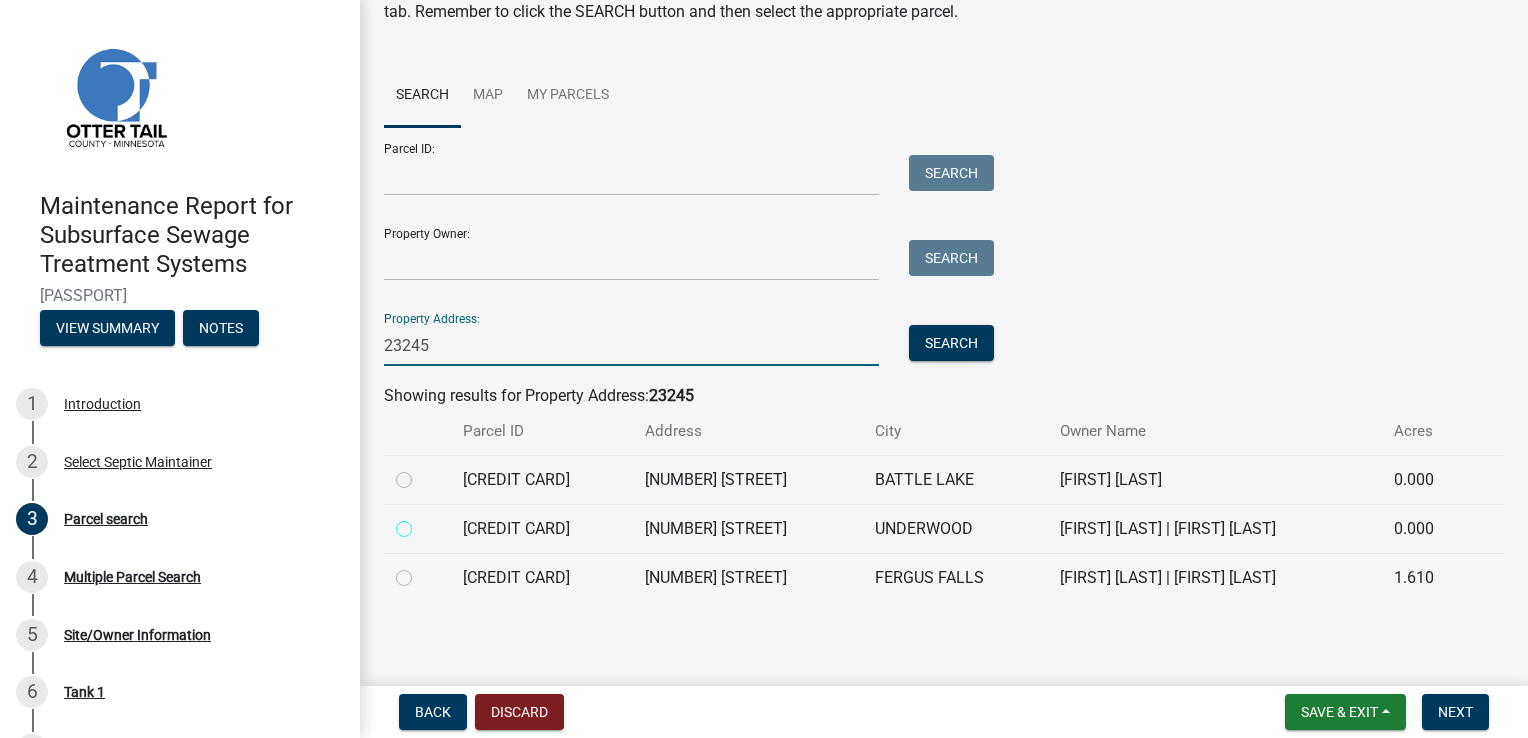 click at bounding box center [426, 523] 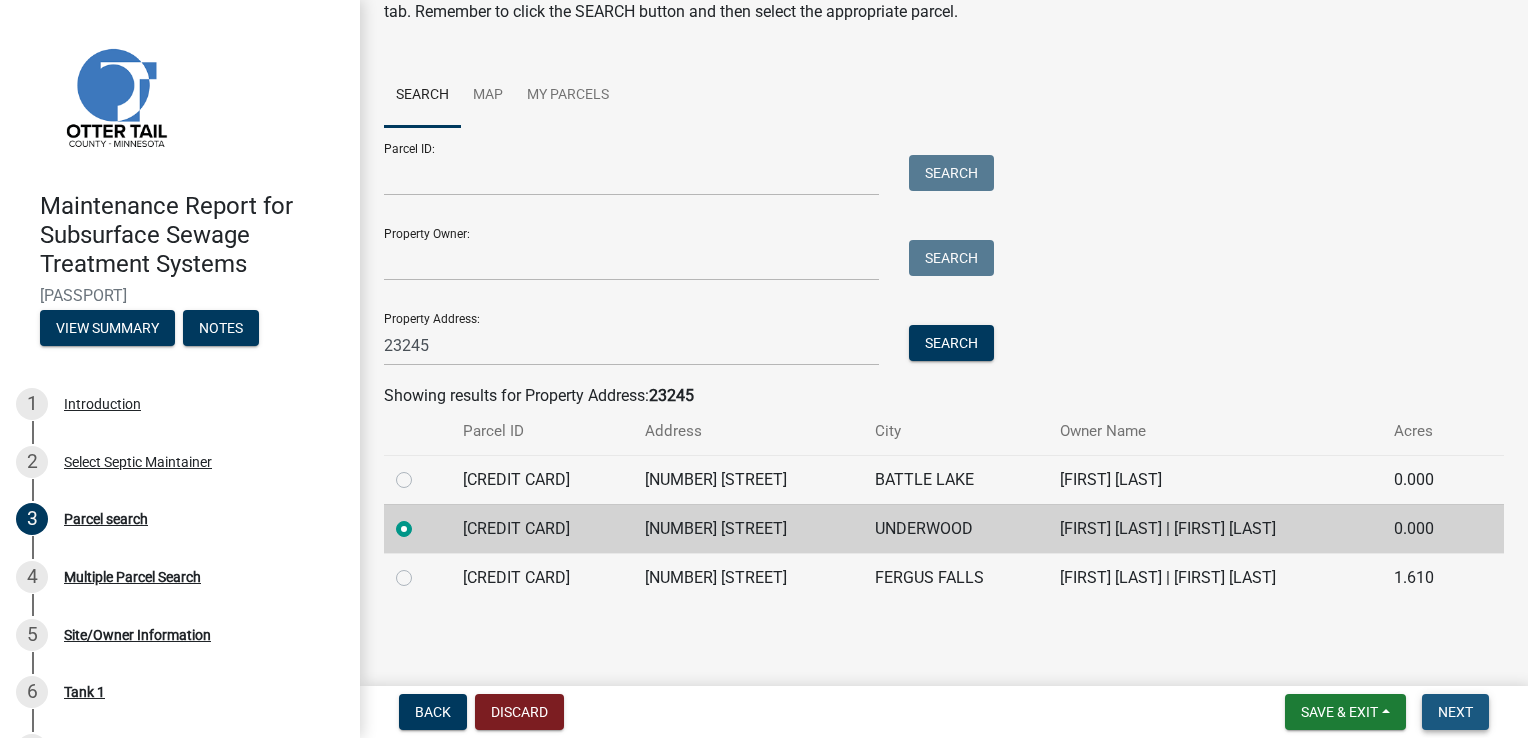 click on "Next" at bounding box center [1455, 712] 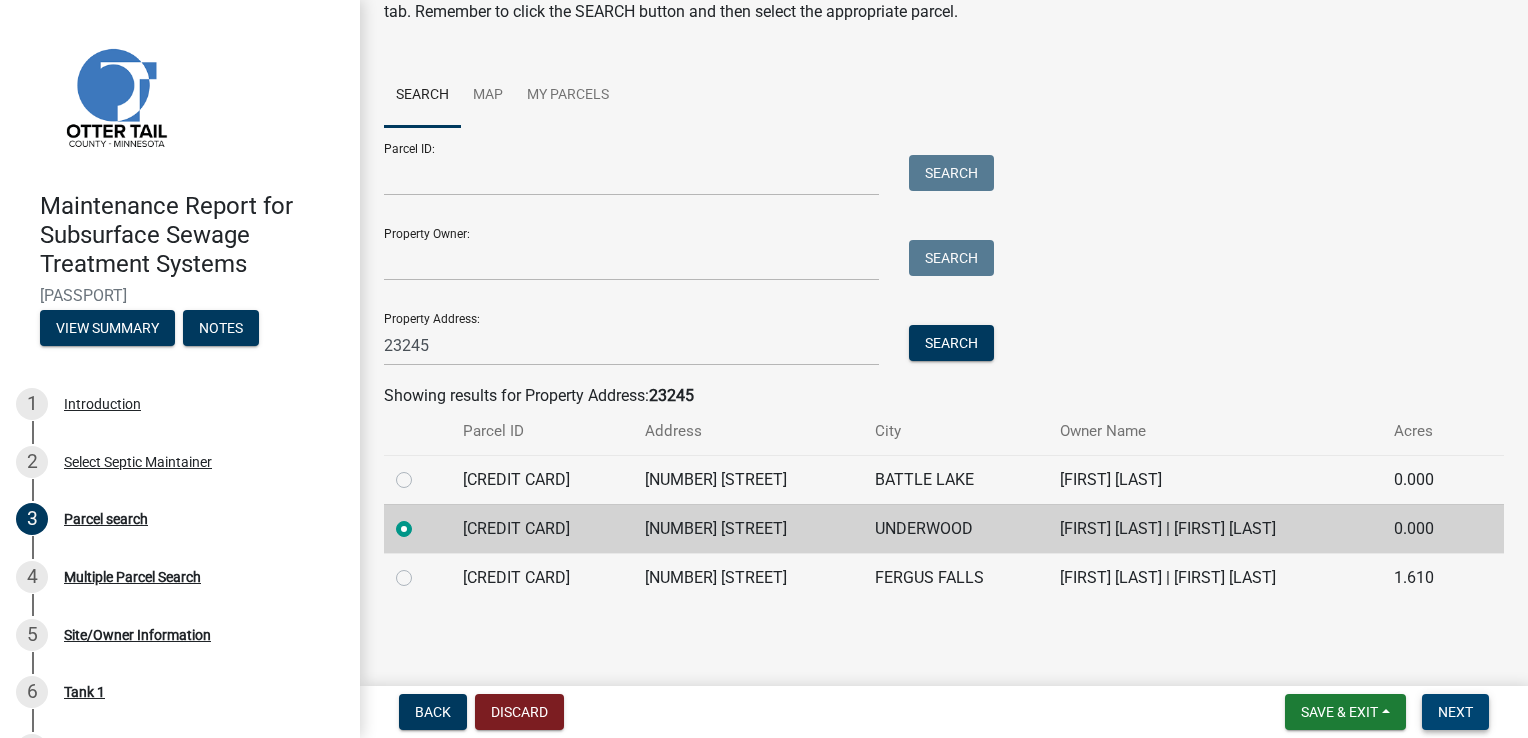 click on "Next" at bounding box center [1455, 712] 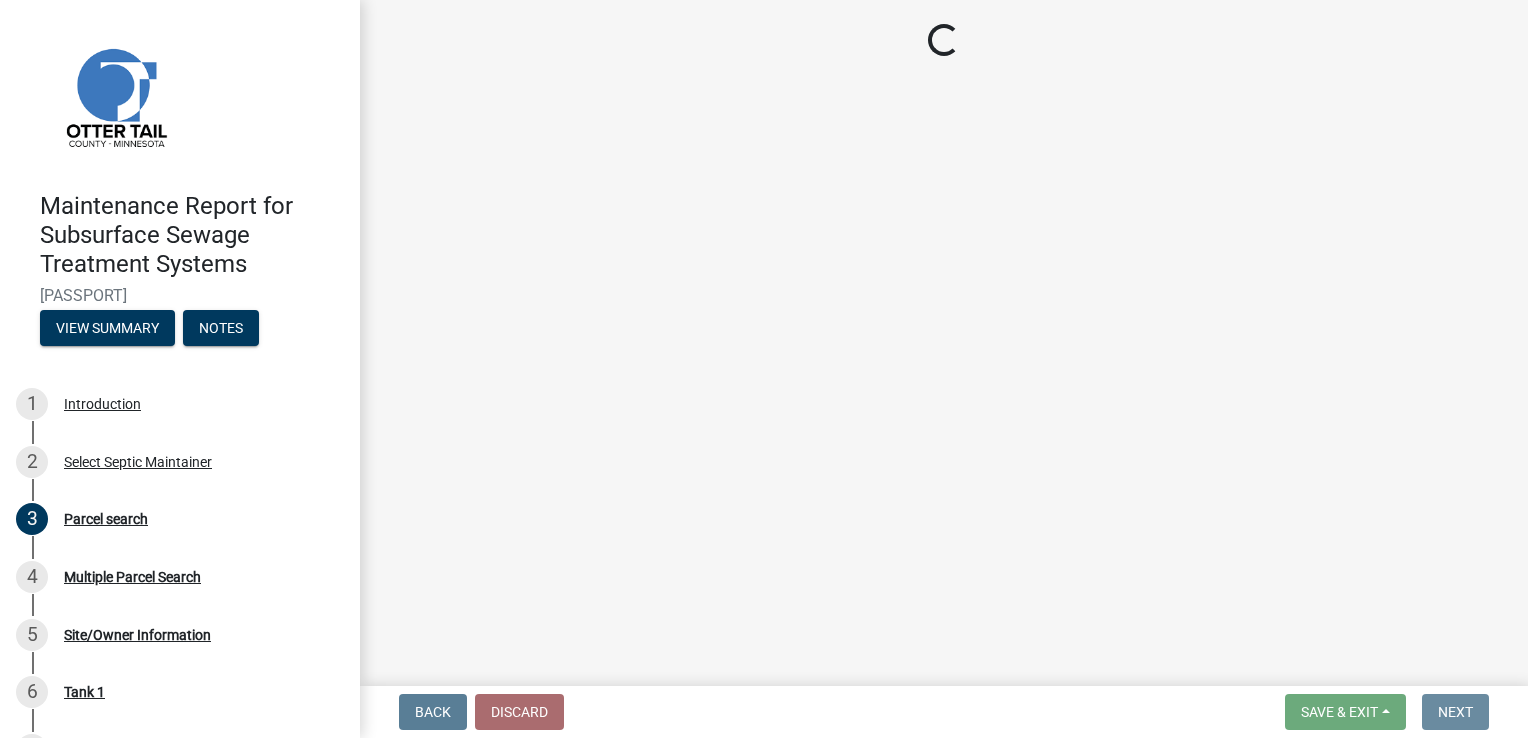 scroll, scrollTop: 0, scrollLeft: 0, axis: both 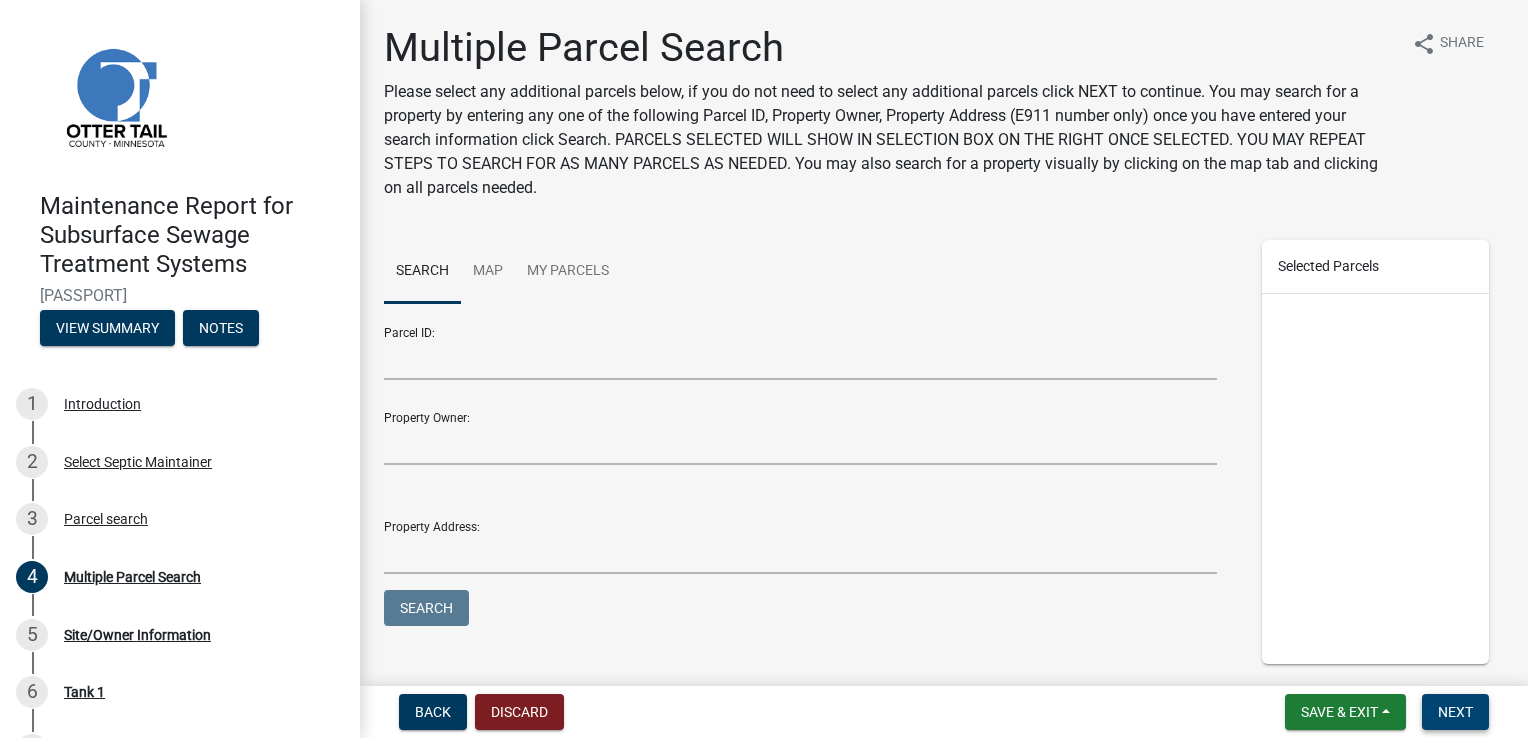click on "Next" at bounding box center [1455, 712] 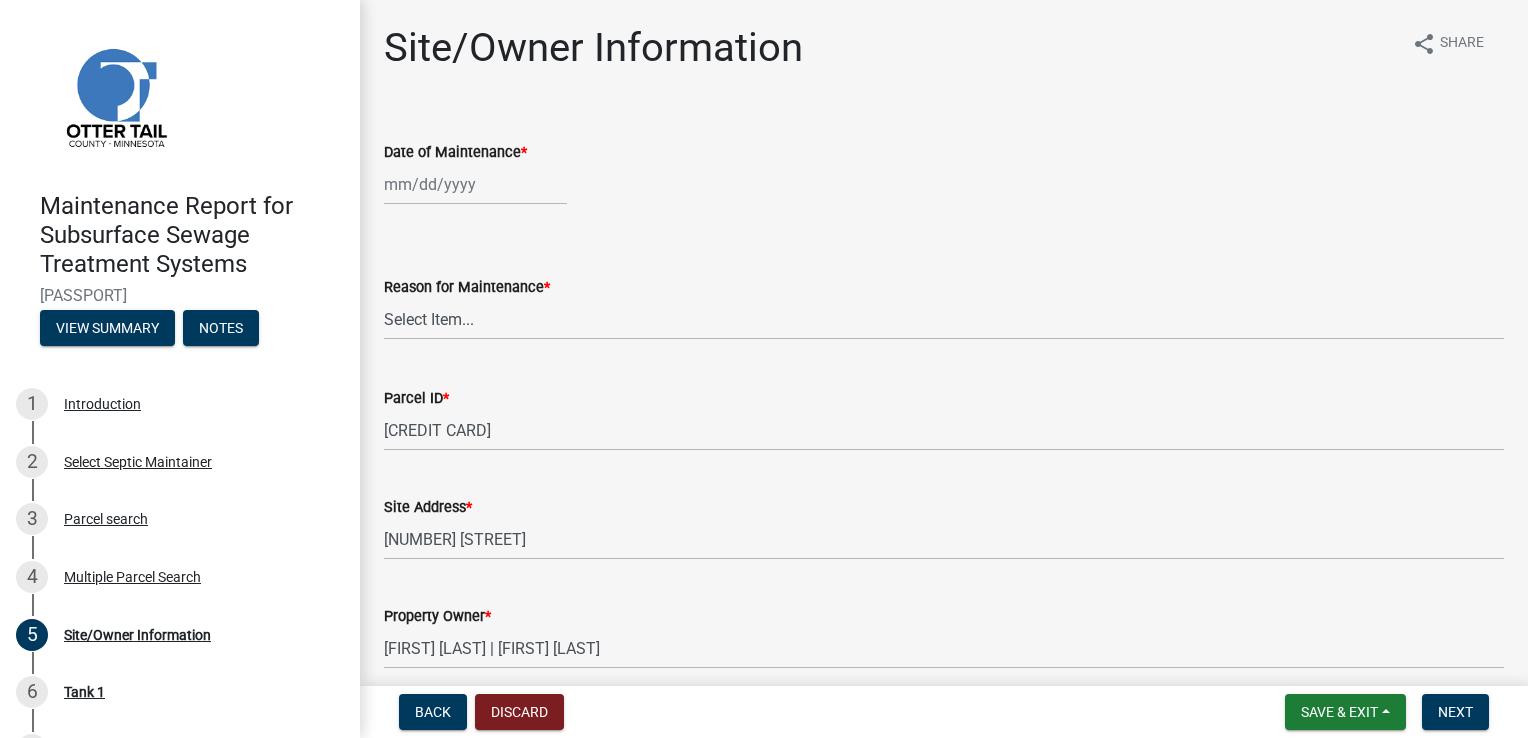 select on "8" 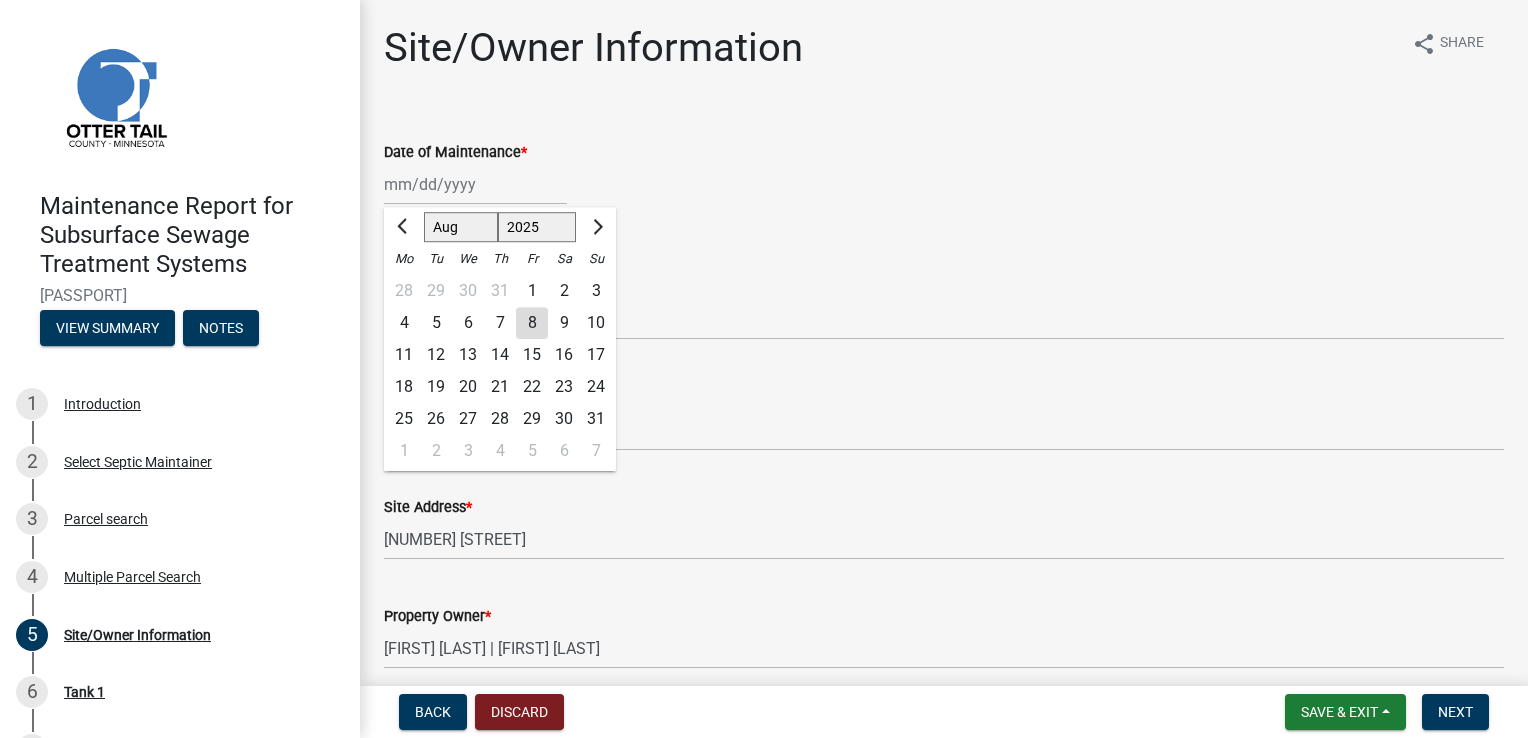 drag, startPoint x: 423, startPoint y: 186, endPoint x: 434, endPoint y: 194, distance: 13.601471 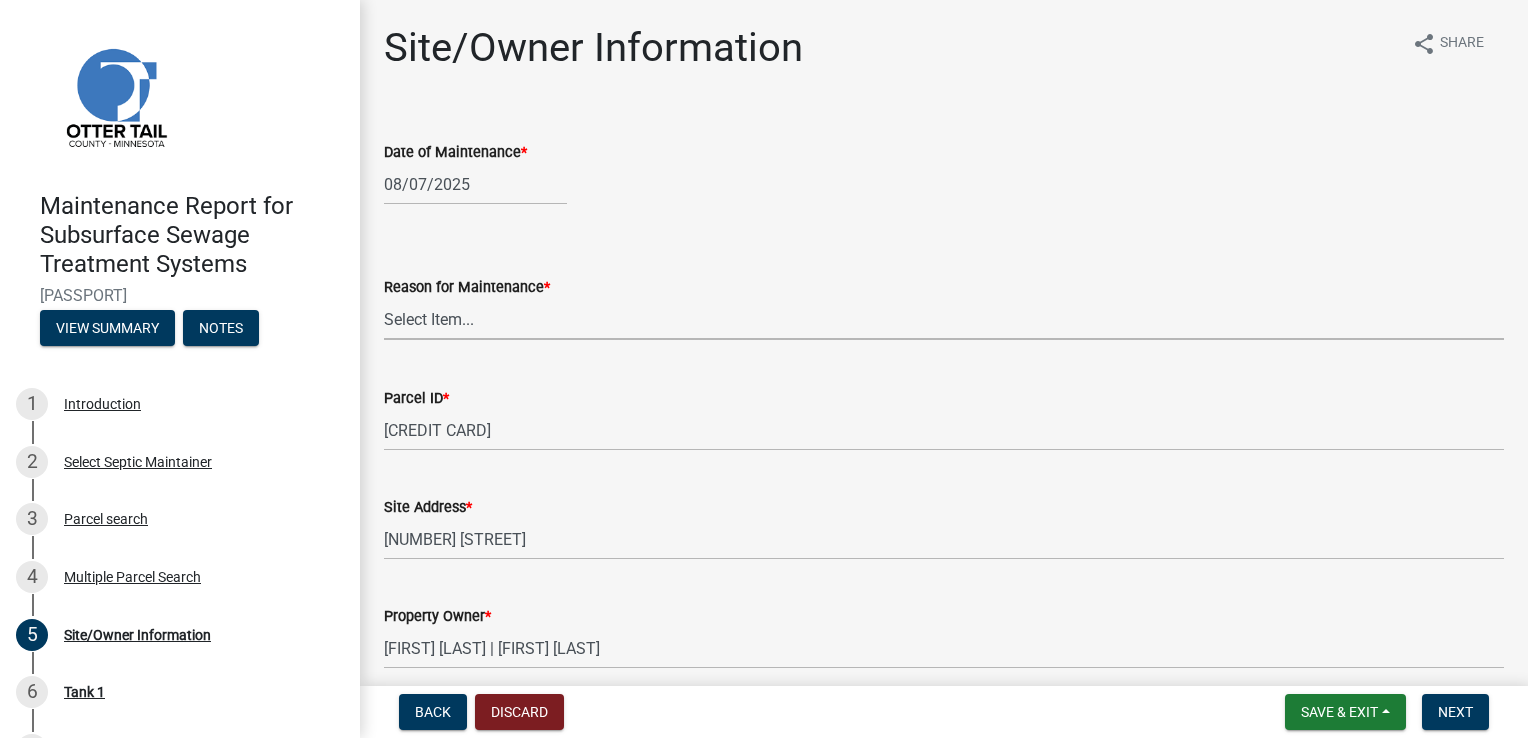 drag, startPoint x: 455, startPoint y: 314, endPoint x: 453, endPoint y: 330, distance: 16.124516 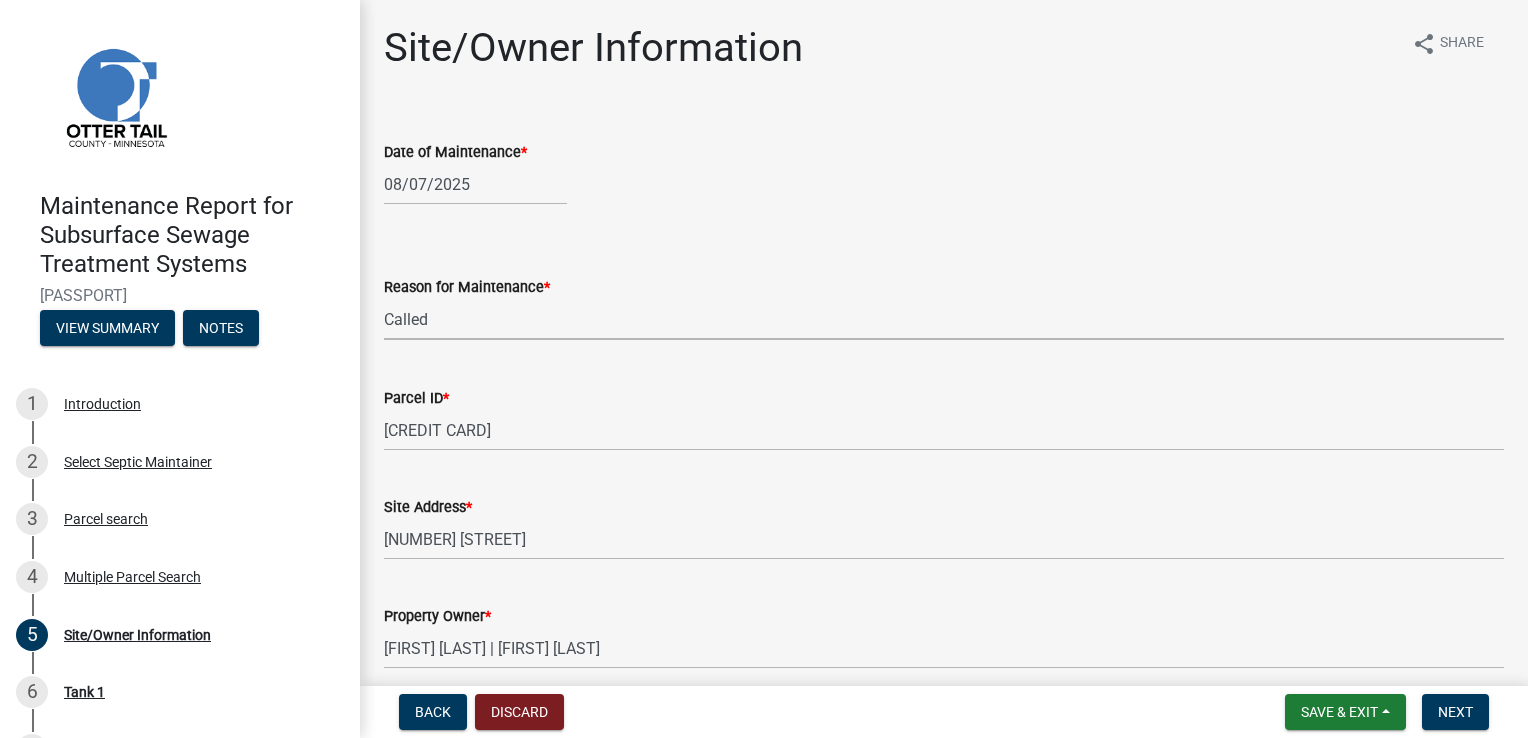 click on "Select Item...   Called   Routine   Other" at bounding box center (944, 319) 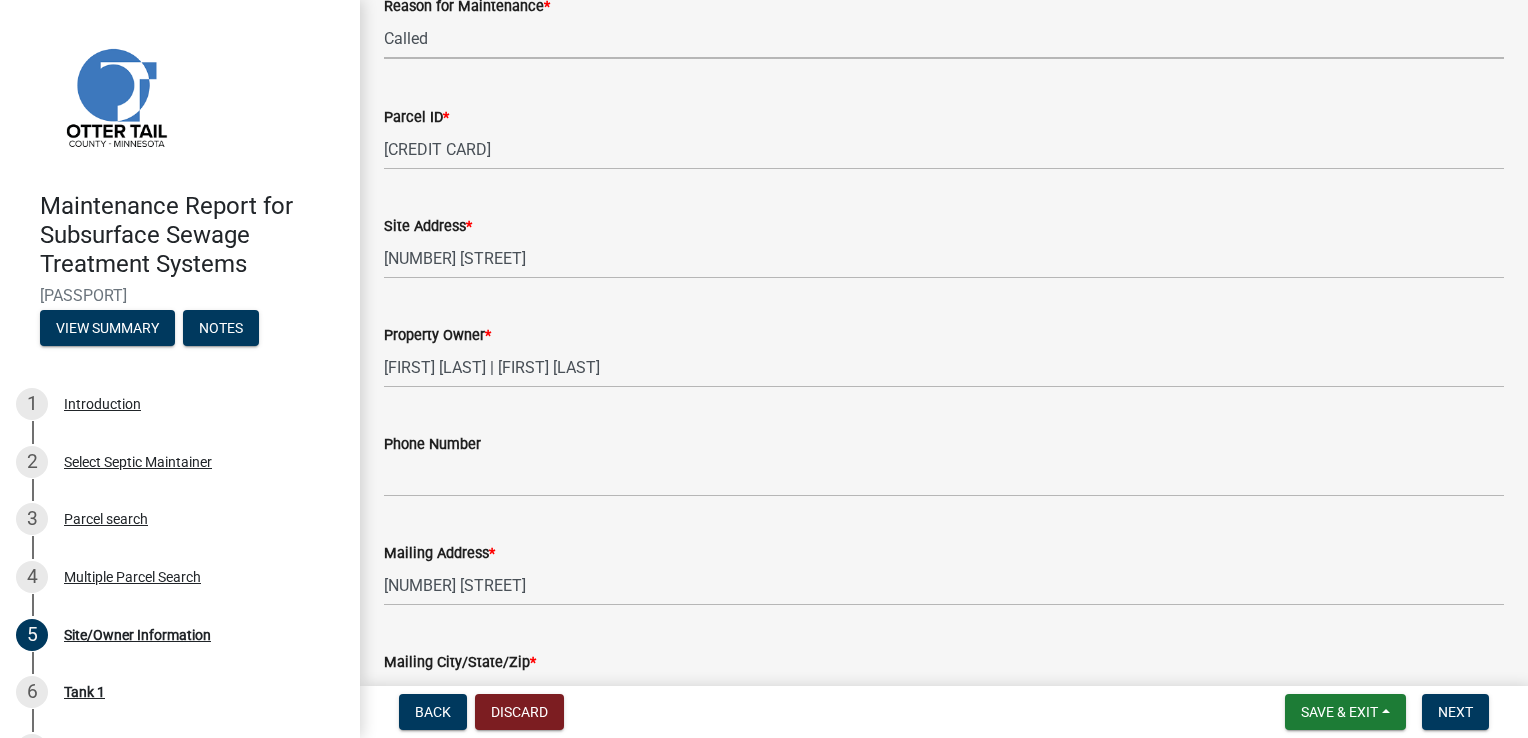 scroll, scrollTop: 300, scrollLeft: 0, axis: vertical 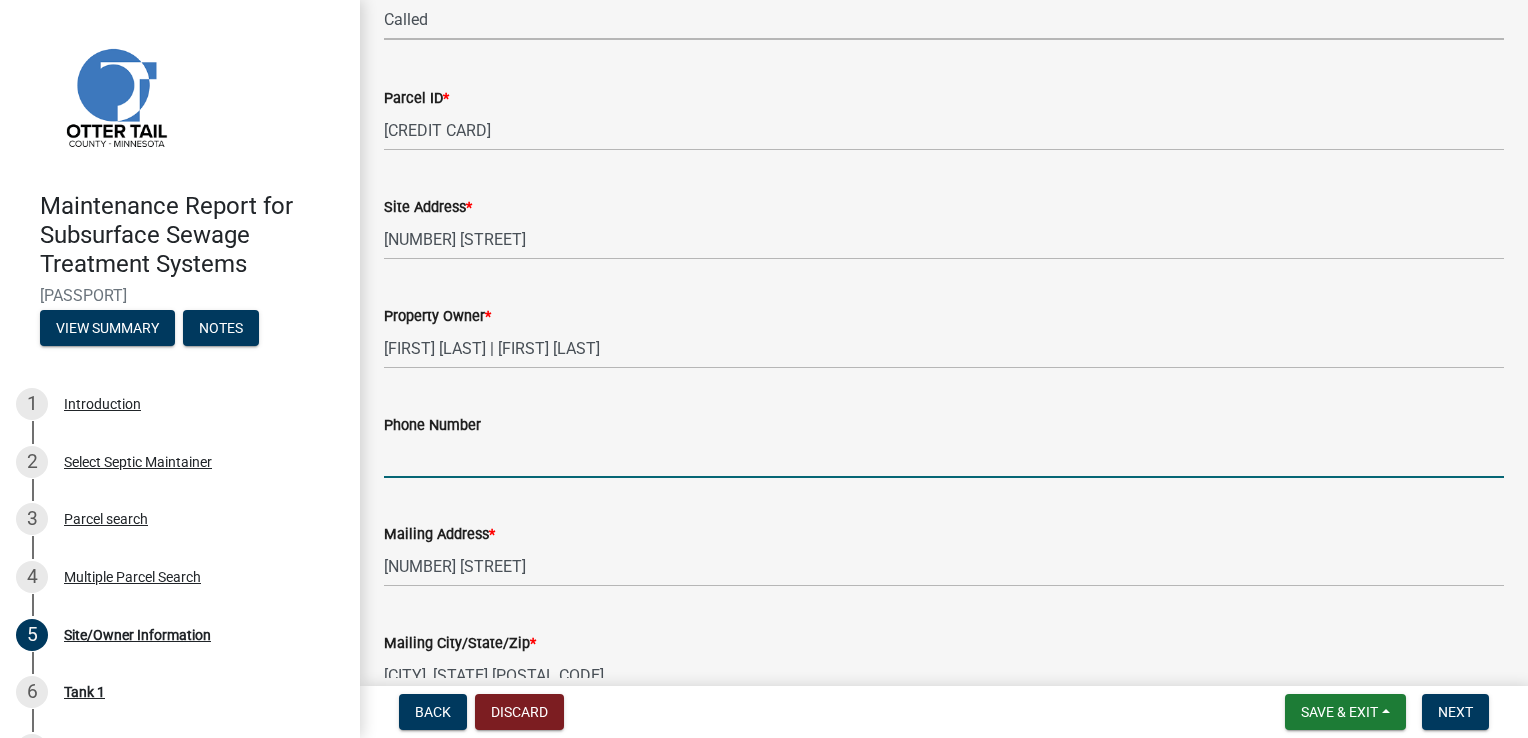 click on "Phone Number" at bounding box center (944, 457) 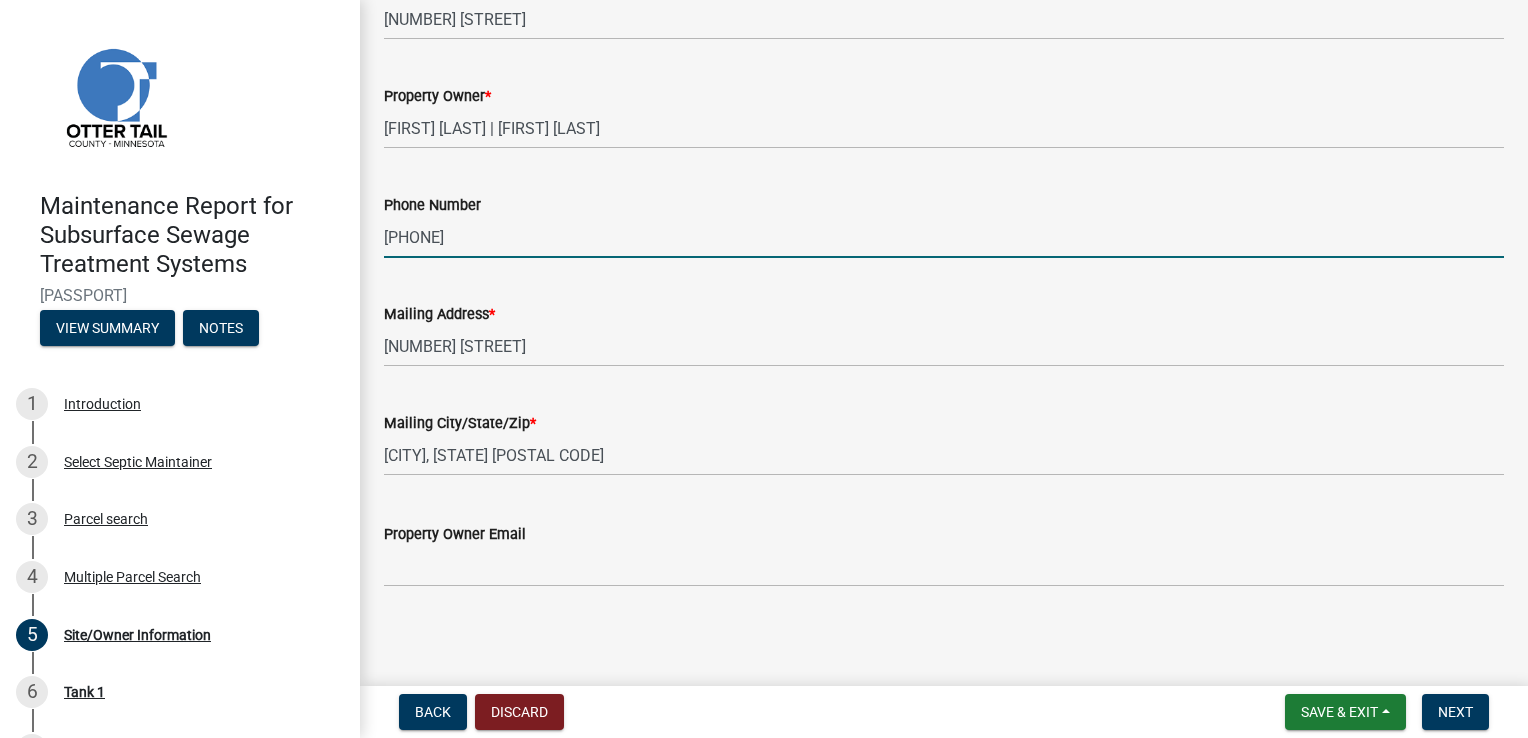 scroll, scrollTop: 522, scrollLeft: 0, axis: vertical 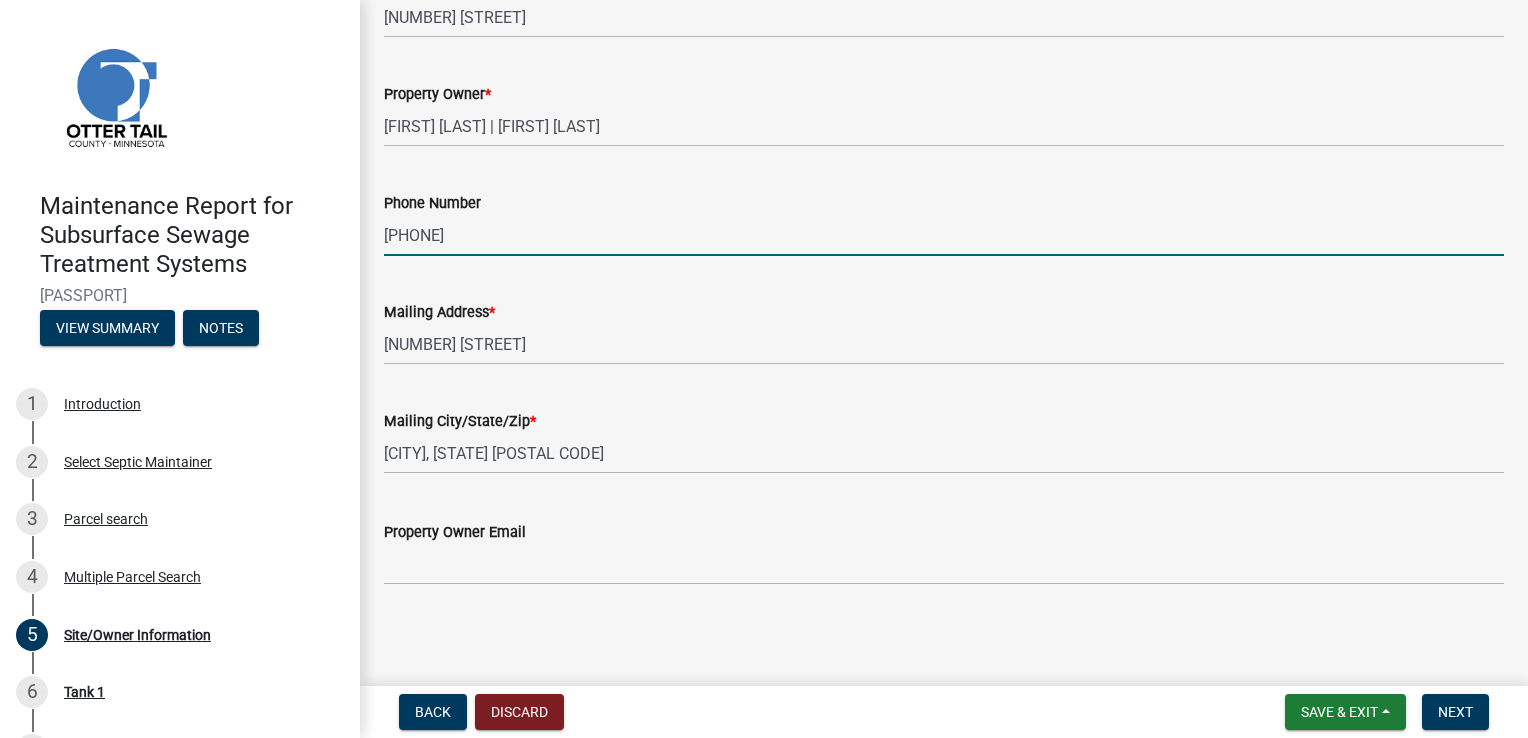 type on "[PHONE]" 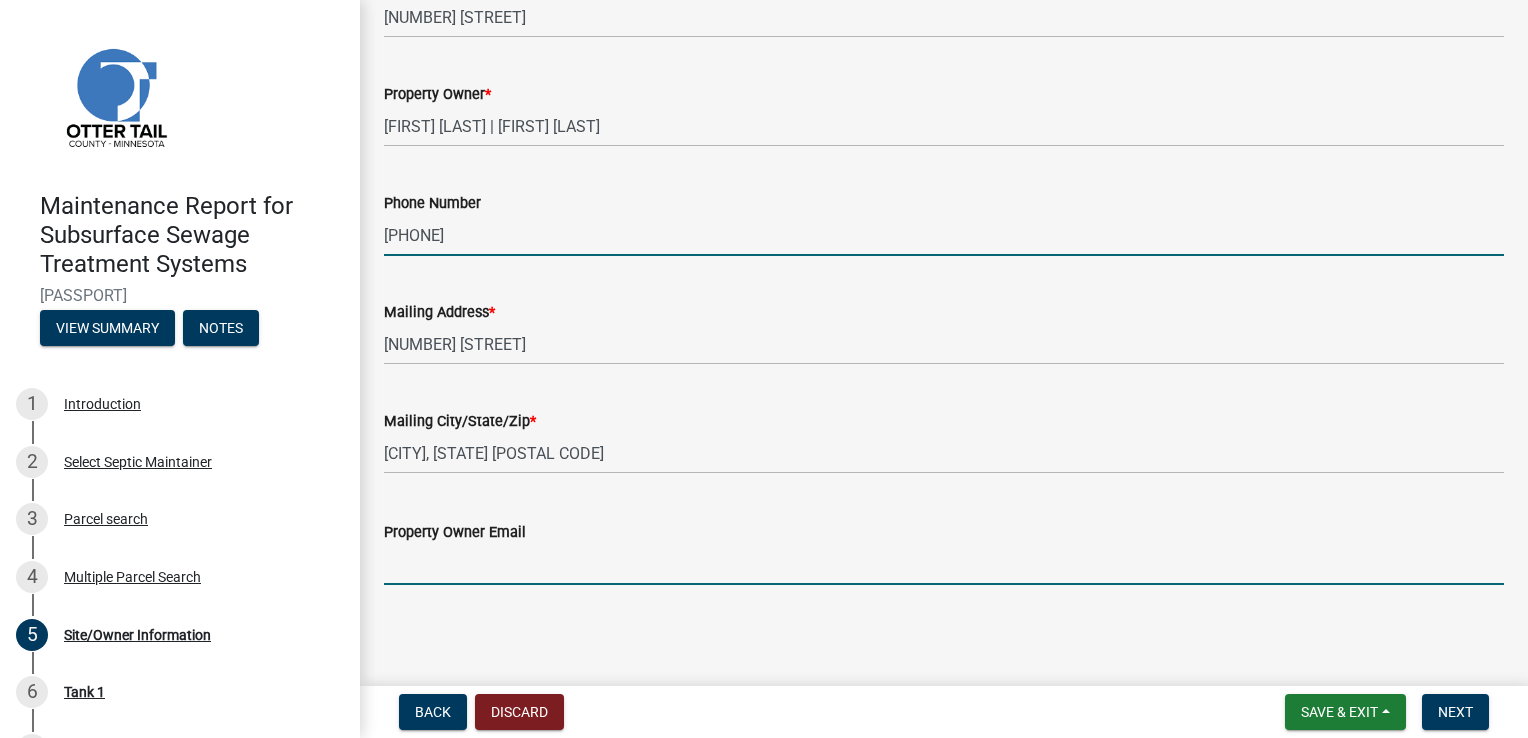 click on "Property Owner Email" at bounding box center [944, 564] 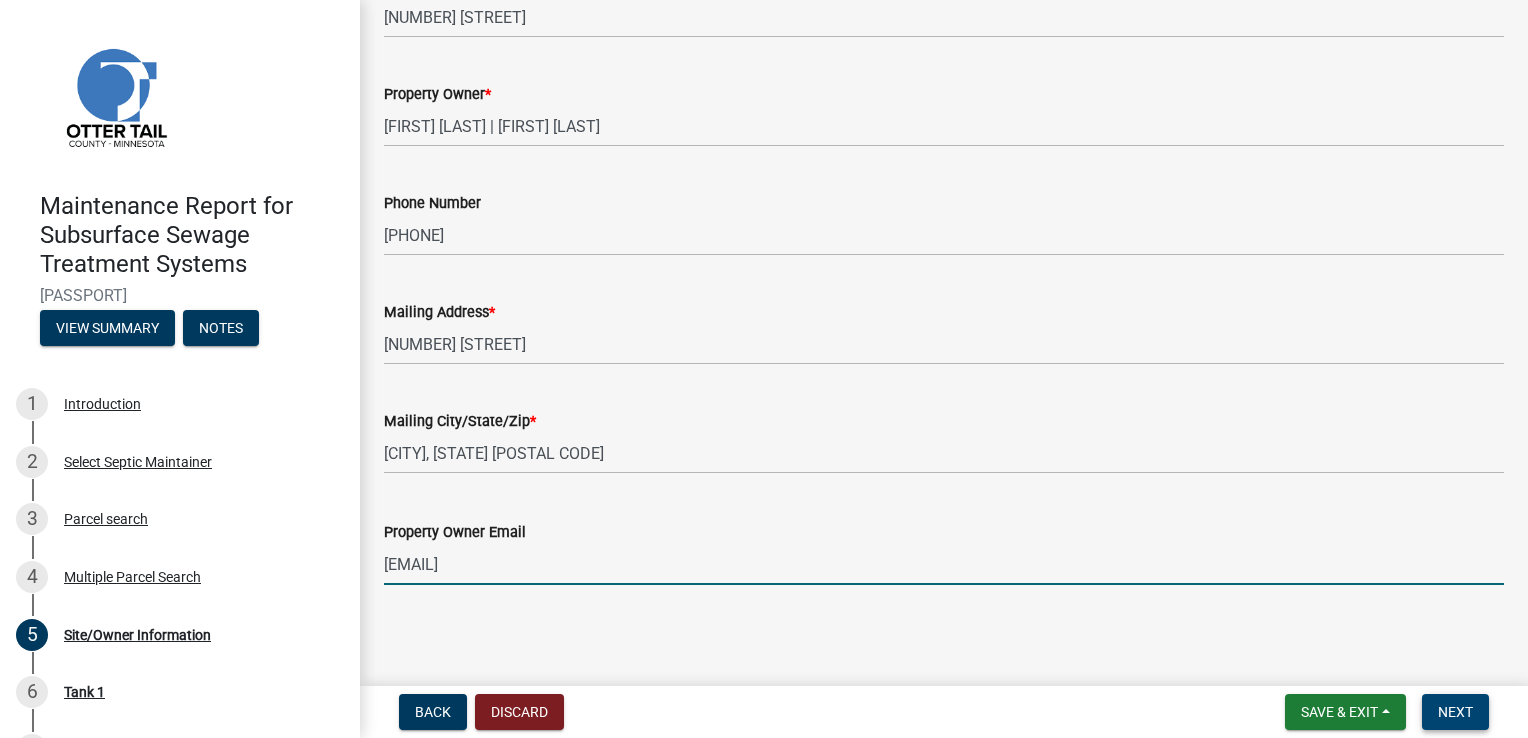 type on "[EMAIL]" 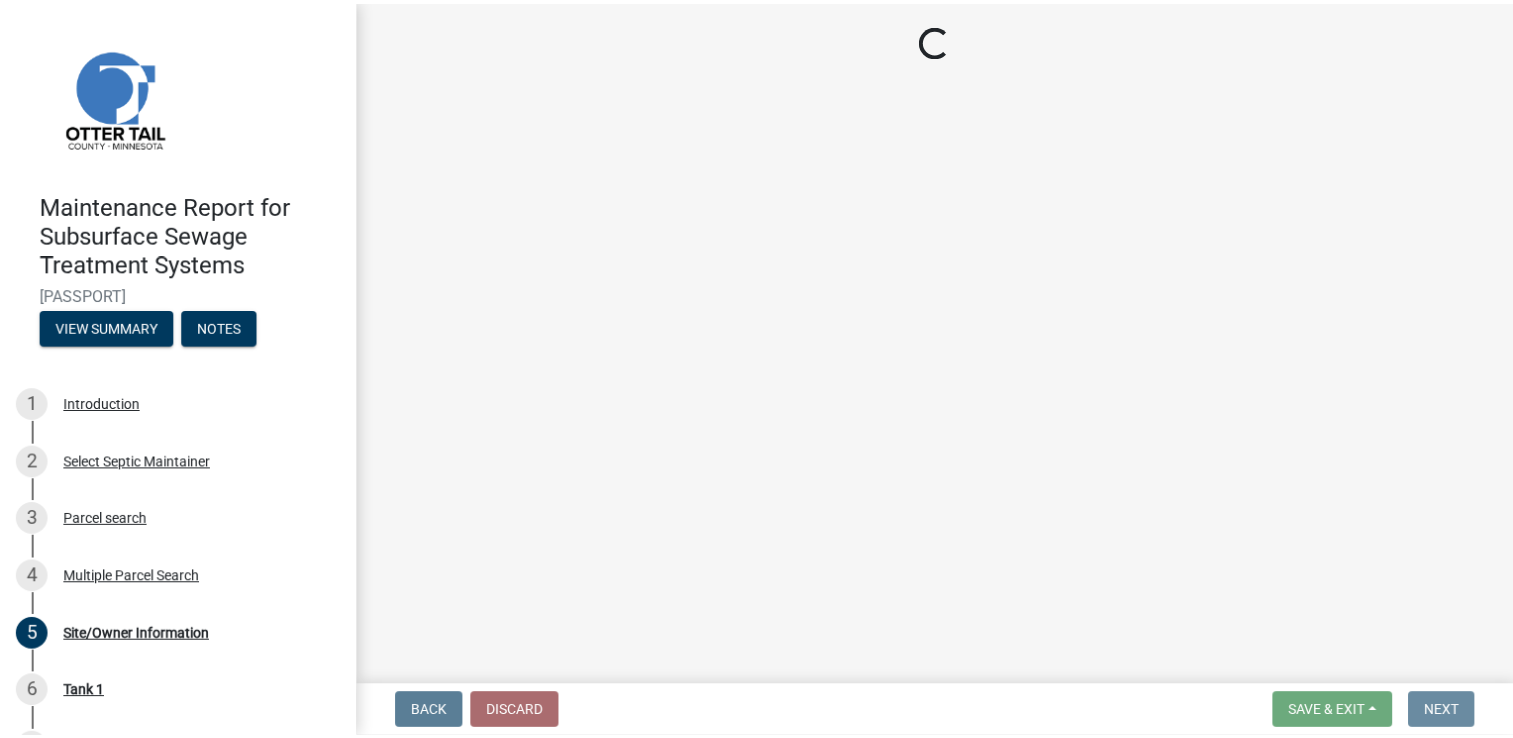 scroll, scrollTop: 0, scrollLeft: 0, axis: both 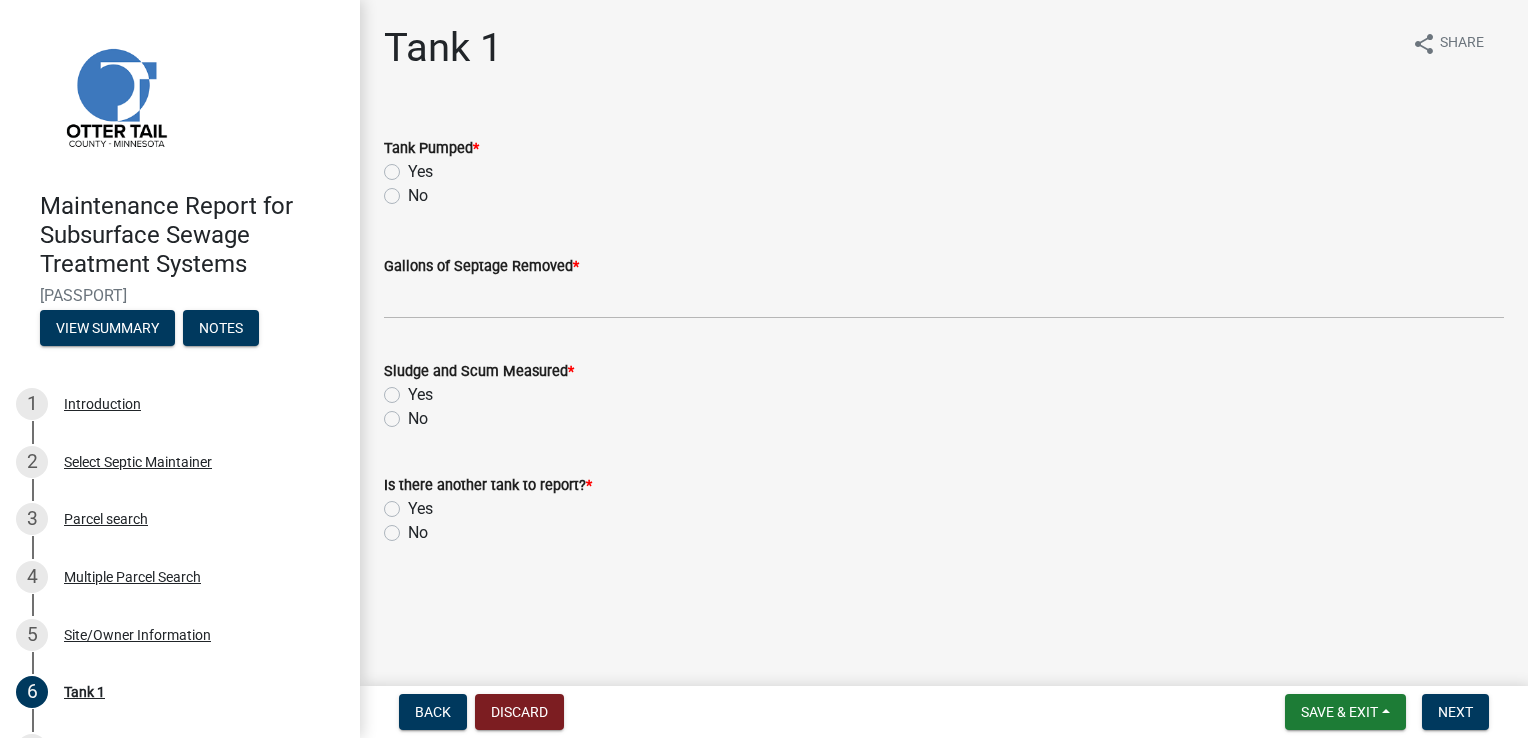 click on "Yes" 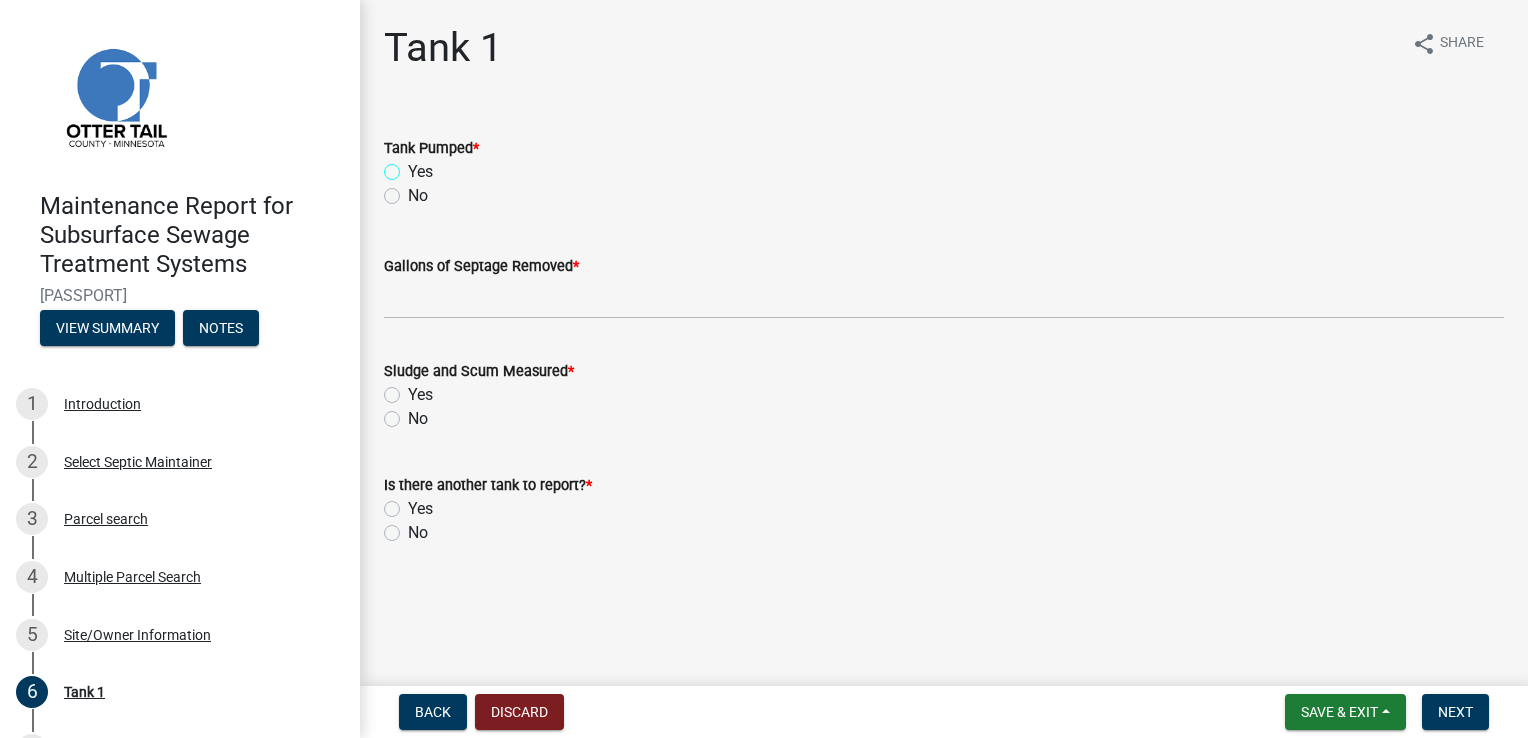 click on "Yes" at bounding box center [414, 166] 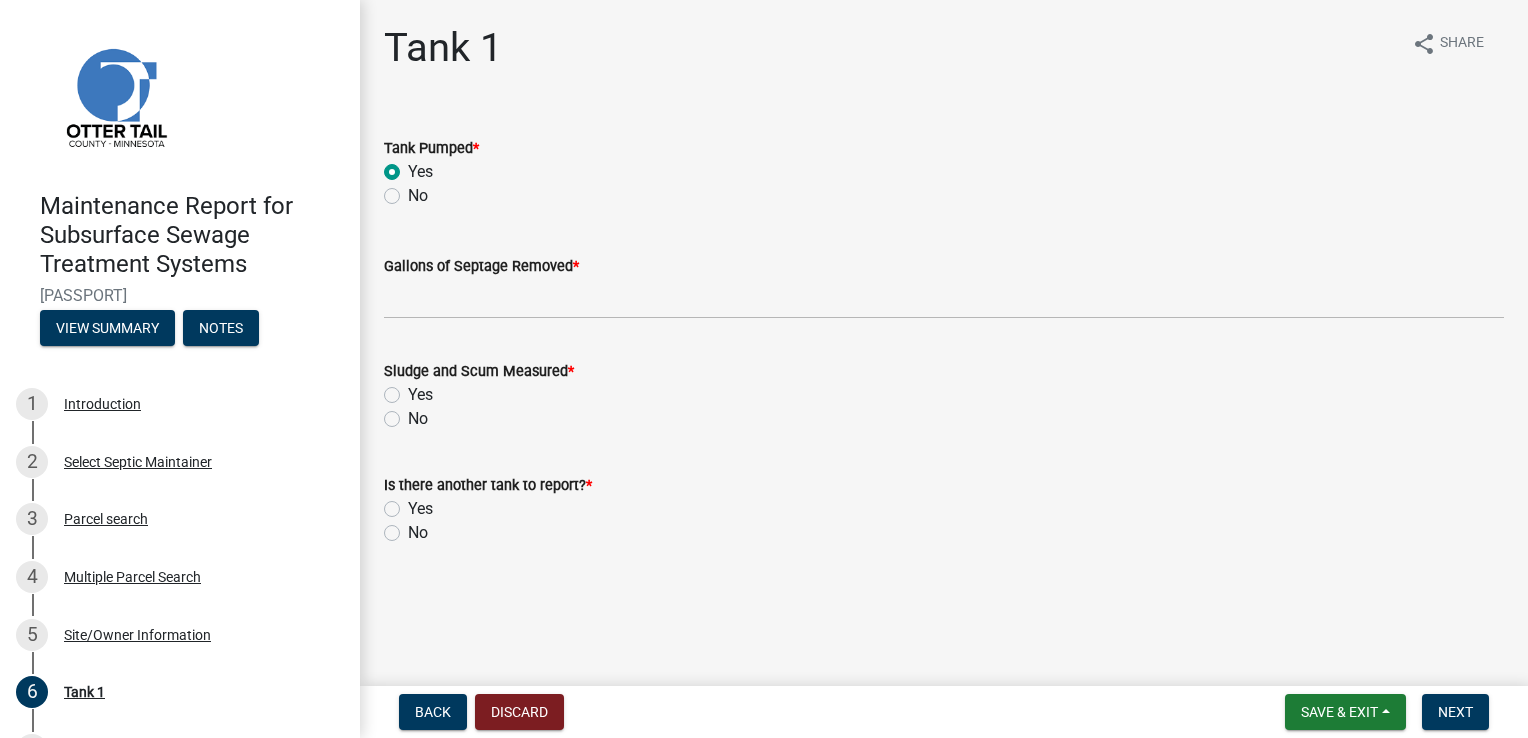 radio on "true" 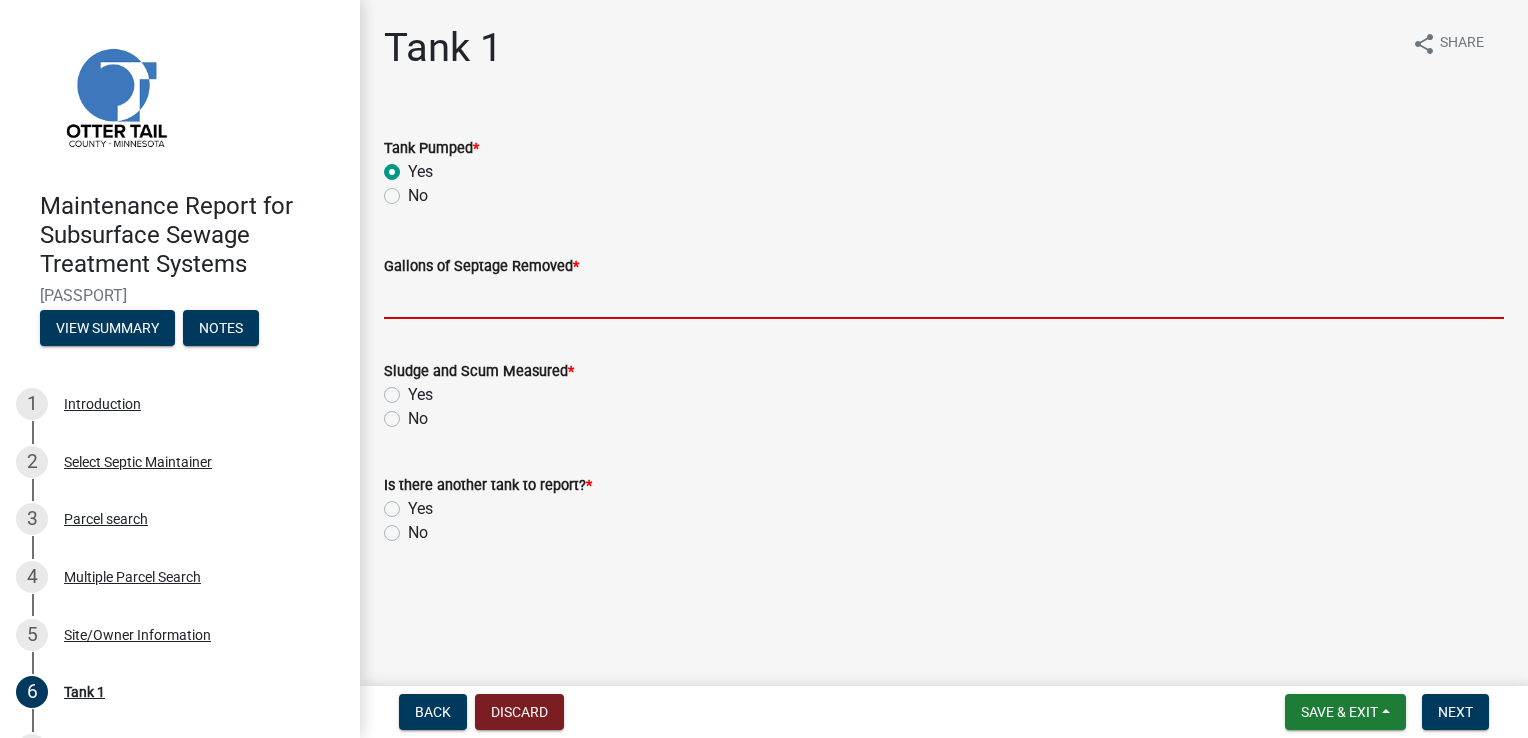 click on "Gallons of Septage Removed  *" at bounding box center [944, 298] 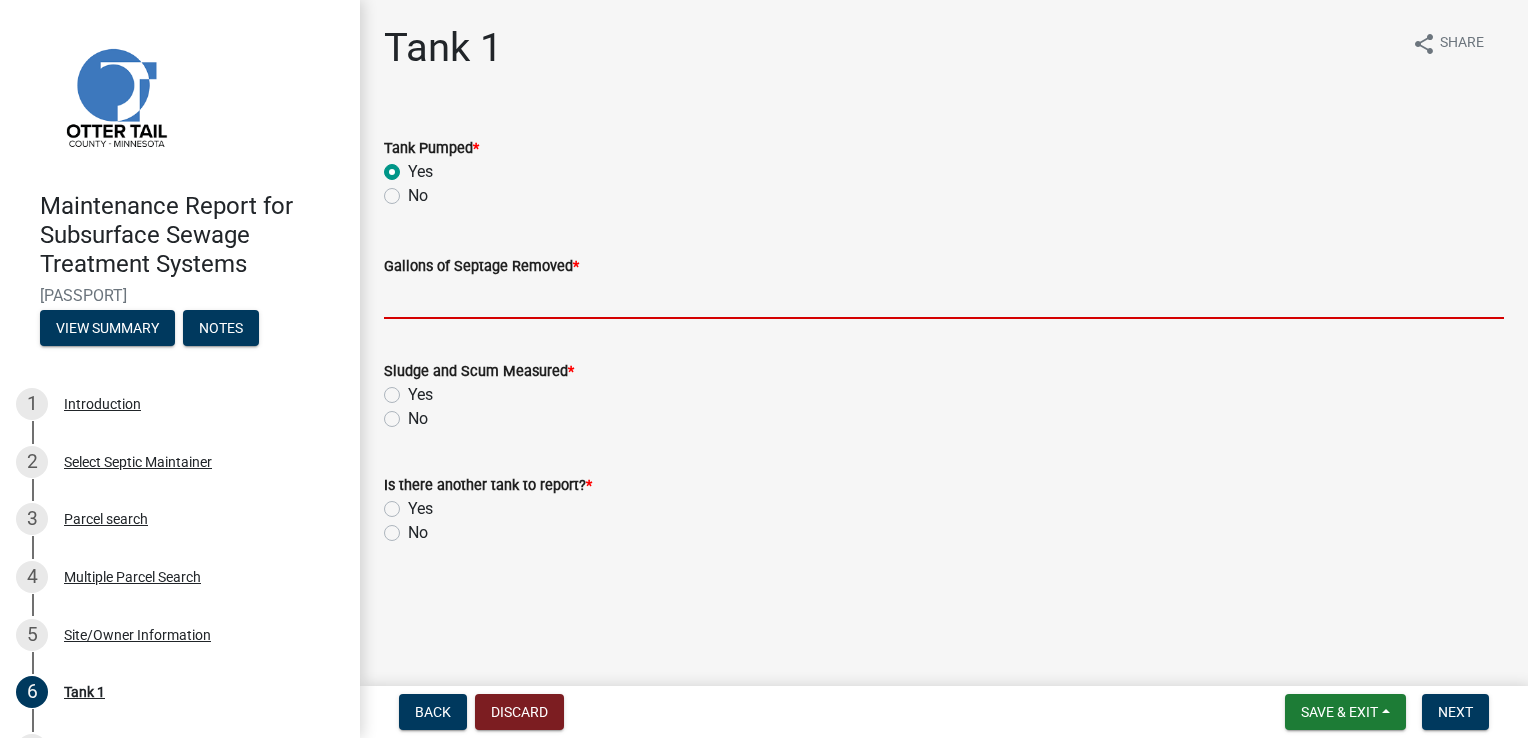 type on "2000" 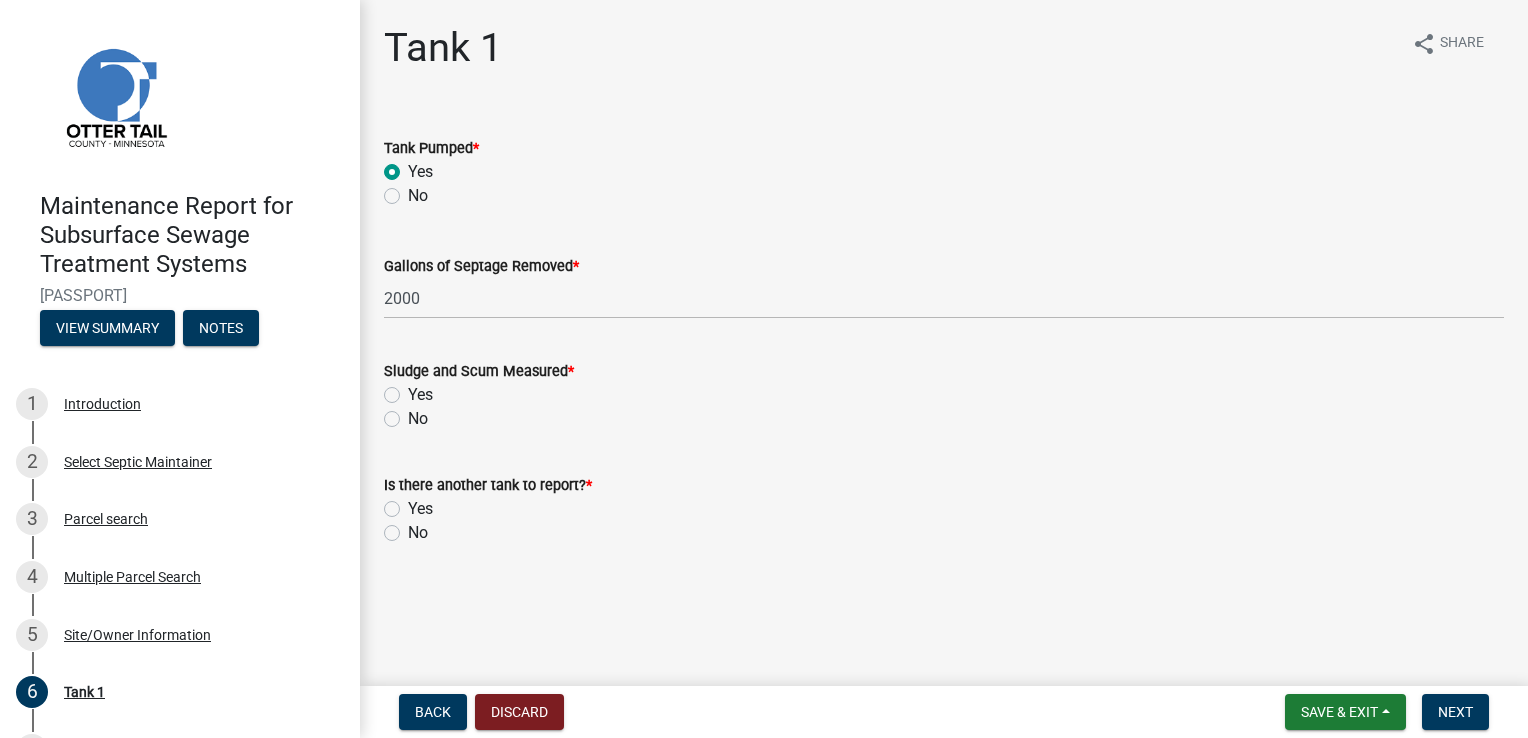 click on "Yes" 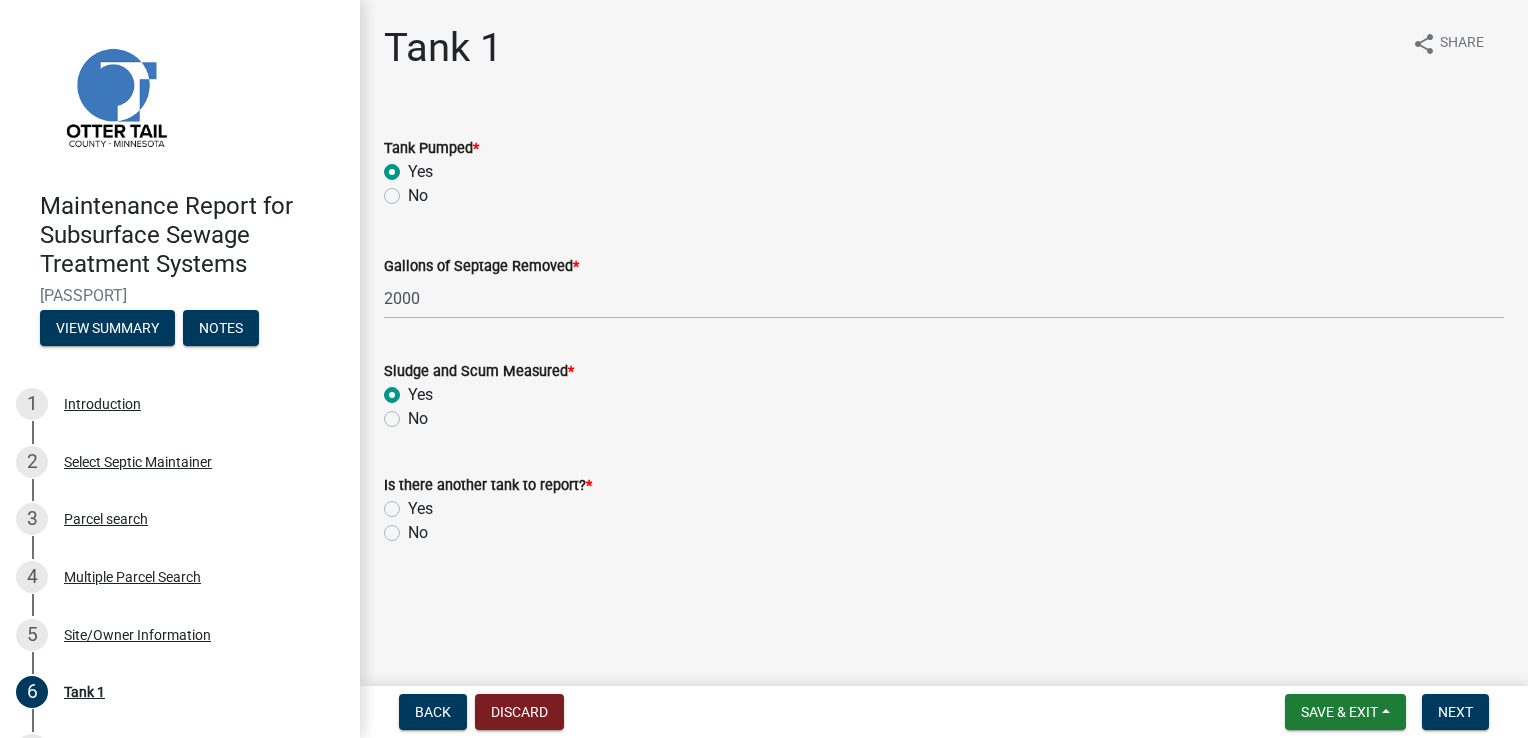 radio on "true" 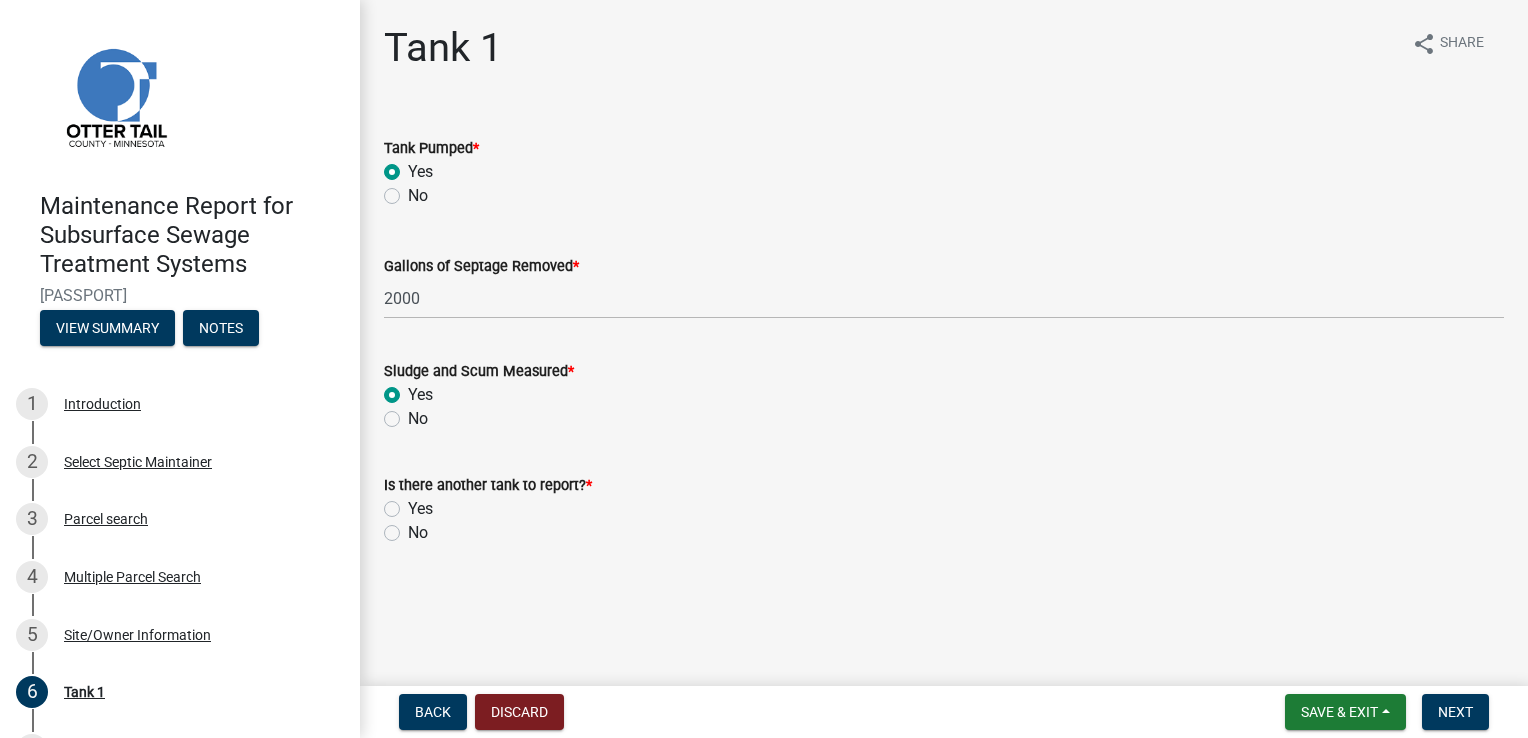 click on "No" 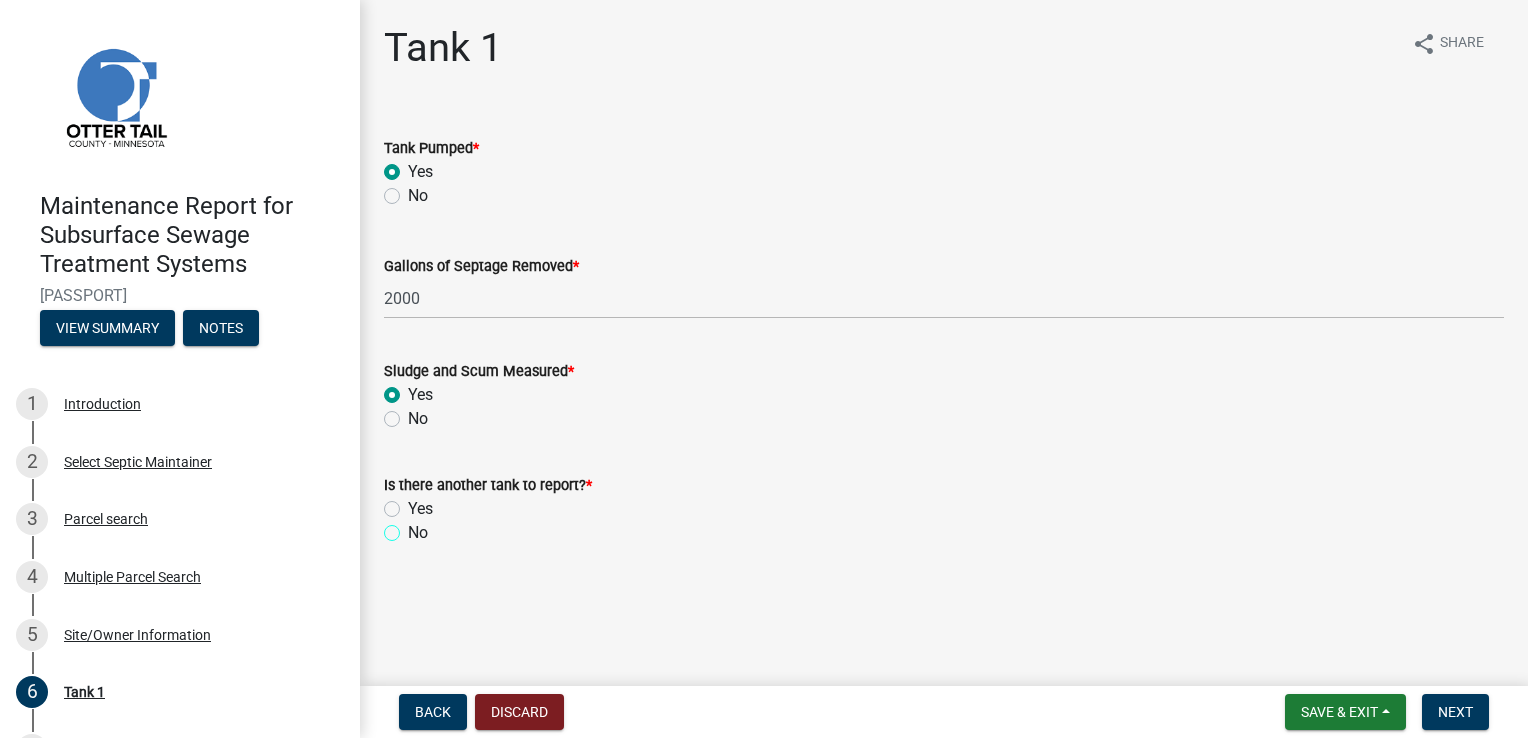click on "No" at bounding box center (414, 527) 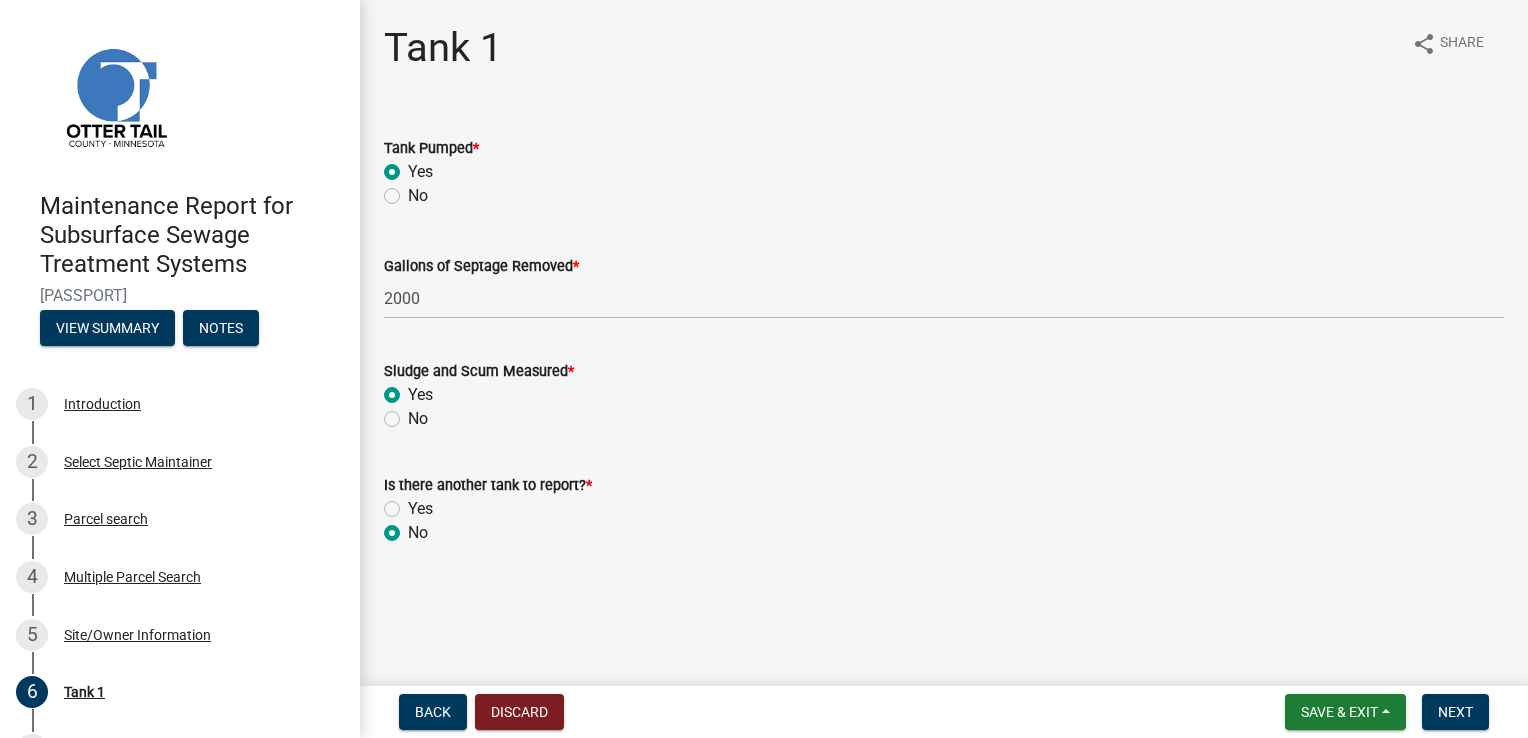 radio on "true" 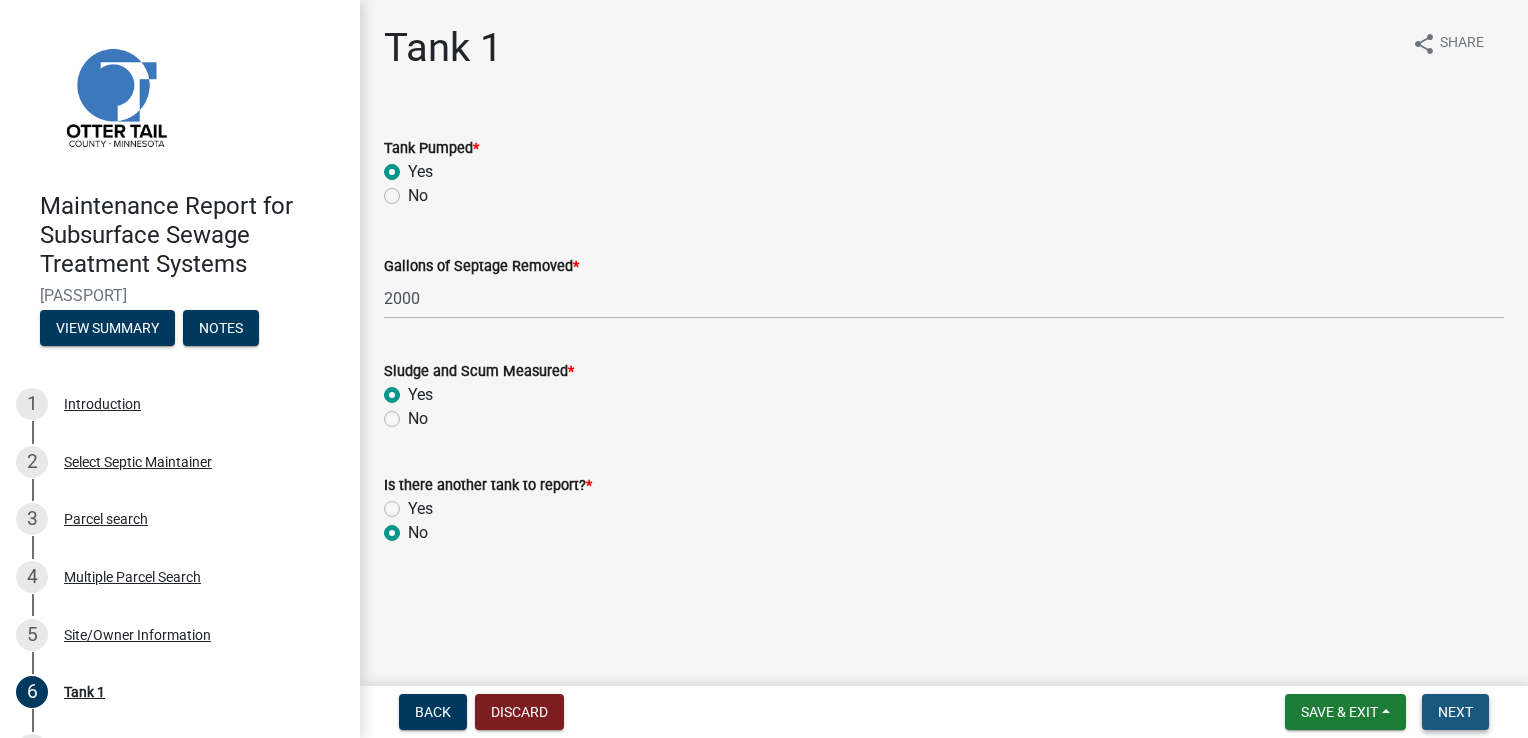 click on "Next" at bounding box center (1455, 712) 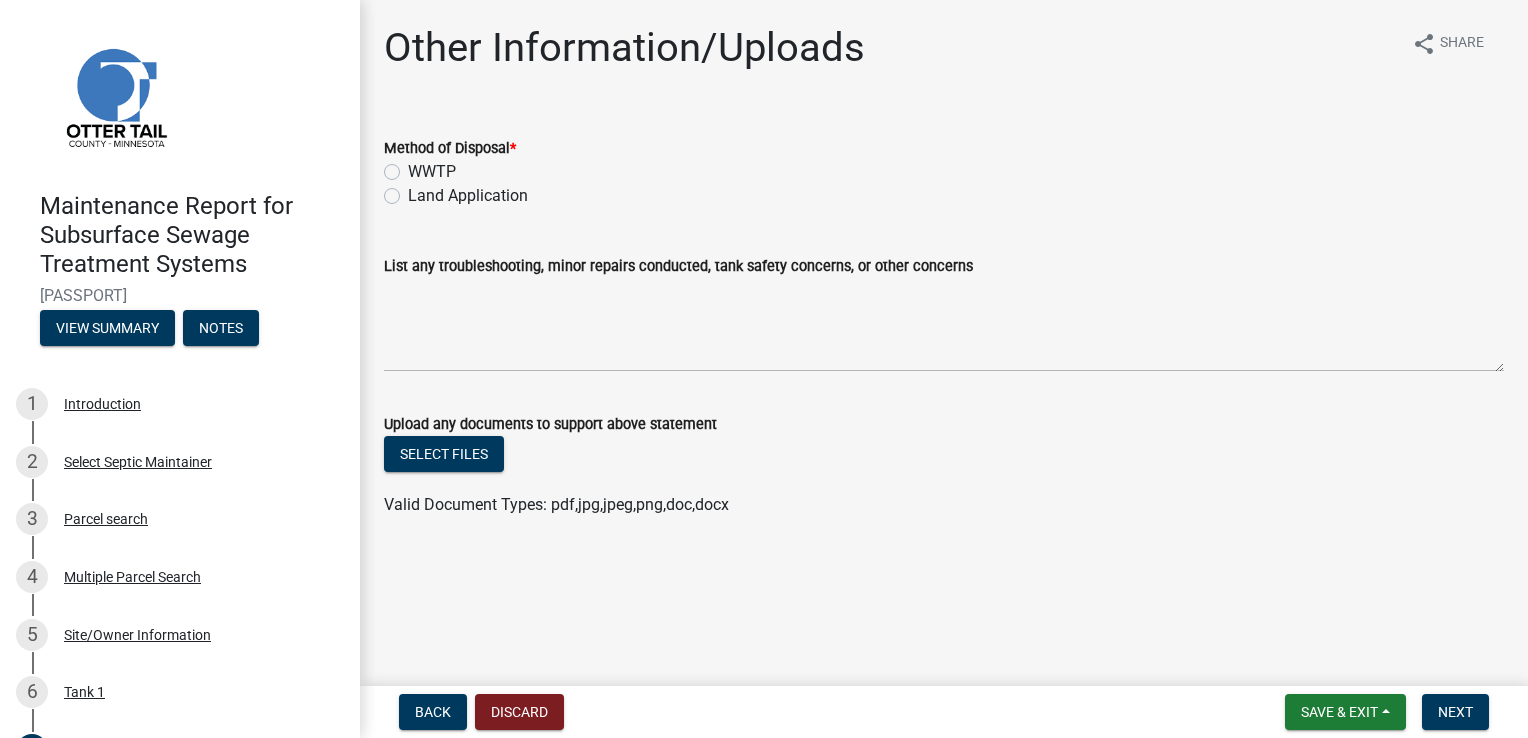 click on "Land Application" 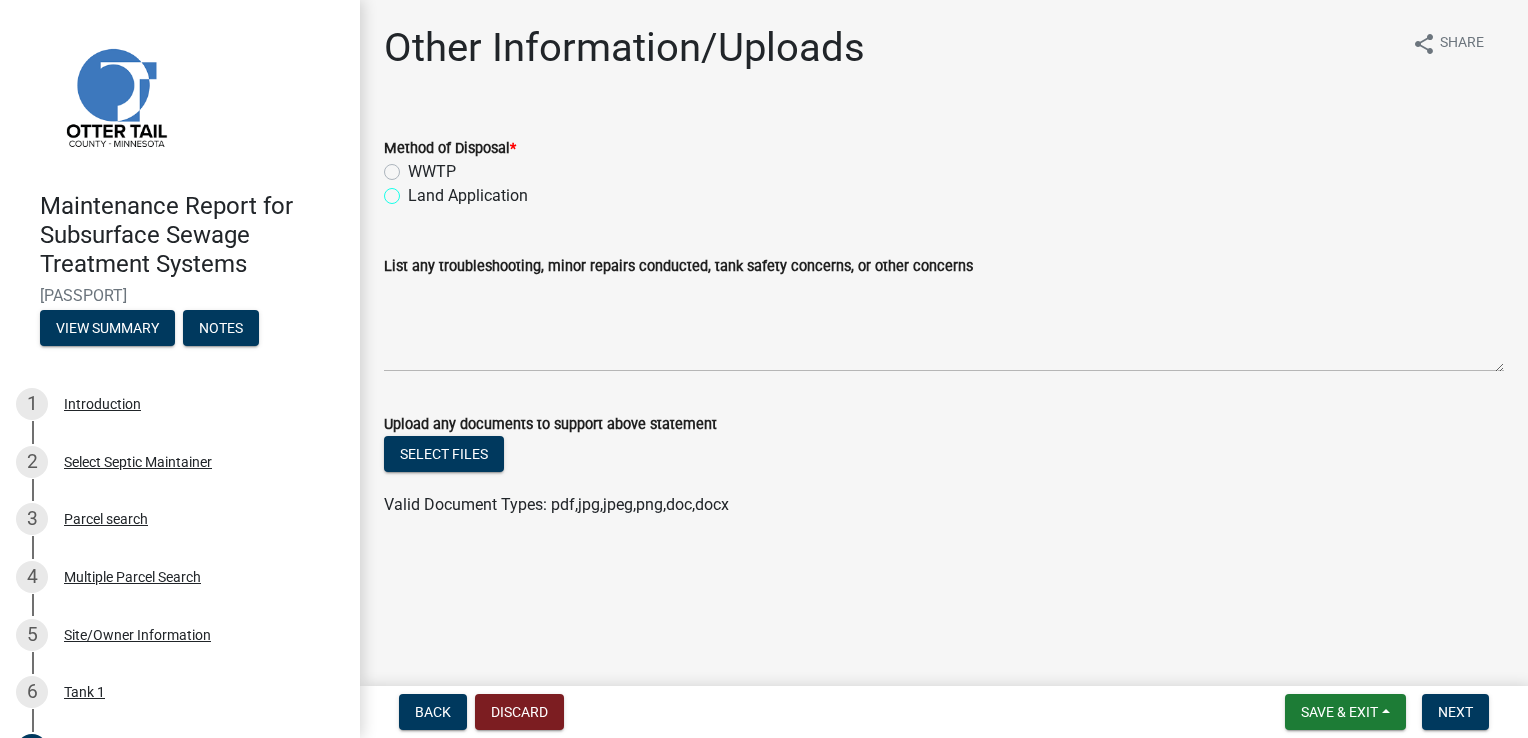 click on "Land Application" at bounding box center [414, 190] 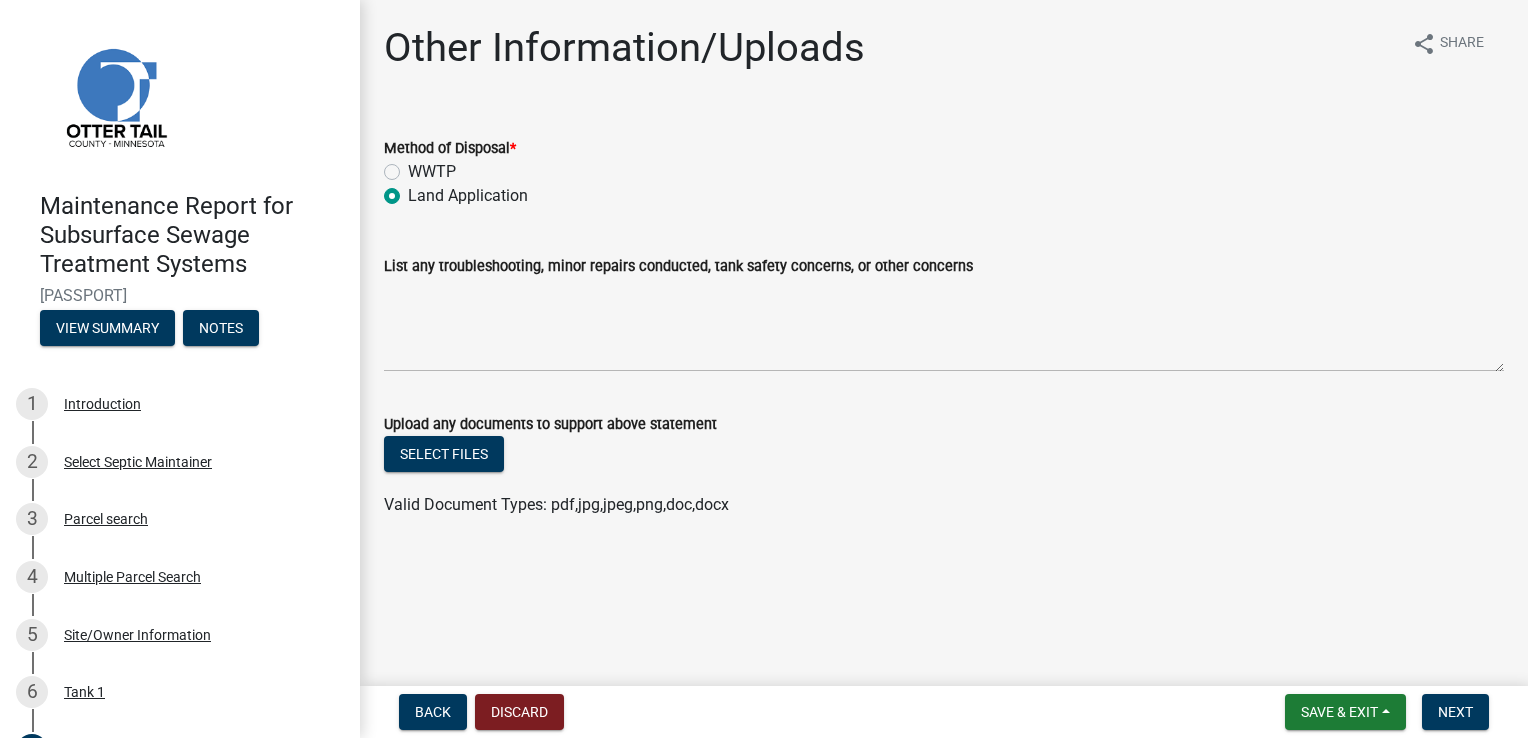 radio on "true" 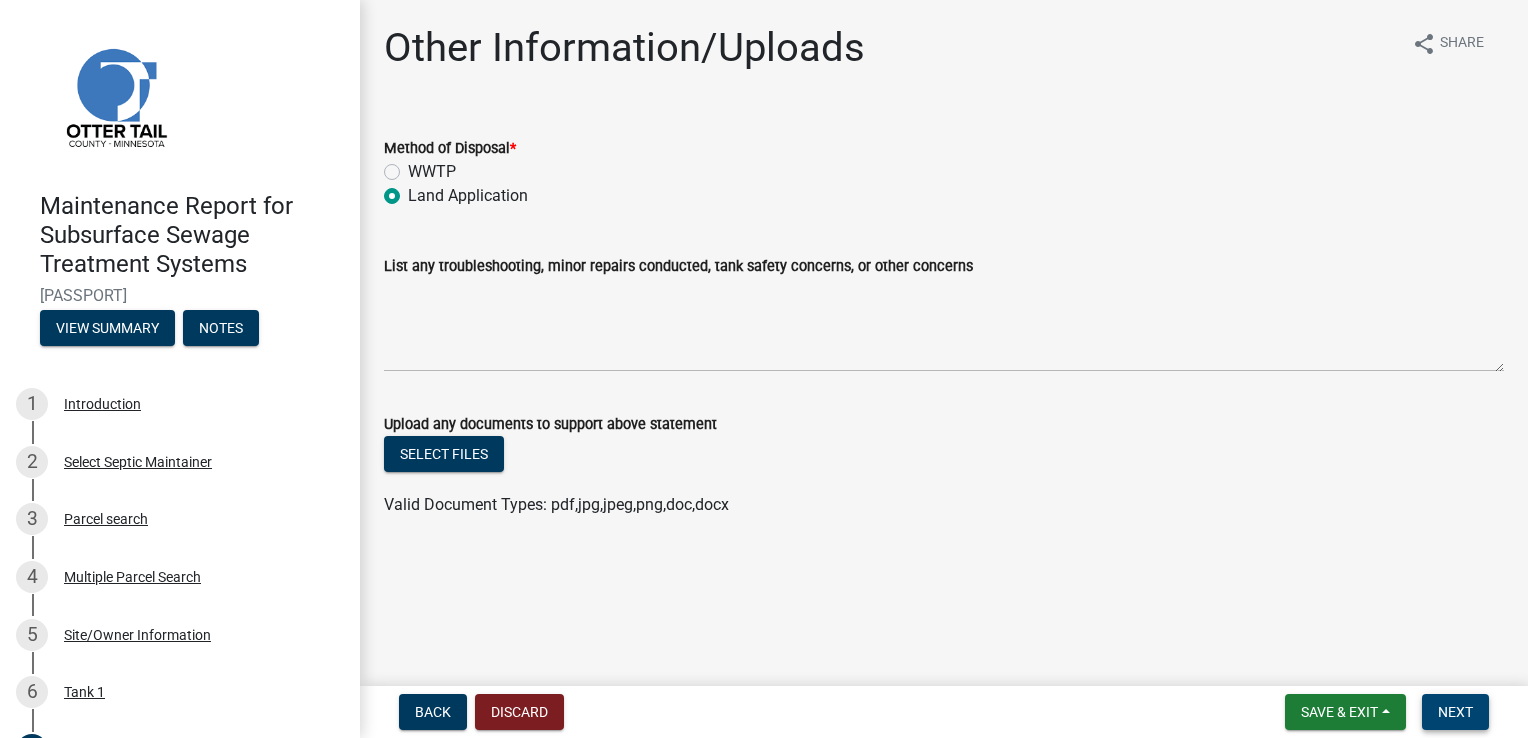 click on "Next" at bounding box center [1455, 712] 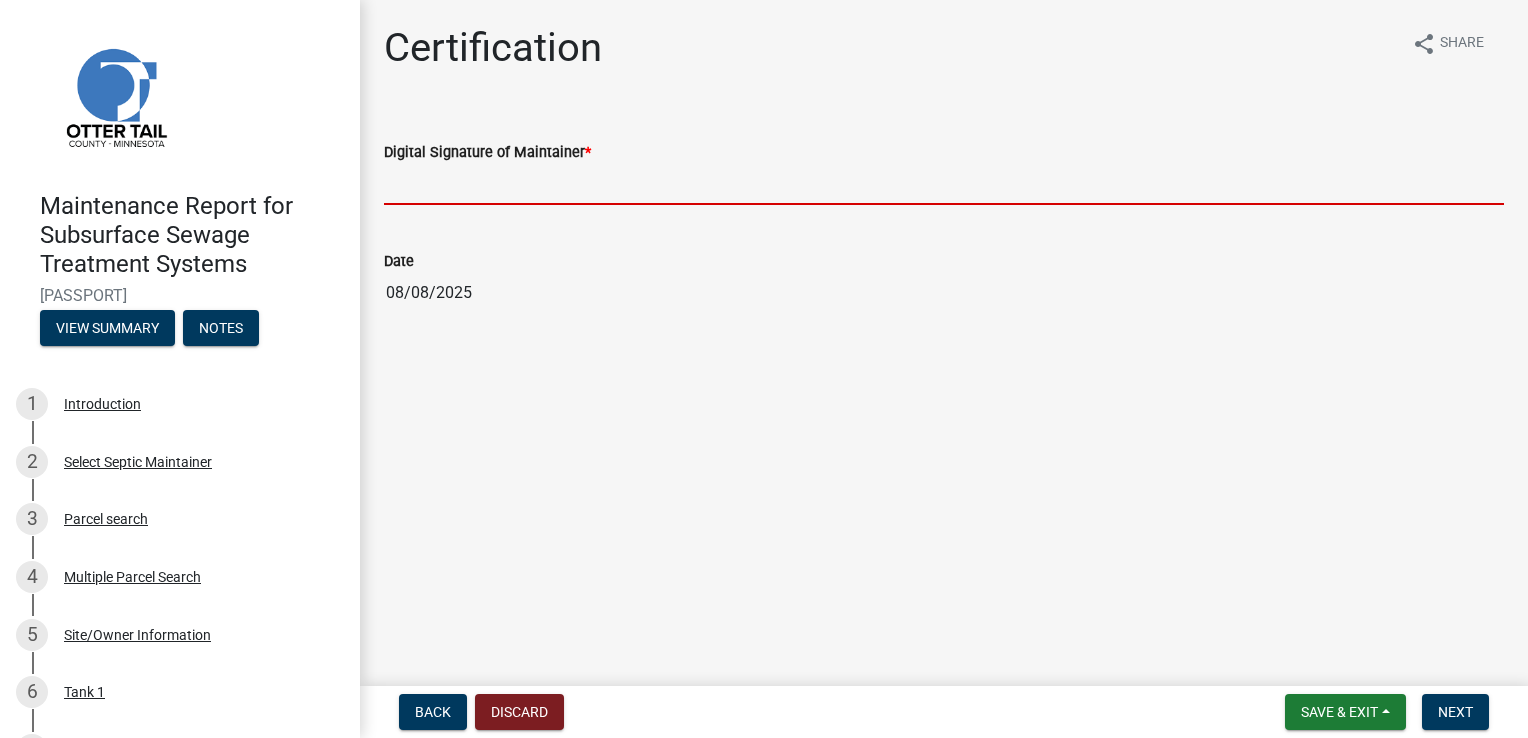 click on "Digital Signature of Maintainer  *" at bounding box center [944, 184] 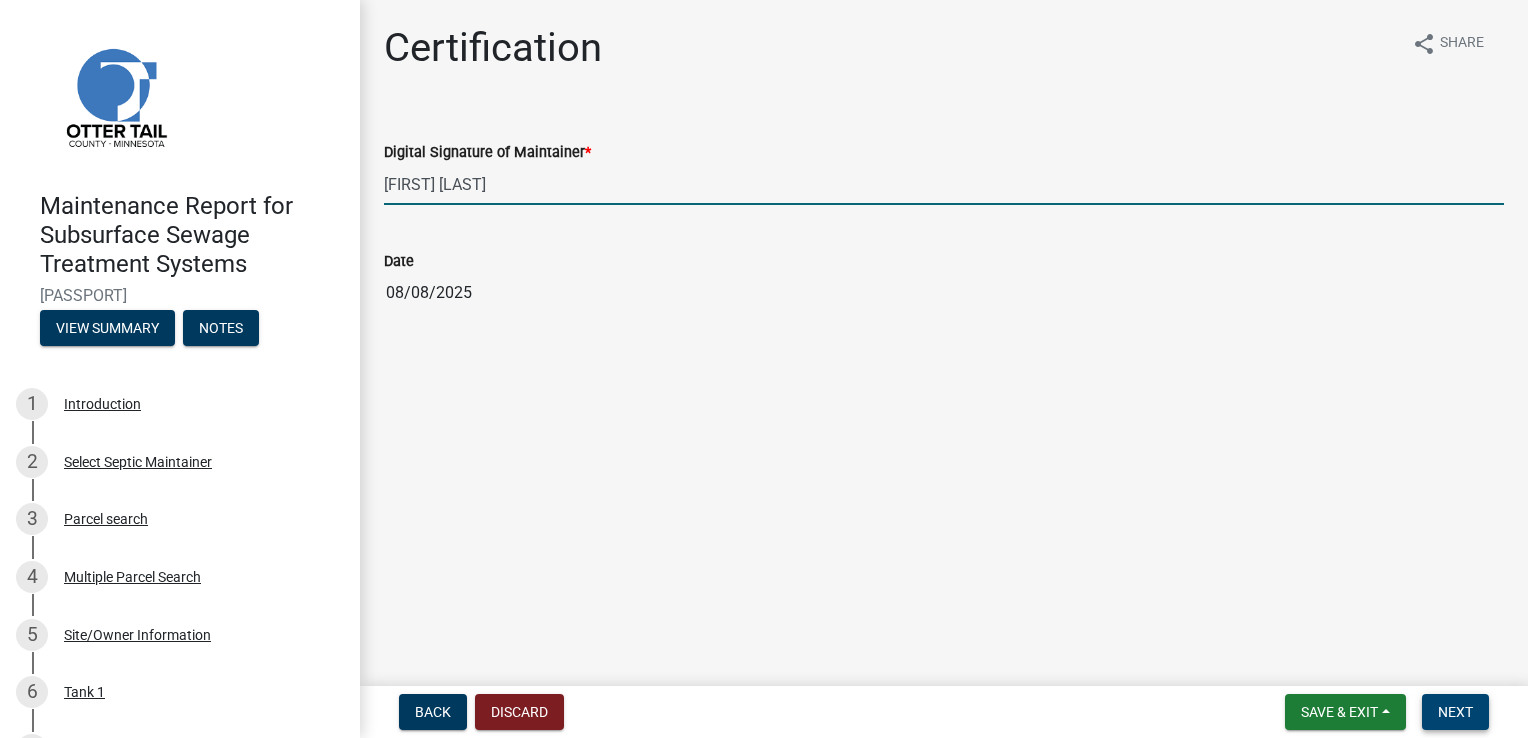 click on "Next" at bounding box center [1455, 712] 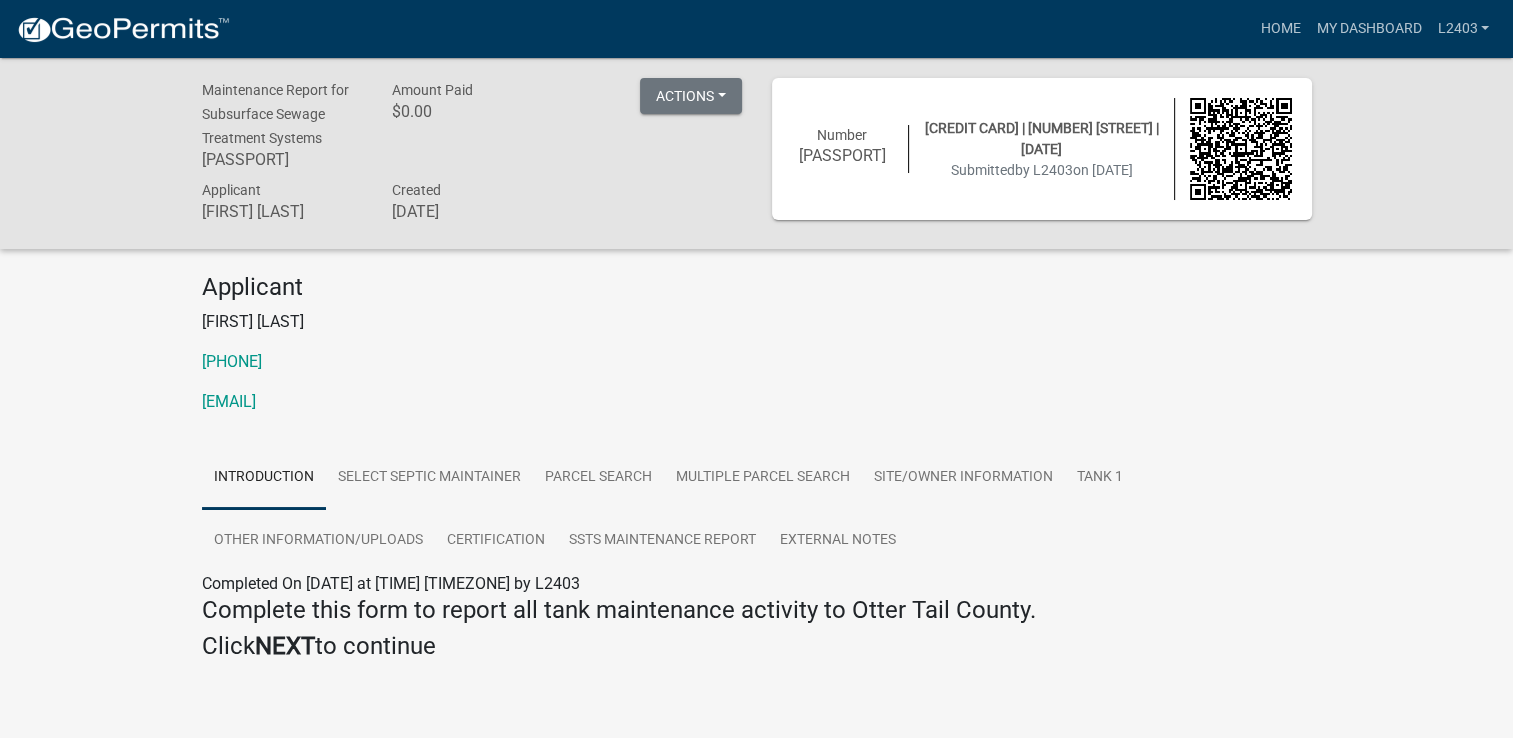 click on "Applicant [FIRST] [LAST] [PHONE] [EMAIL]" 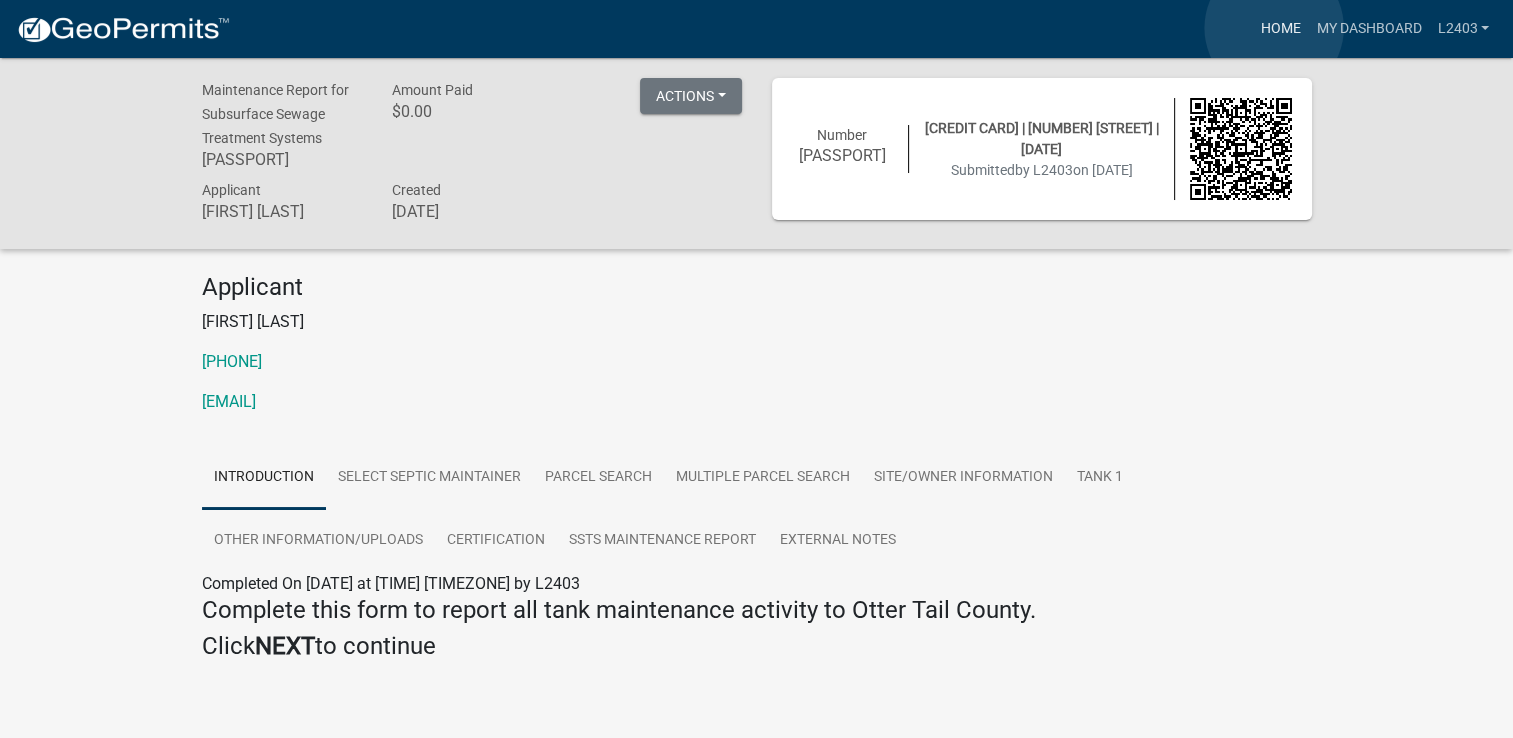 click on "Home" at bounding box center (1280, 29) 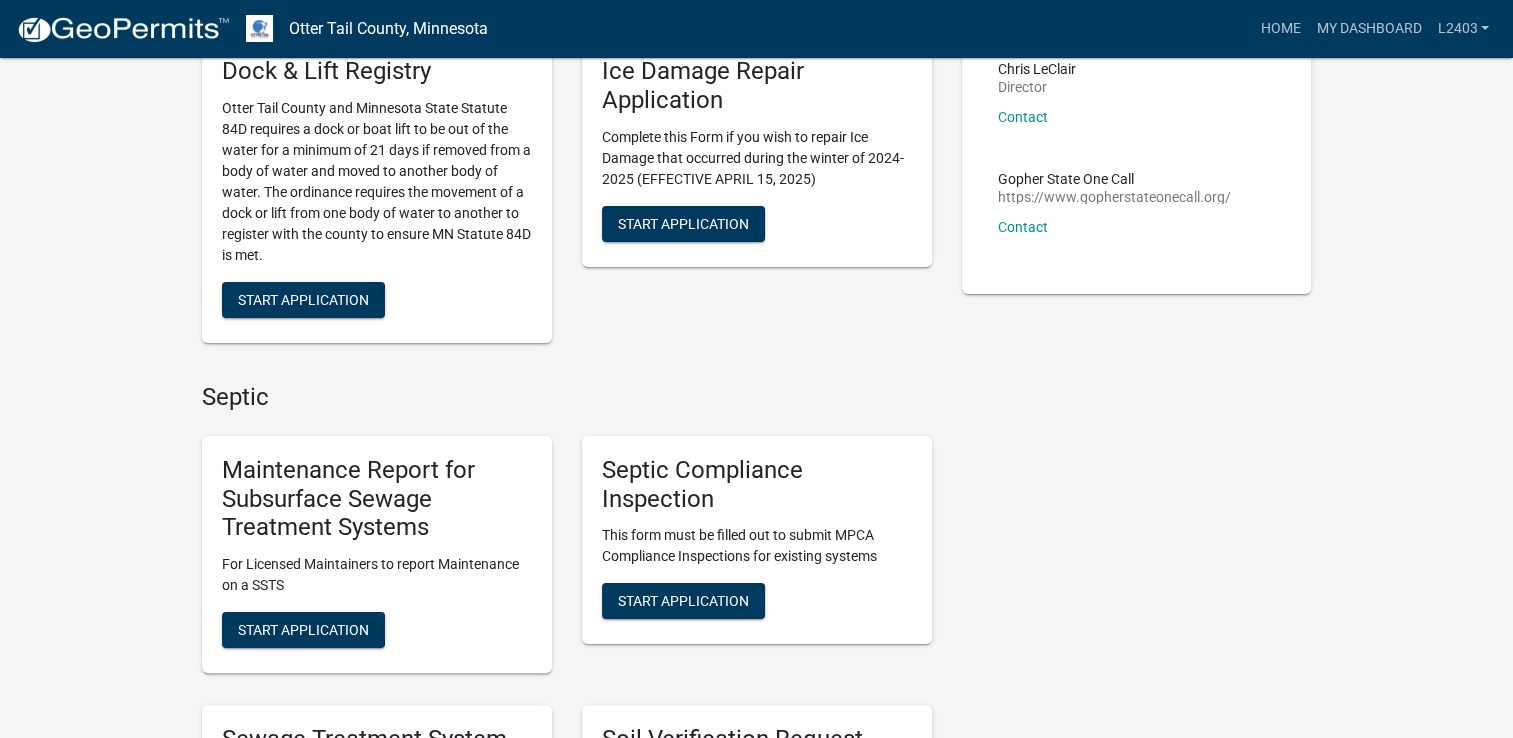 scroll, scrollTop: 300, scrollLeft: 0, axis: vertical 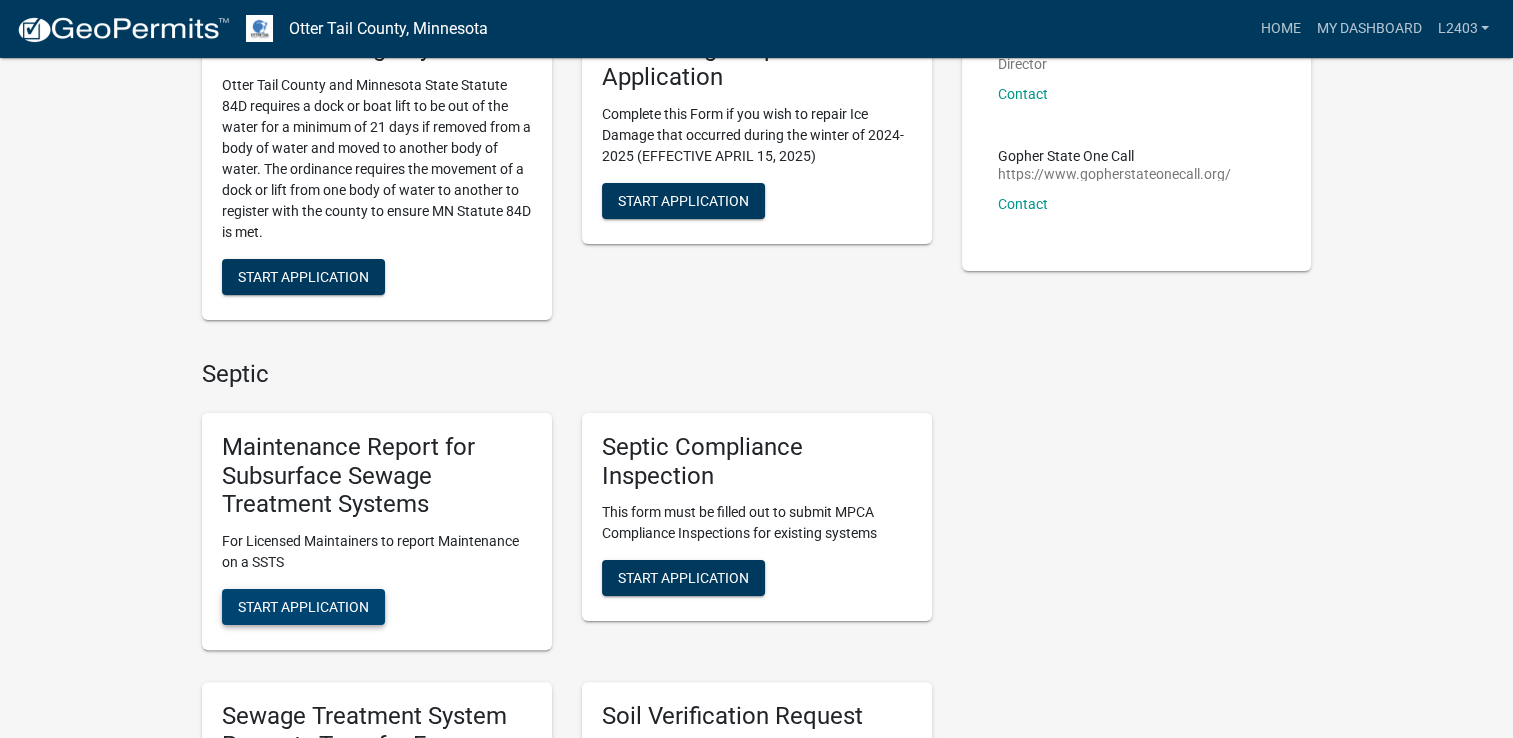 click on "Start Application" at bounding box center (303, 607) 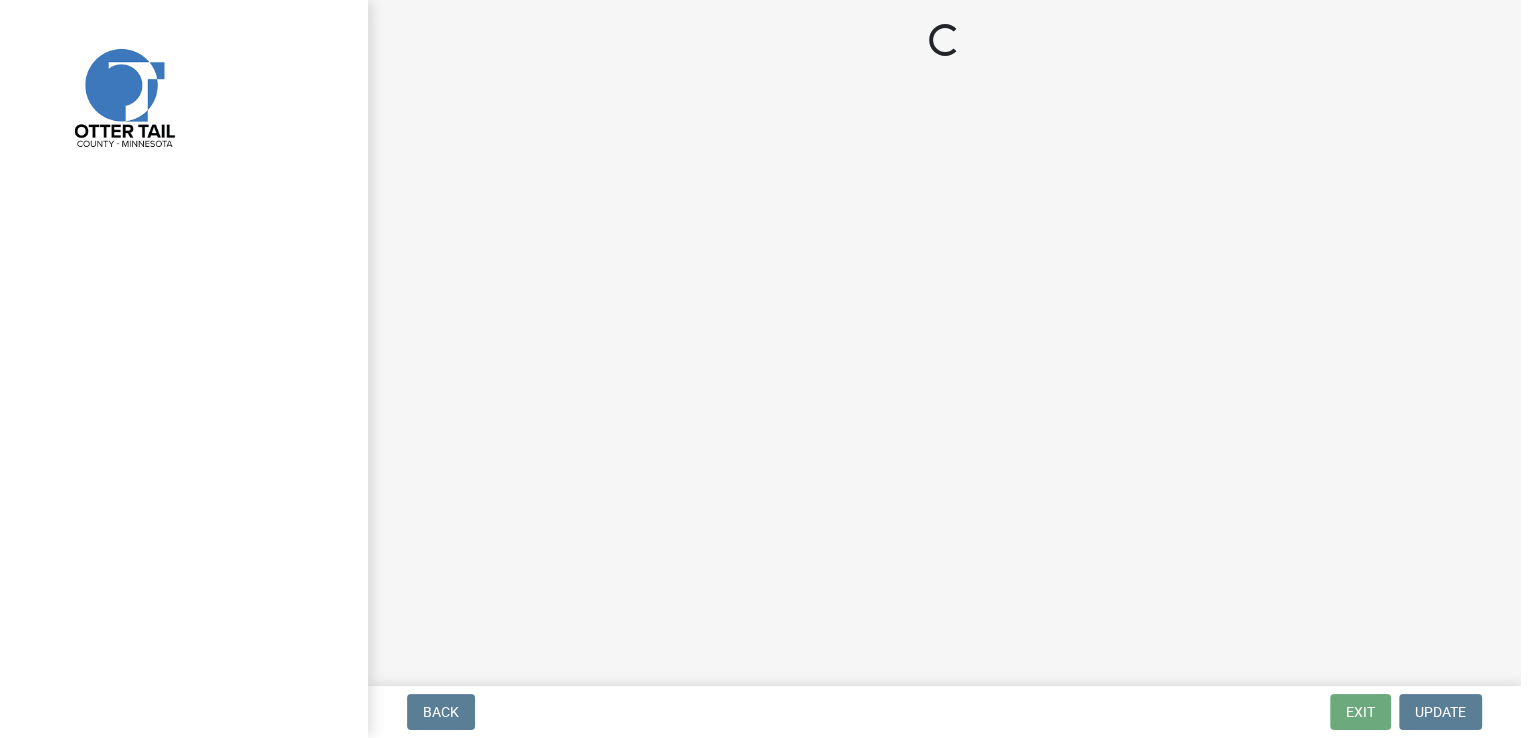 scroll, scrollTop: 0, scrollLeft: 0, axis: both 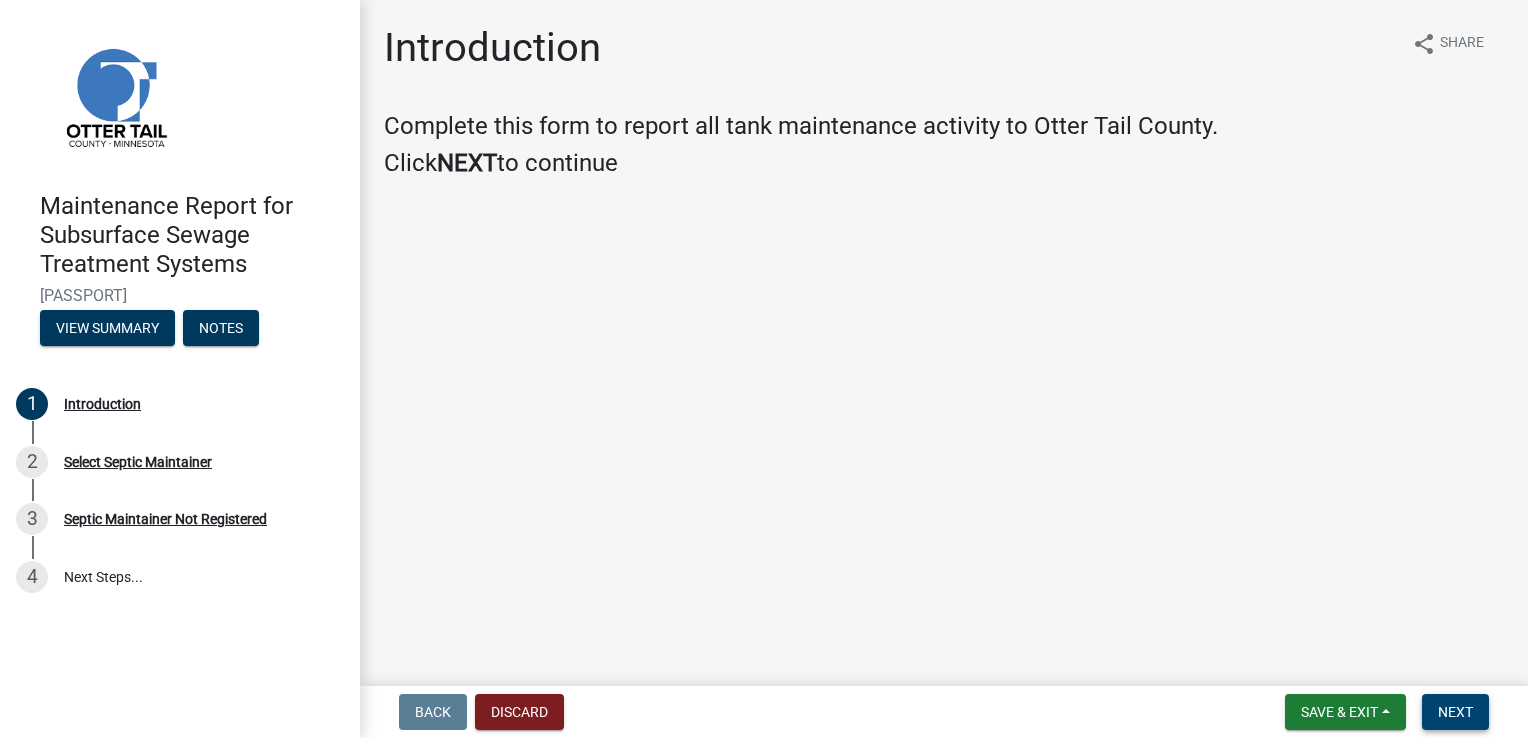 click on "Next" at bounding box center (1455, 712) 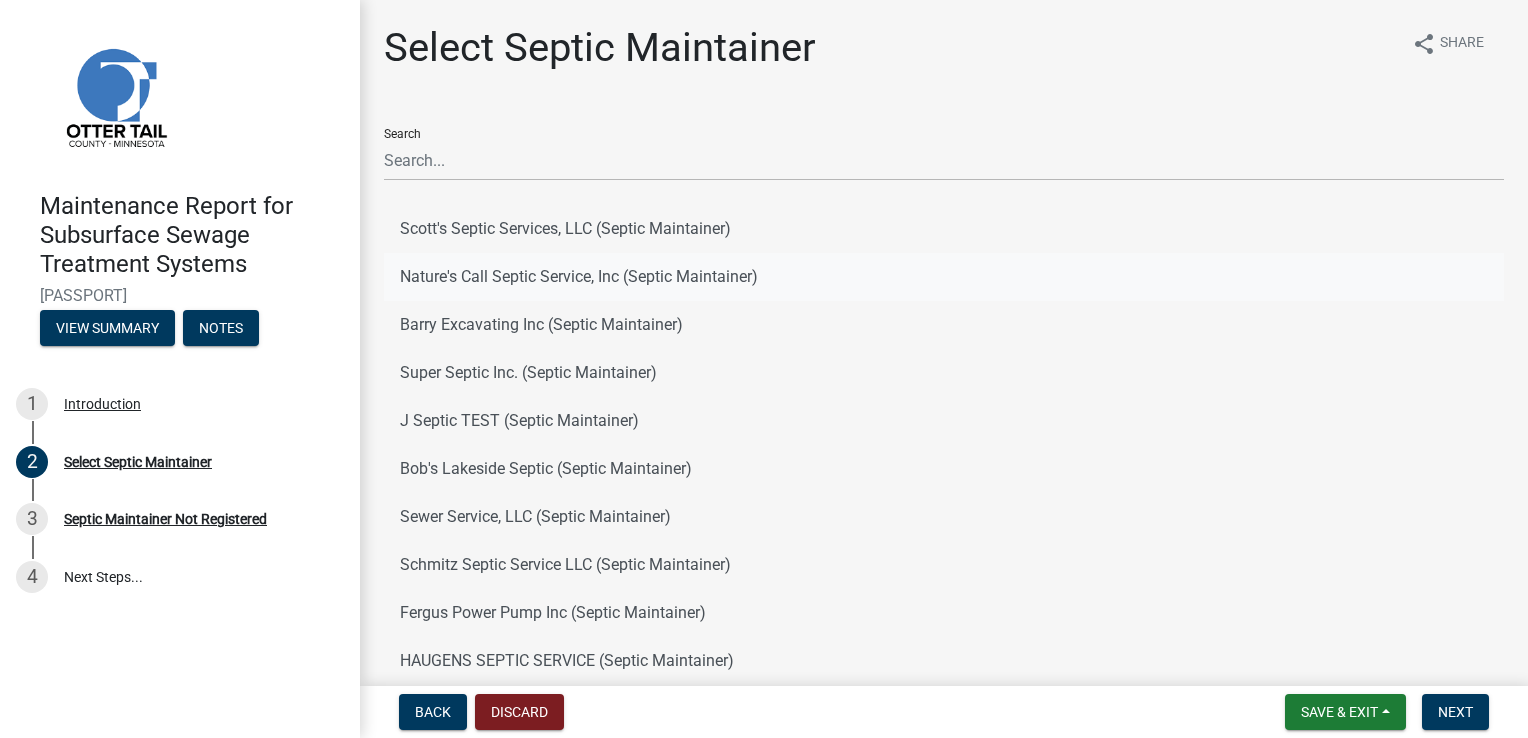 drag, startPoint x: 607, startPoint y: 273, endPoint x: 1117, endPoint y: 364, distance: 518.055 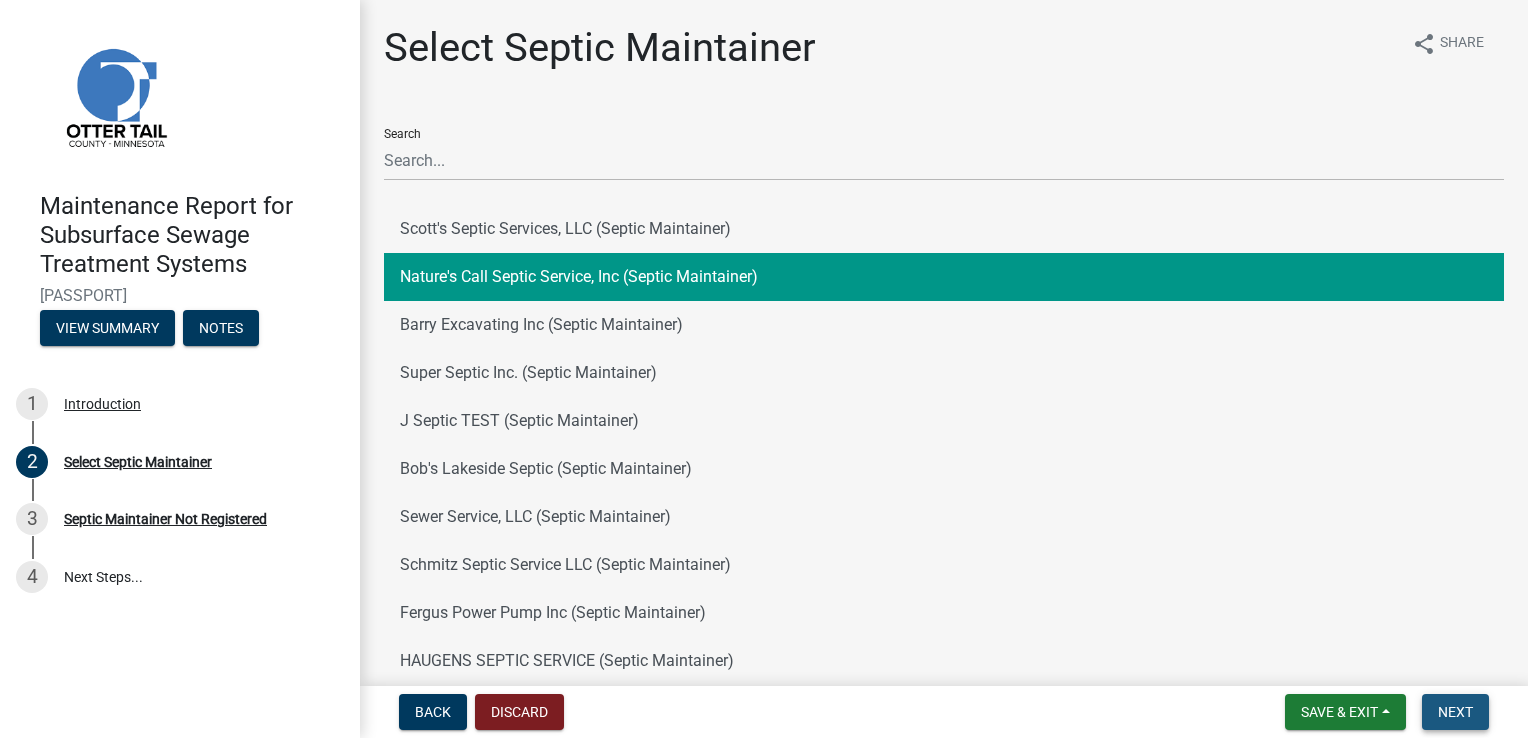 click on "Next" at bounding box center [1455, 712] 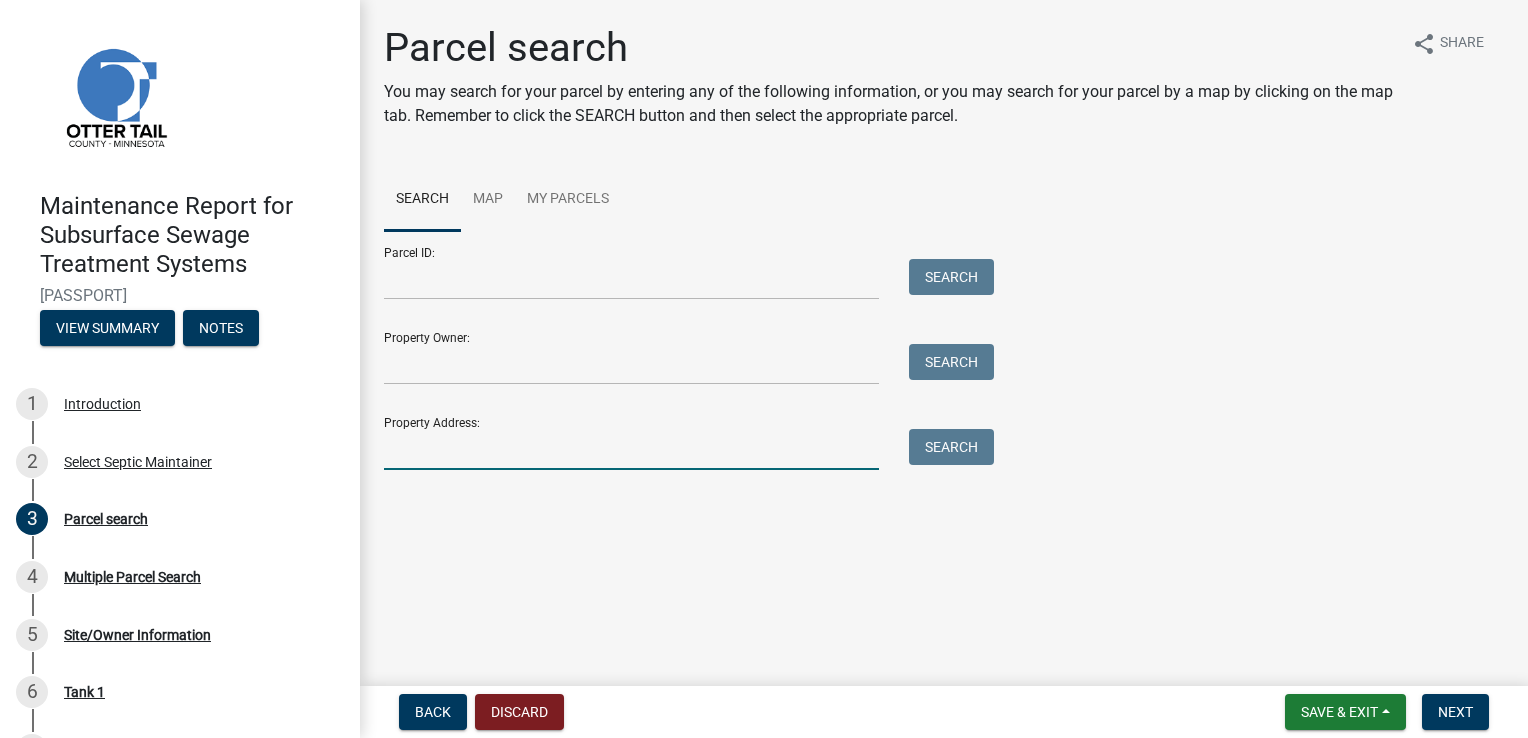 click on "Property Address:" at bounding box center (631, 449) 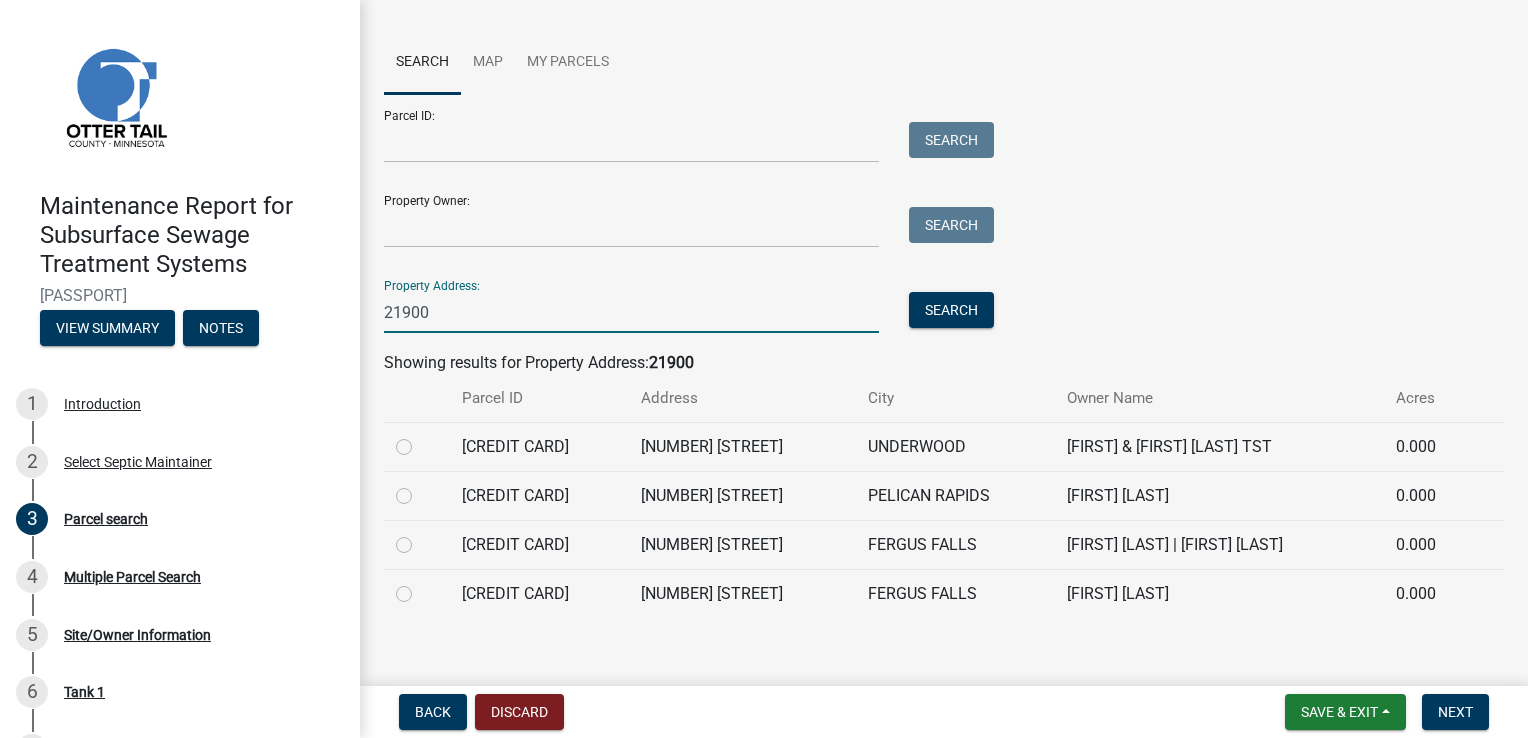 scroll, scrollTop: 153, scrollLeft: 0, axis: vertical 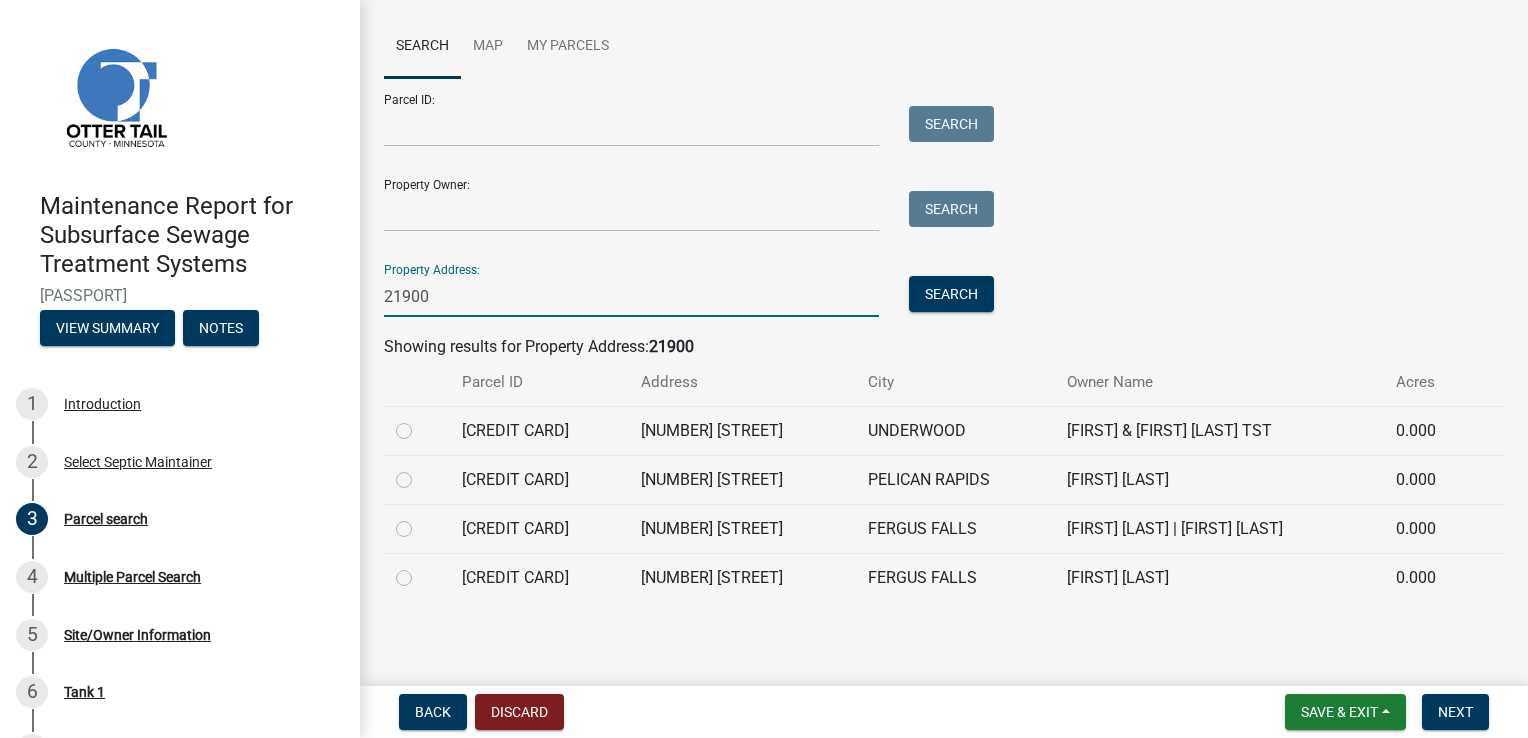 type on "21900" 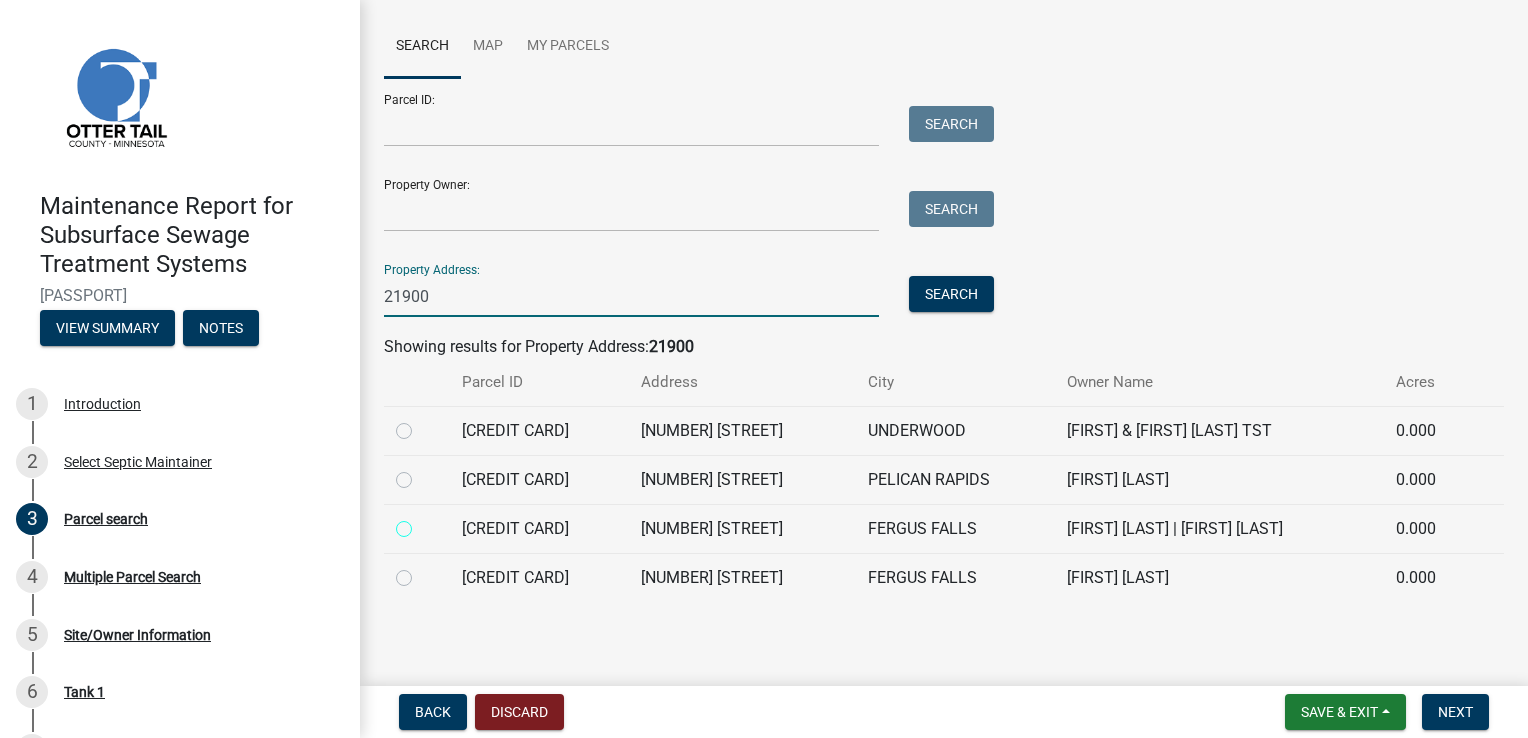 radio on "true" 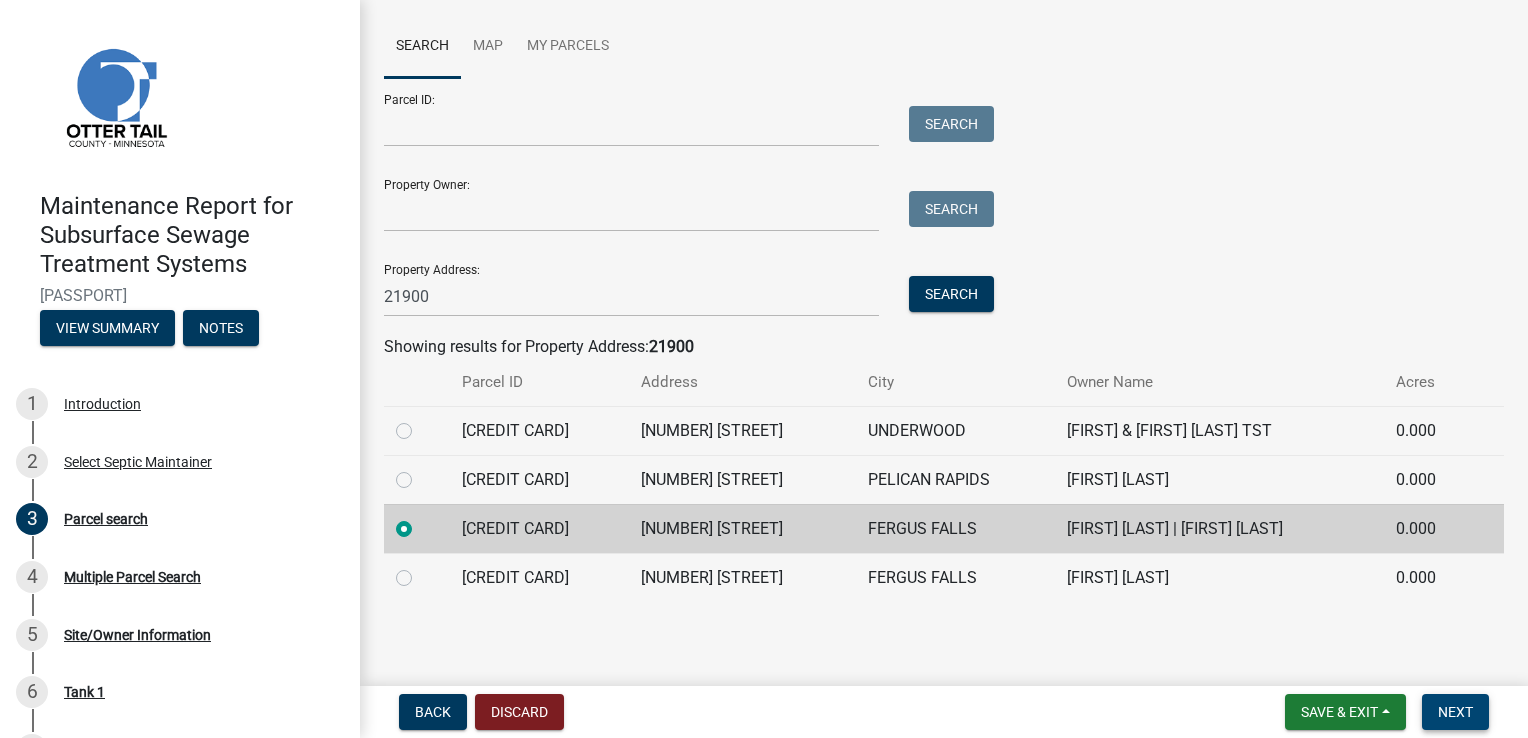 click on "Next" at bounding box center (1455, 712) 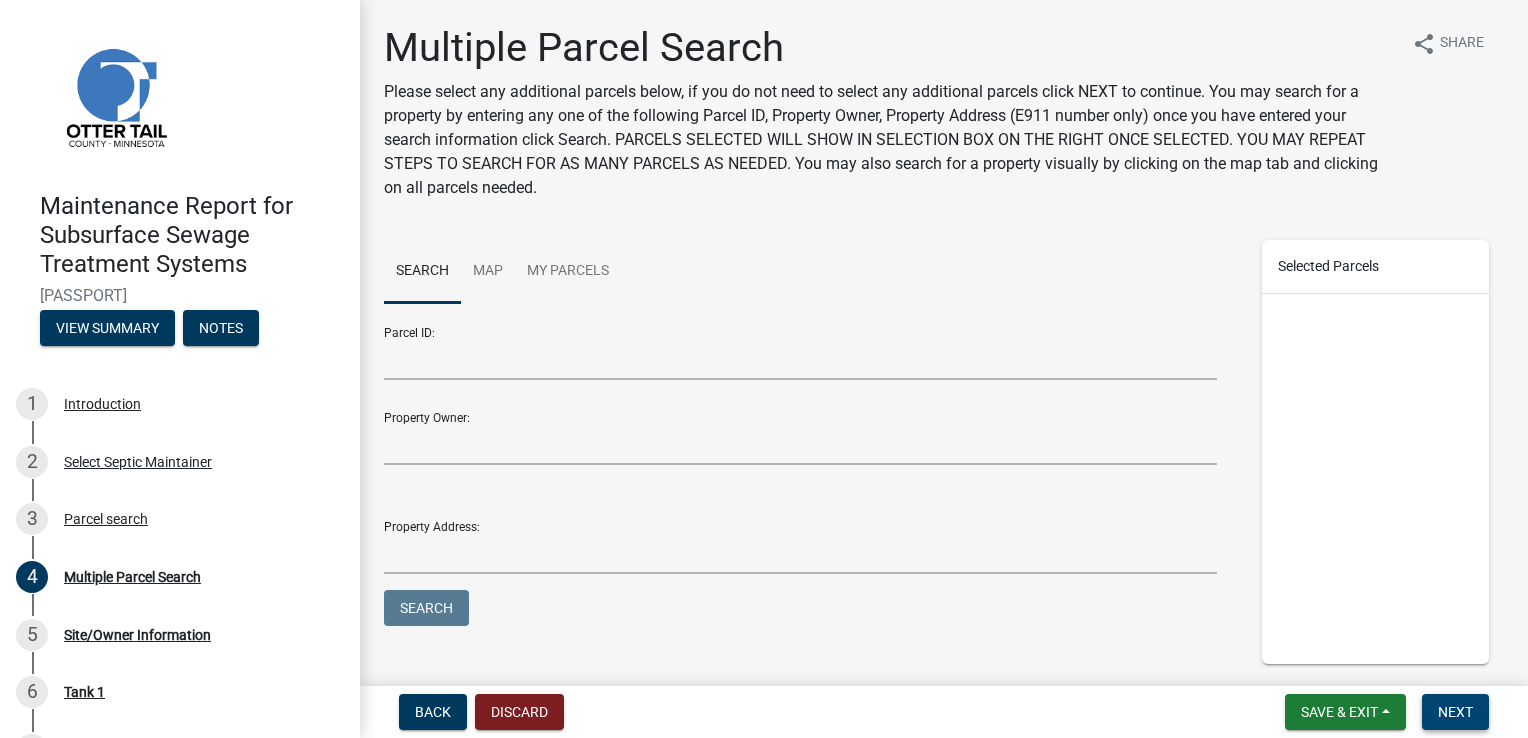 click on "Next" at bounding box center [1455, 712] 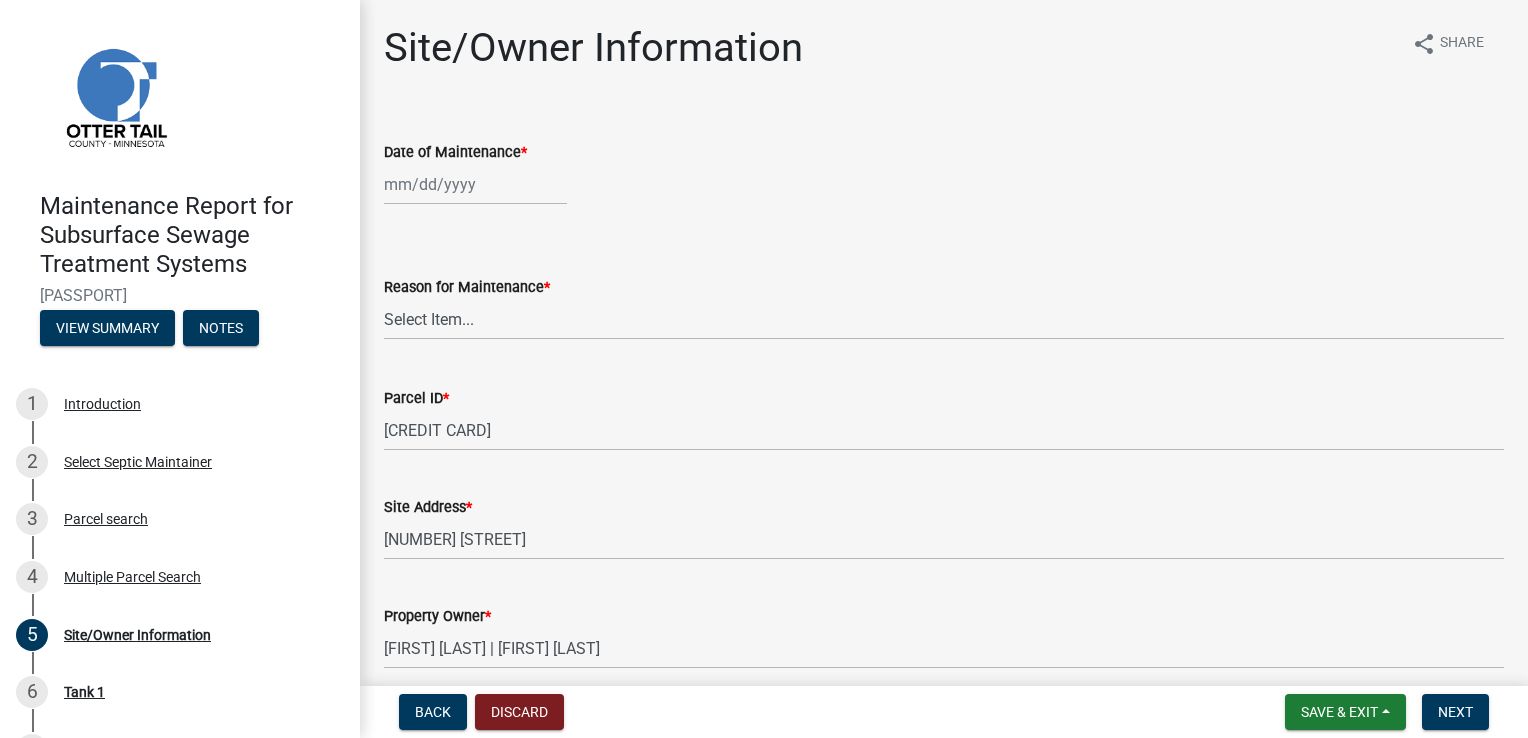 click 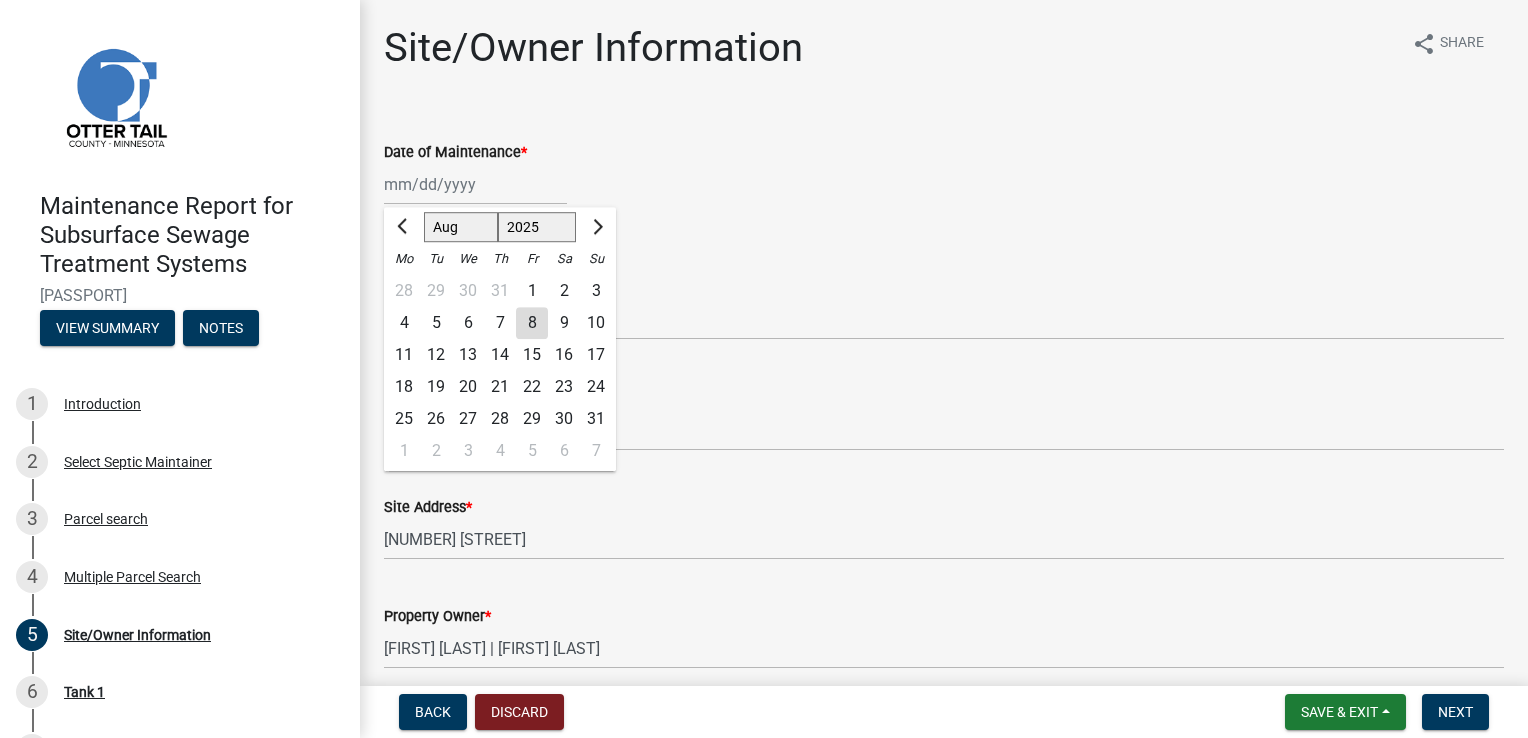 click on "Jan Feb Mar Apr May Jun Jul Aug Sep Oct Nov Dec 1525 1526 1527 1528 1529 1530 1531 1532 1533 1534 1535 1536 1537 1538 1539 1540 1541 1542 1543 1544 1545 1546 1547 1548 1549 1550 1551 1552 1553 1554 1555 1556 1557 1558 1559 1560 1561 1562 1563 1564 1565 1566 1567 1568 1569 1570 1571 1572 1573 1574 1575 1576 1577 1578 1579 1580 1581 1582 1583 1584 1585 1586 1587 1588 1589 1590 1591 1592 1593 1594 1595 1596 1597 1598 1599 1600 1601 1602 1603 1604 1605 1606 1607 1608 1609 1610 1611 1612 1613 1614 1615 1616 1617 1618 1619 1620 1621 1622 1623 1624 1625 1626 1627 1628 1629 1630 1631 1632 1633 1634 1635 1636 1637 1638 1639 1640 1641 1642 1643 1644 1645 1646 1647 1648 1649 1650 1651 1652 1653 1654 1655 1656 1657 1658 1659 1660 1661 1662 1663 1664 1665 1666 1667 1668 1669 1670 1671 1672 1673 1674 1675 1676 1677 1678 1679 1680 1681 1682 1683 1684 1685 1686 1687 1688 1689 1690 1691 1692 1693 1694 1695 1696 1697 1698 1699 1700 1701 1702 1703 1704 1705 1706 1707 1708 1709 1710 1711 1712 1713 1714 1715 1716 1717 1718 1719 1" 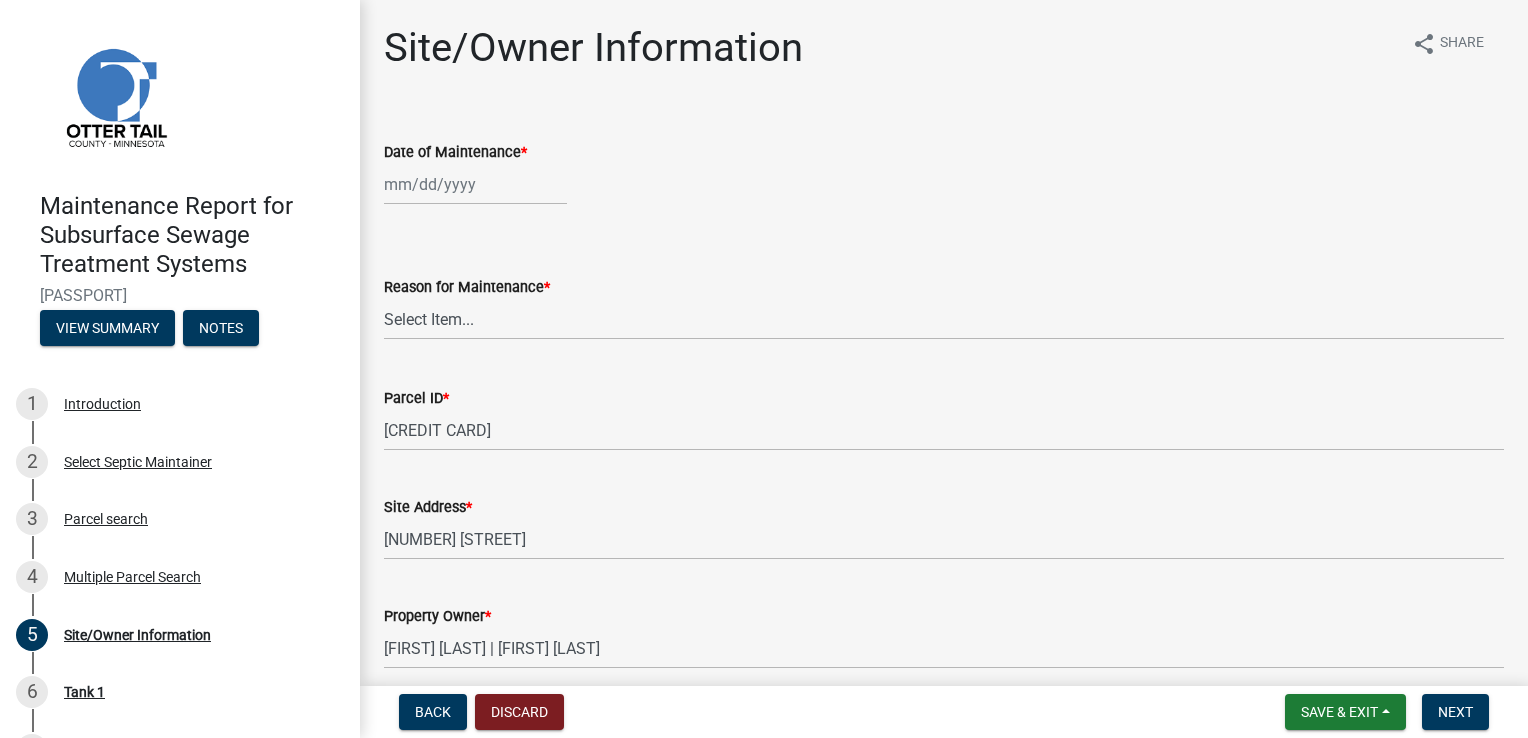 select on "8" 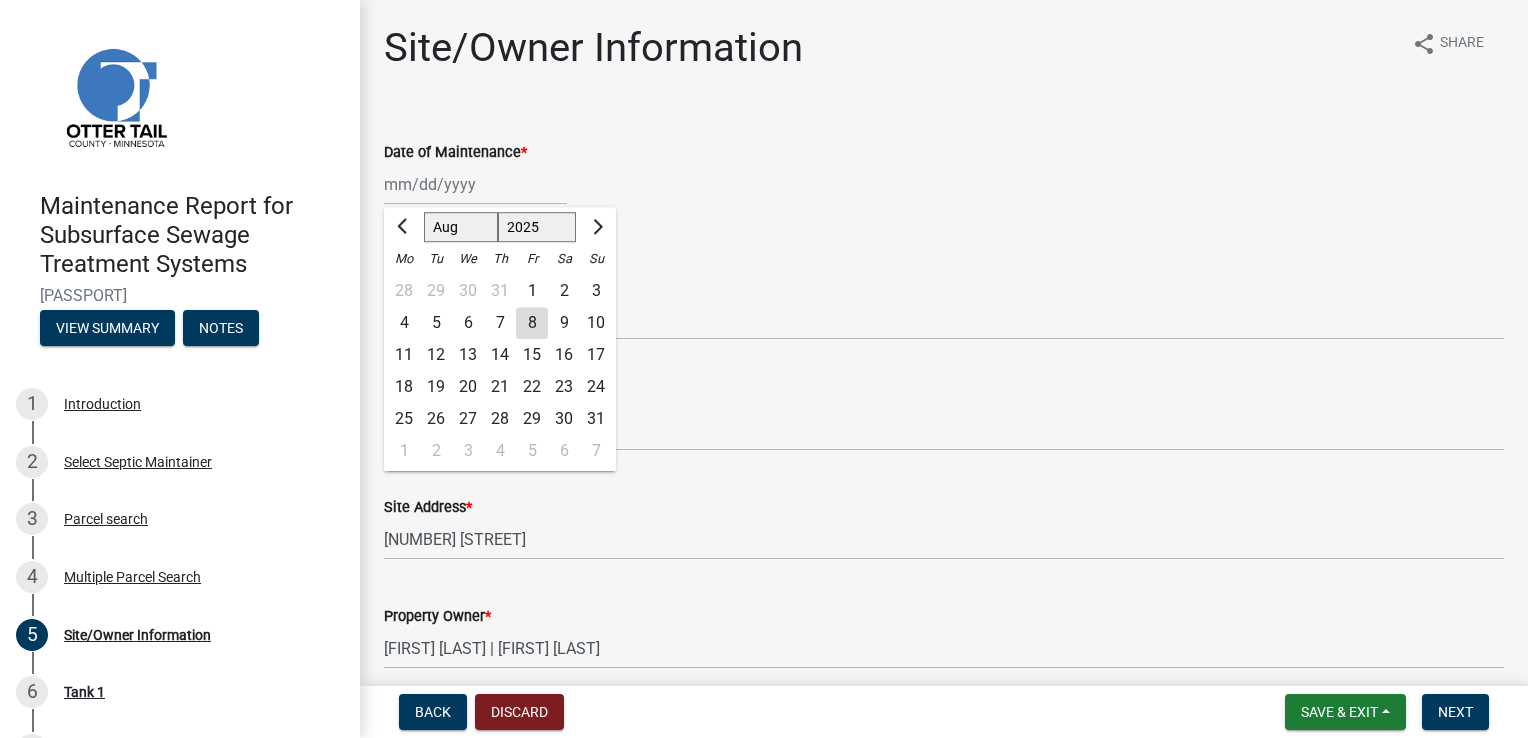 click on "Jan Feb Mar Apr May Jun Jul Aug Sep Oct Nov Dec 1525 1526 1527 1528 1529 1530 1531 1532 1533 1534 1535 1536 1537 1538 1539 1540 1541 1542 1543 1544 1545 1546 1547 1548 1549 1550 1551 1552 1553 1554 1555 1556 1557 1558 1559 1560 1561 1562 1563 1564 1565 1566 1567 1568 1569 1570 1571 1572 1573 1574 1575 1576 1577 1578 1579 1580 1581 1582 1583 1584 1585 1586 1587 1588 1589 1590 1591 1592 1593 1594 1595 1596 1597 1598 1599 1600 1601 1602 1603 1604 1605 1606 1607 1608 1609 1610 1611 1612 1613 1614 1615 1616 1617 1618 1619 1620 1621 1622 1623 1624 1625 1626 1627 1628 1629 1630 1631 1632 1633 1634 1635 1636 1637 1638 1639 1640 1641 1642 1643 1644 1645 1646 1647 1648 1649 1650 1651 1652 1653 1654 1655 1656 1657 1658 1659 1660 1661 1662 1663 1664 1665 1666 1667 1668 1669 1670 1671 1672 1673 1674 1675 1676 1677 1678 1679 1680 1681 1682 1683 1684 1685 1686 1687 1688 1689 1690 1691 1692 1693 1694 1695 1696 1697 1698 1699 1700 1701 1702 1703 1704 1705 1706 1707 1708 1709 1710 1711 1712 1713 1714 1715 1716 1717 1718 1719 1" 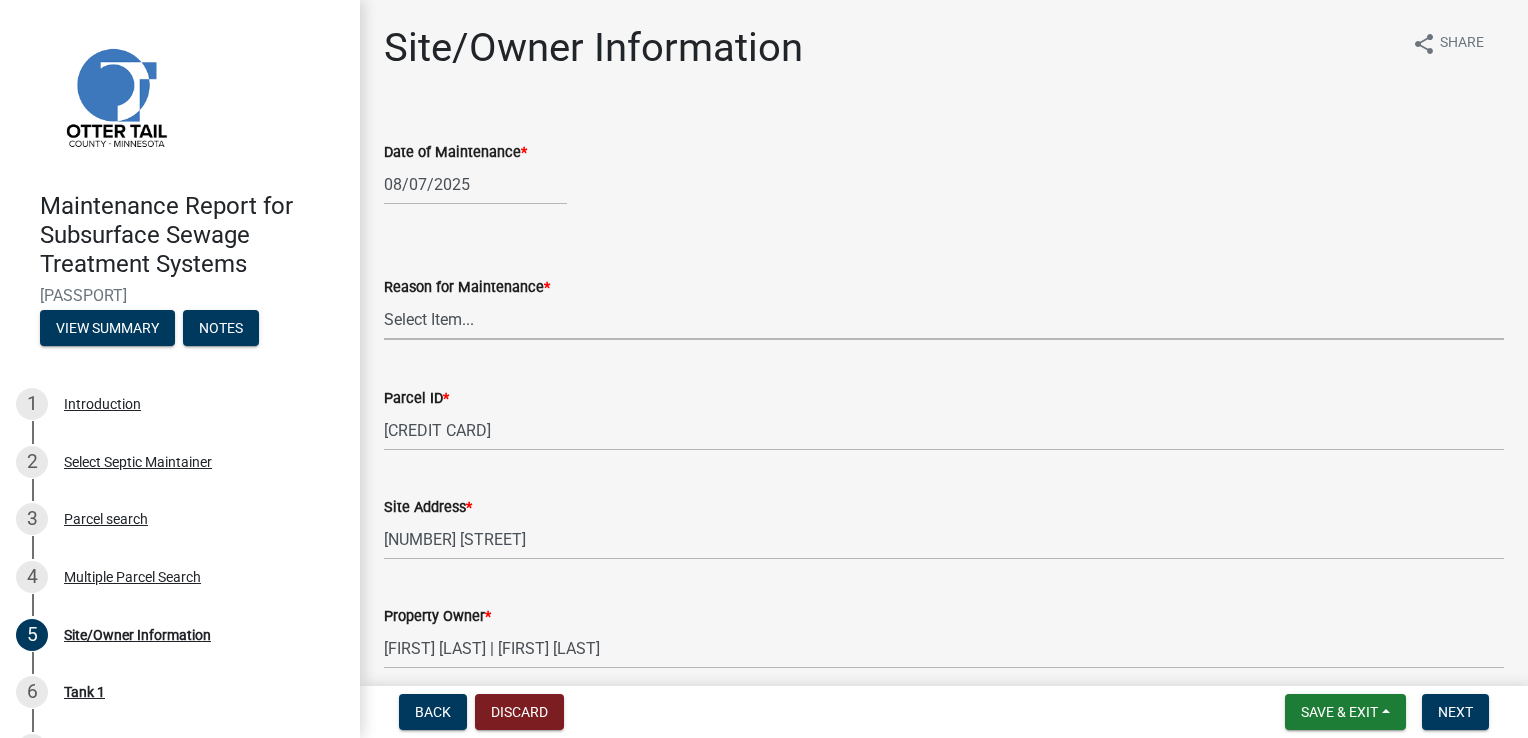 drag, startPoint x: 465, startPoint y: 321, endPoint x: 440, endPoint y: 339, distance: 30.805843 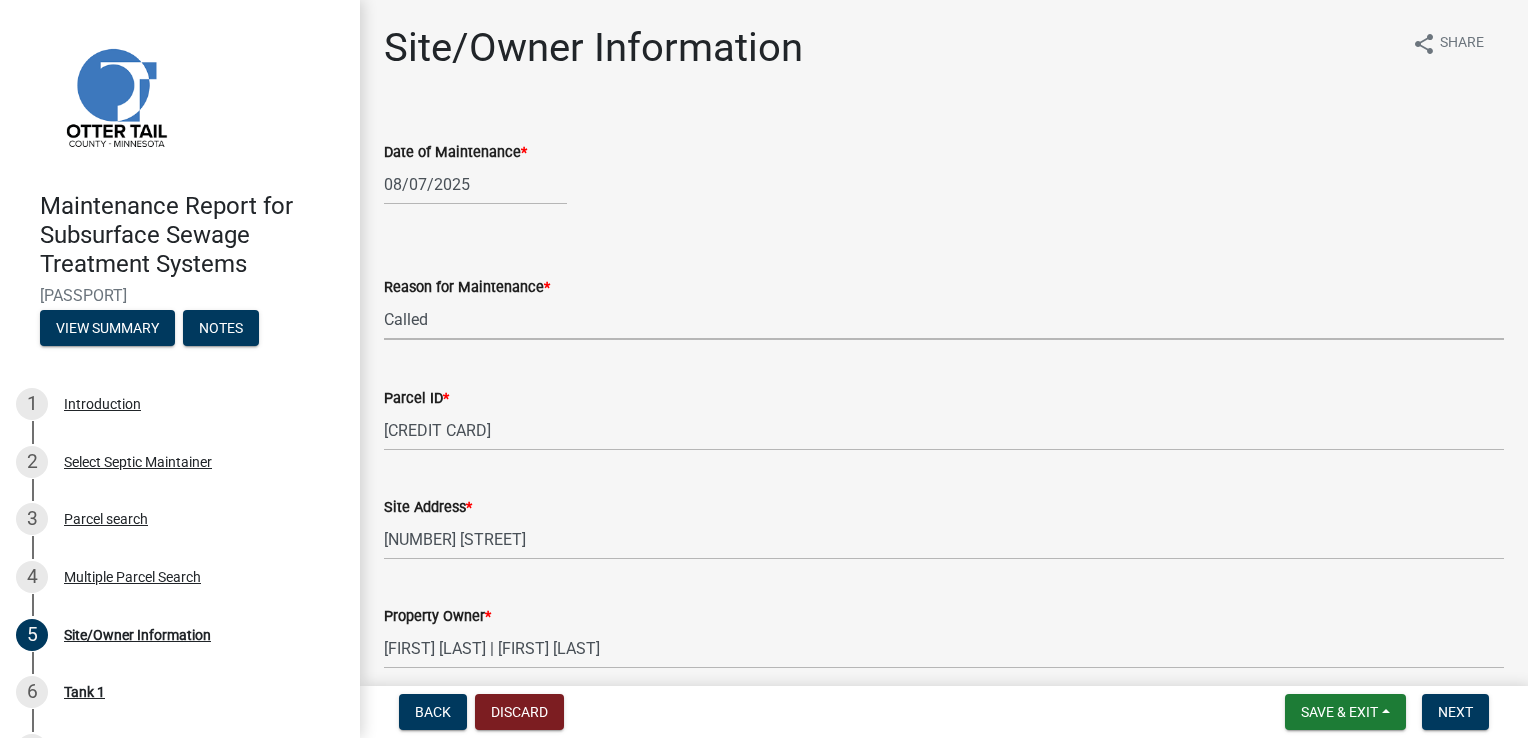 click on "Select Item...   Called   Routine   Other" at bounding box center (944, 319) 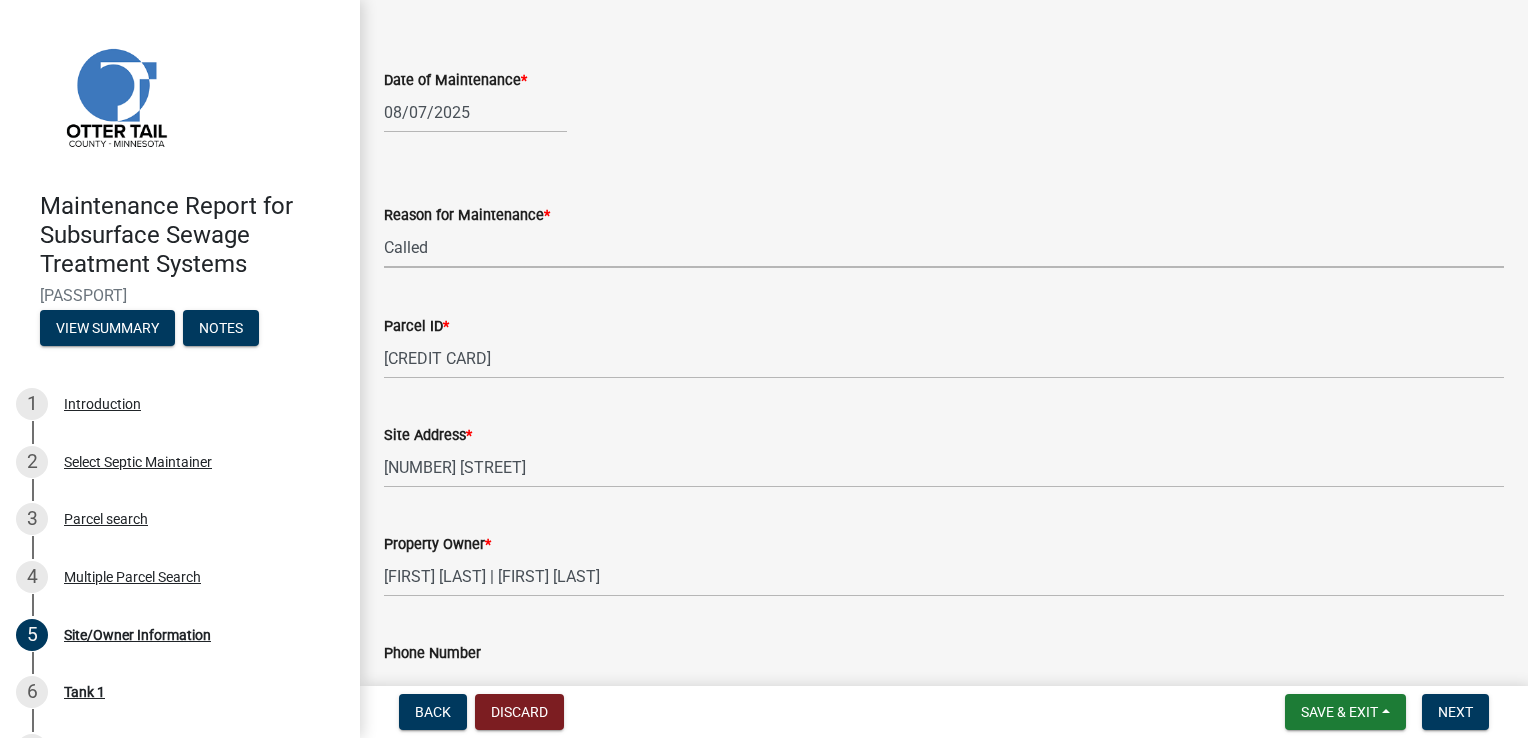 scroll, scrollTop: 300, scrollLeft: 0, axis: vertical 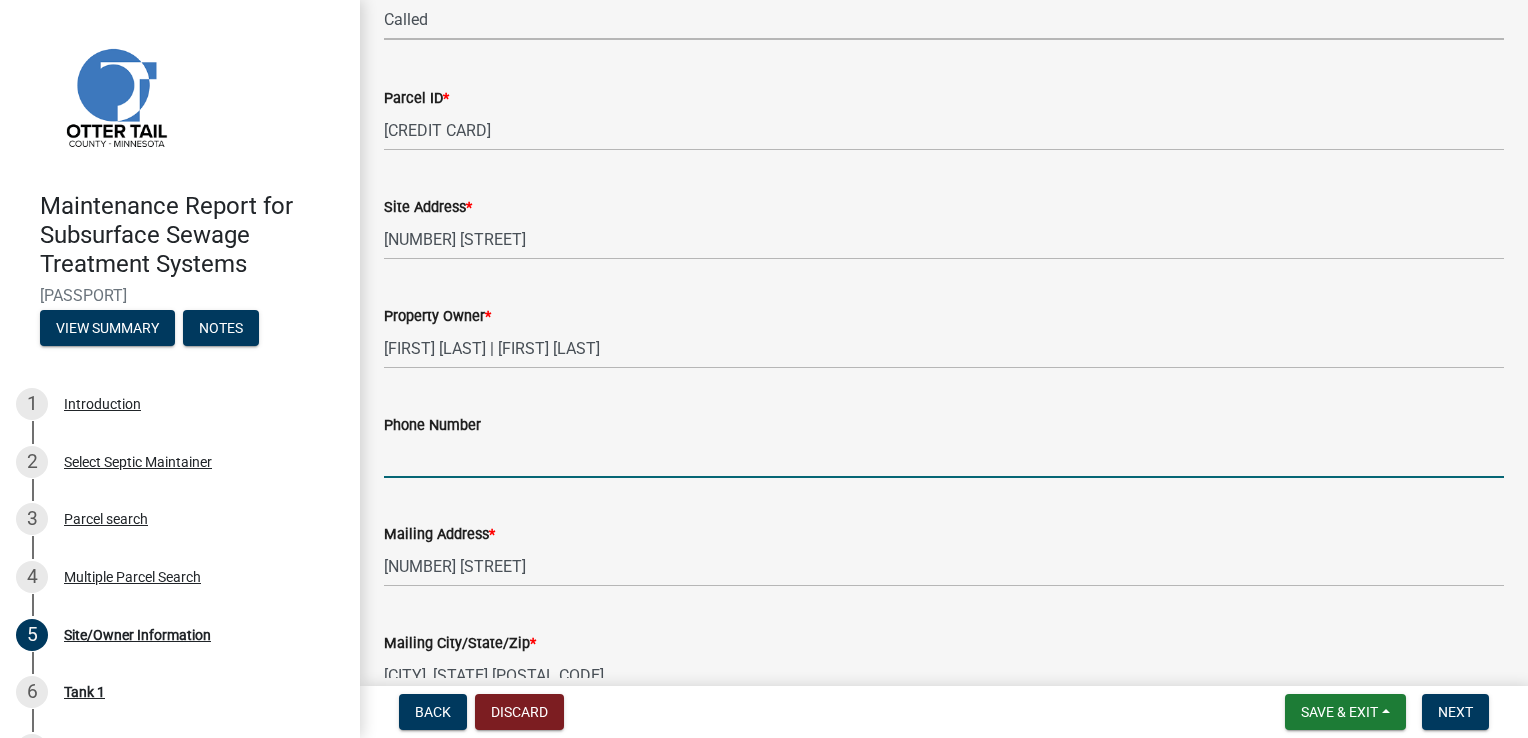 click on "Phone Number" at bounding box center (944, 457) 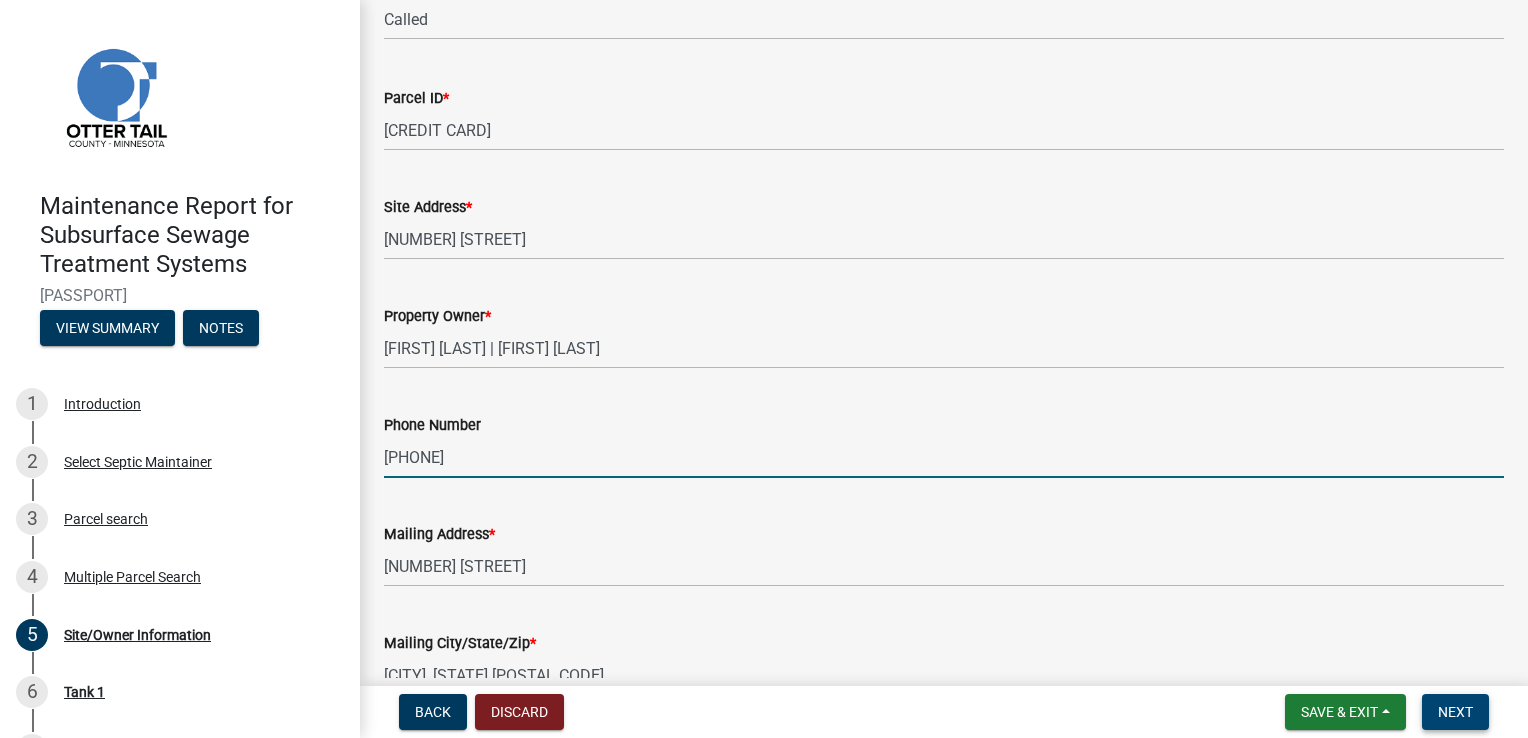 type on "[PHONE]" 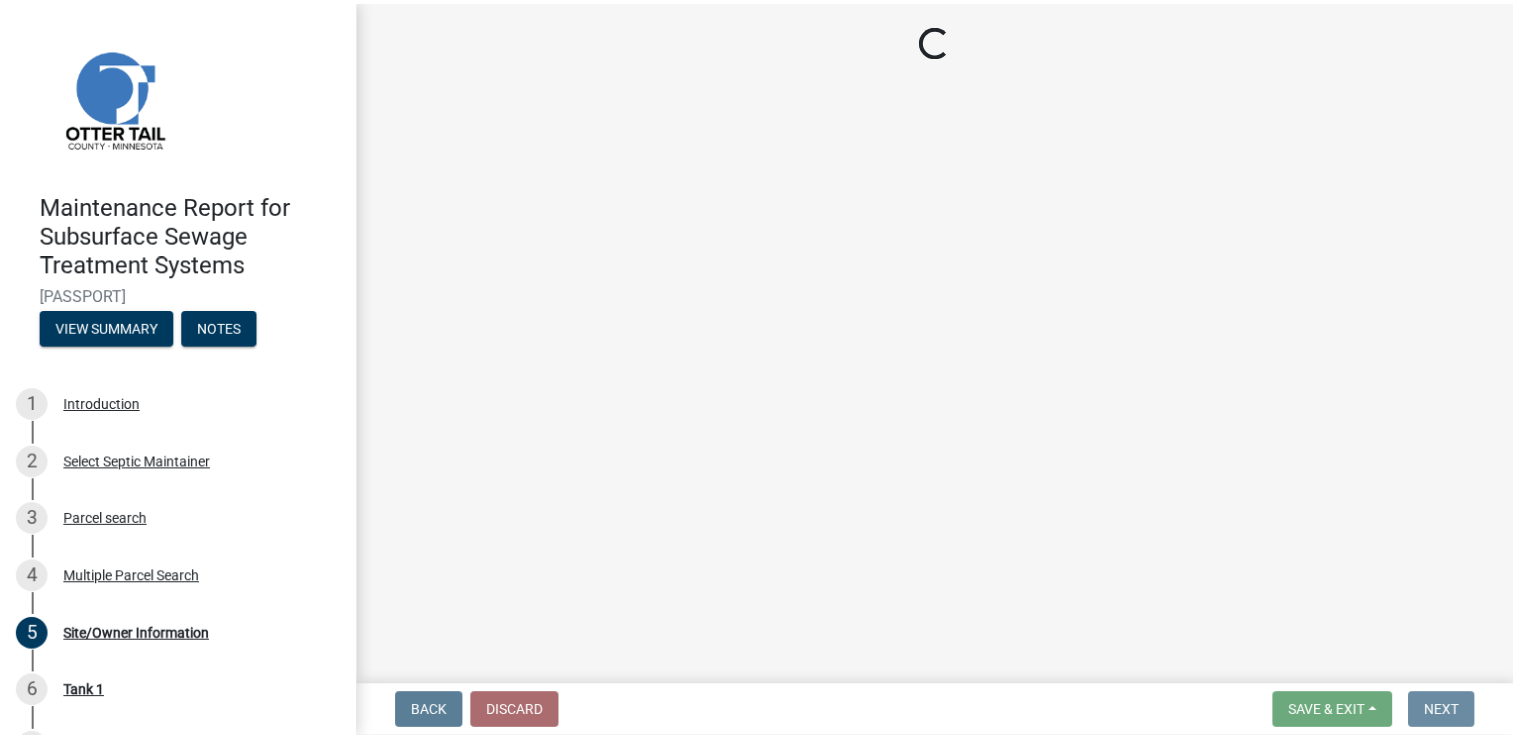 scroll, scrollTop: 0, scrollLeft: 0, axis: both 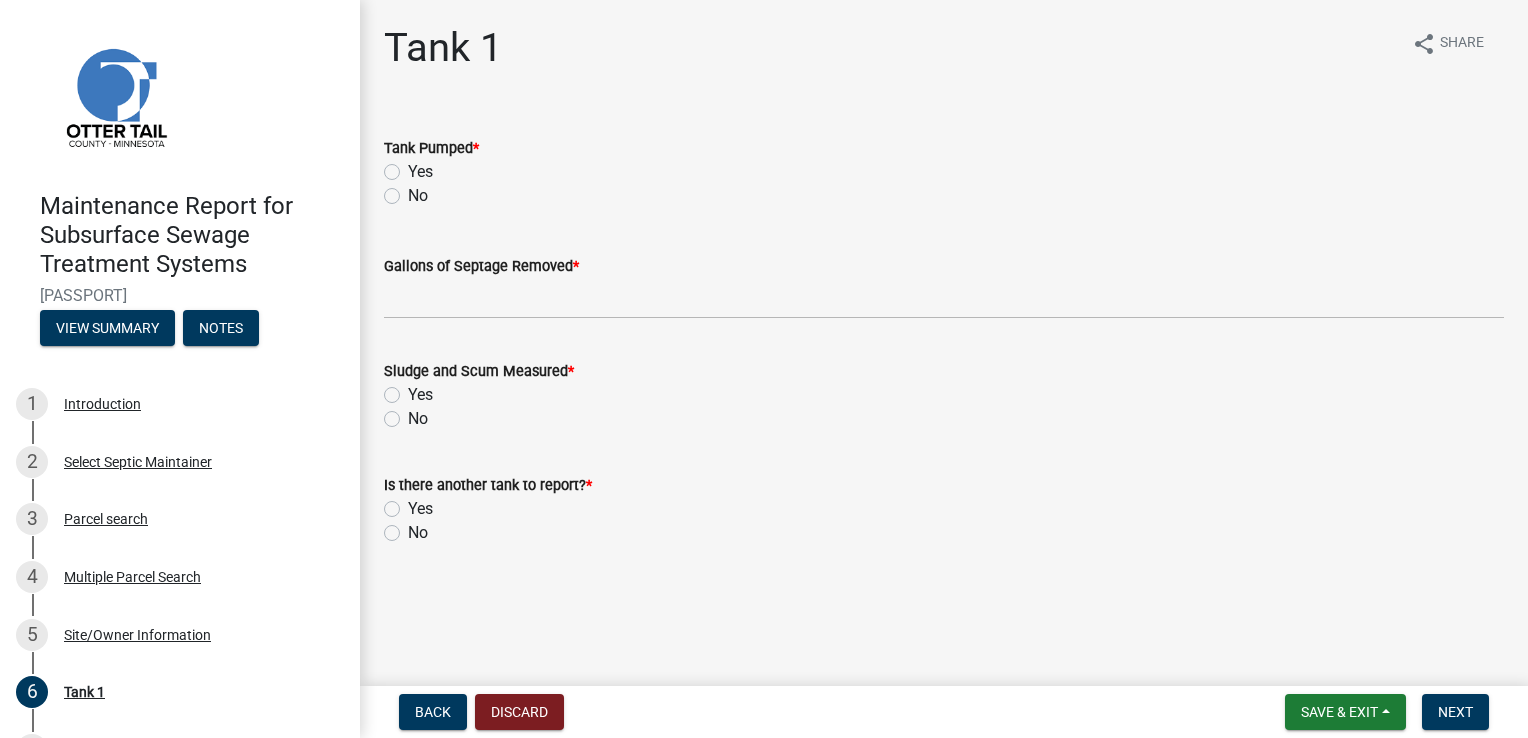 click on "Yes" 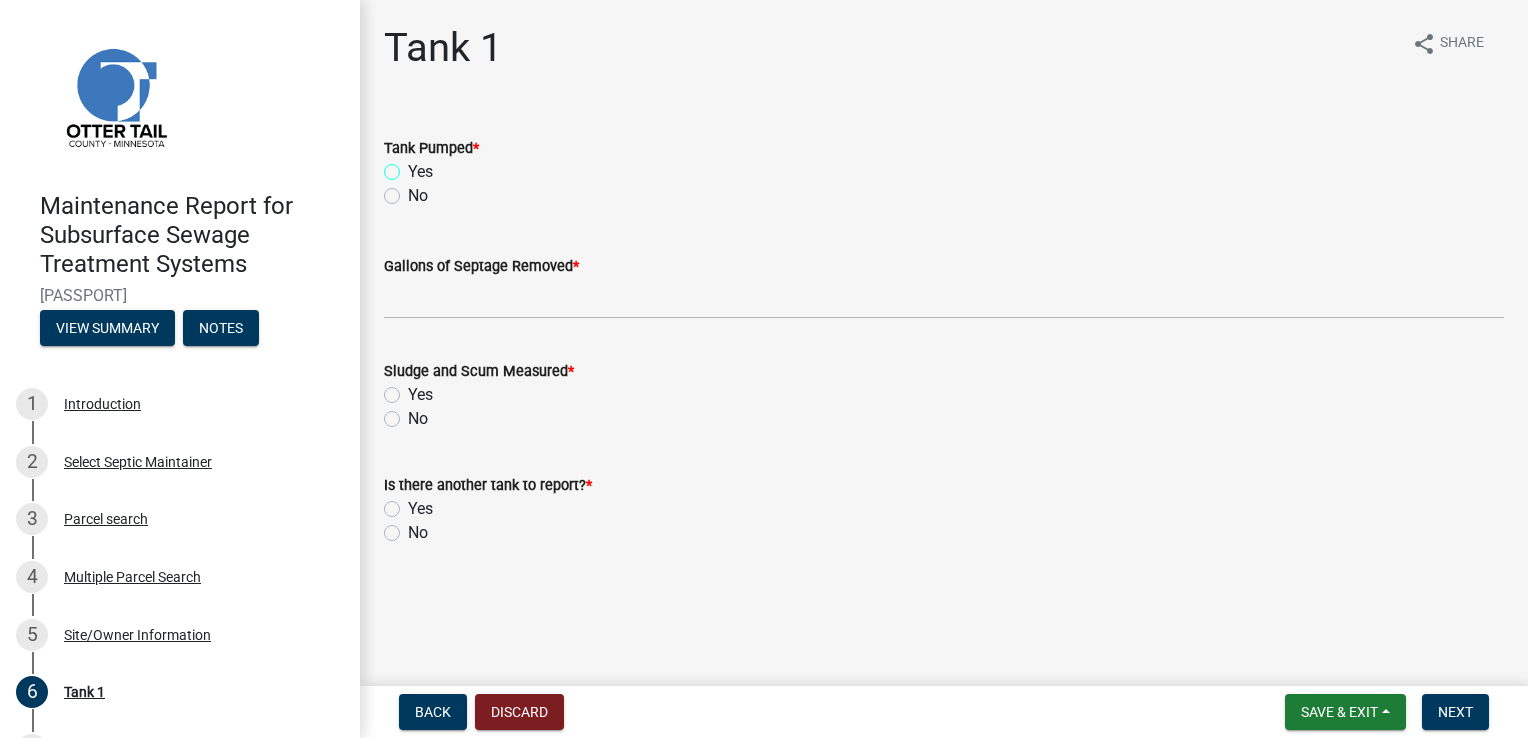 click on "Yes" at bounding box center [414, 166] 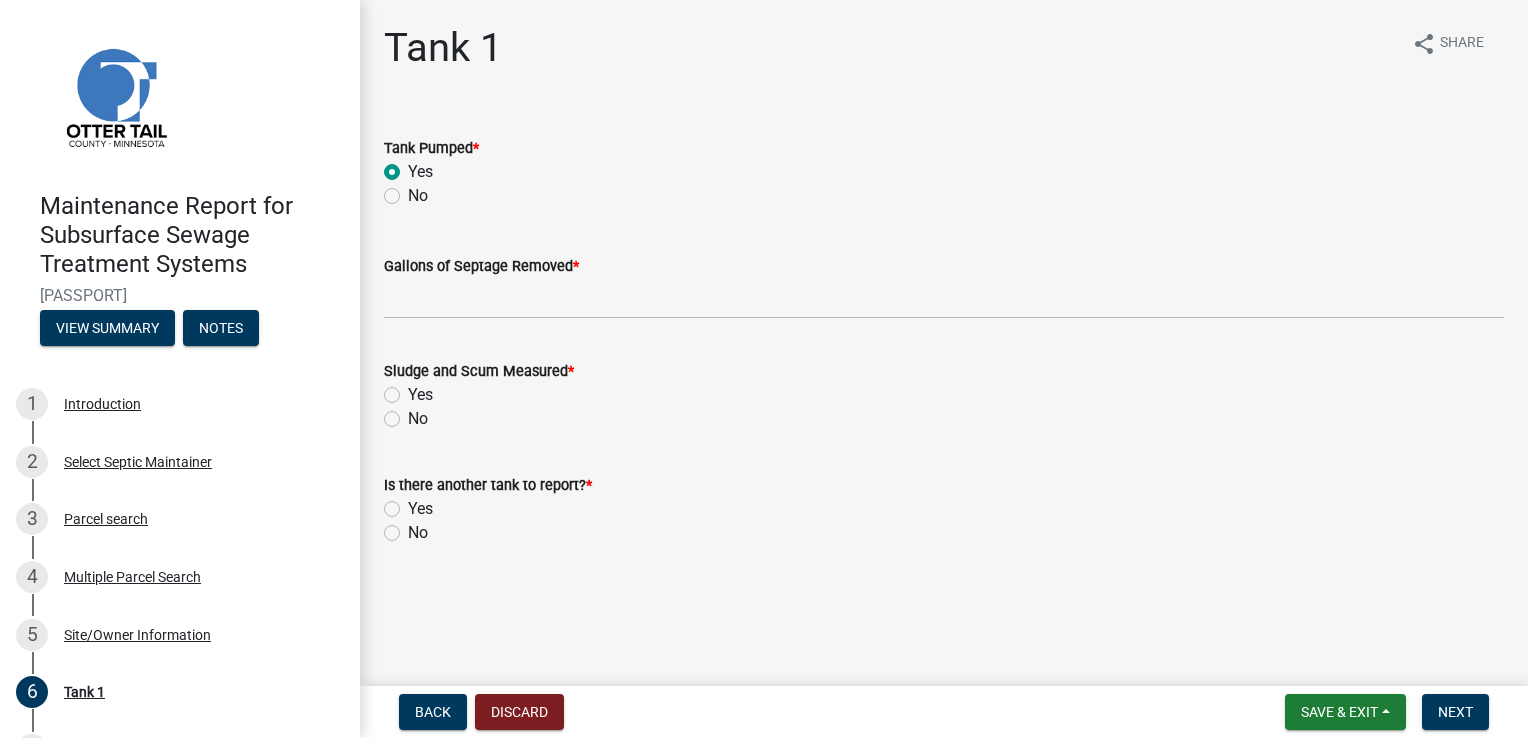radio on "true" 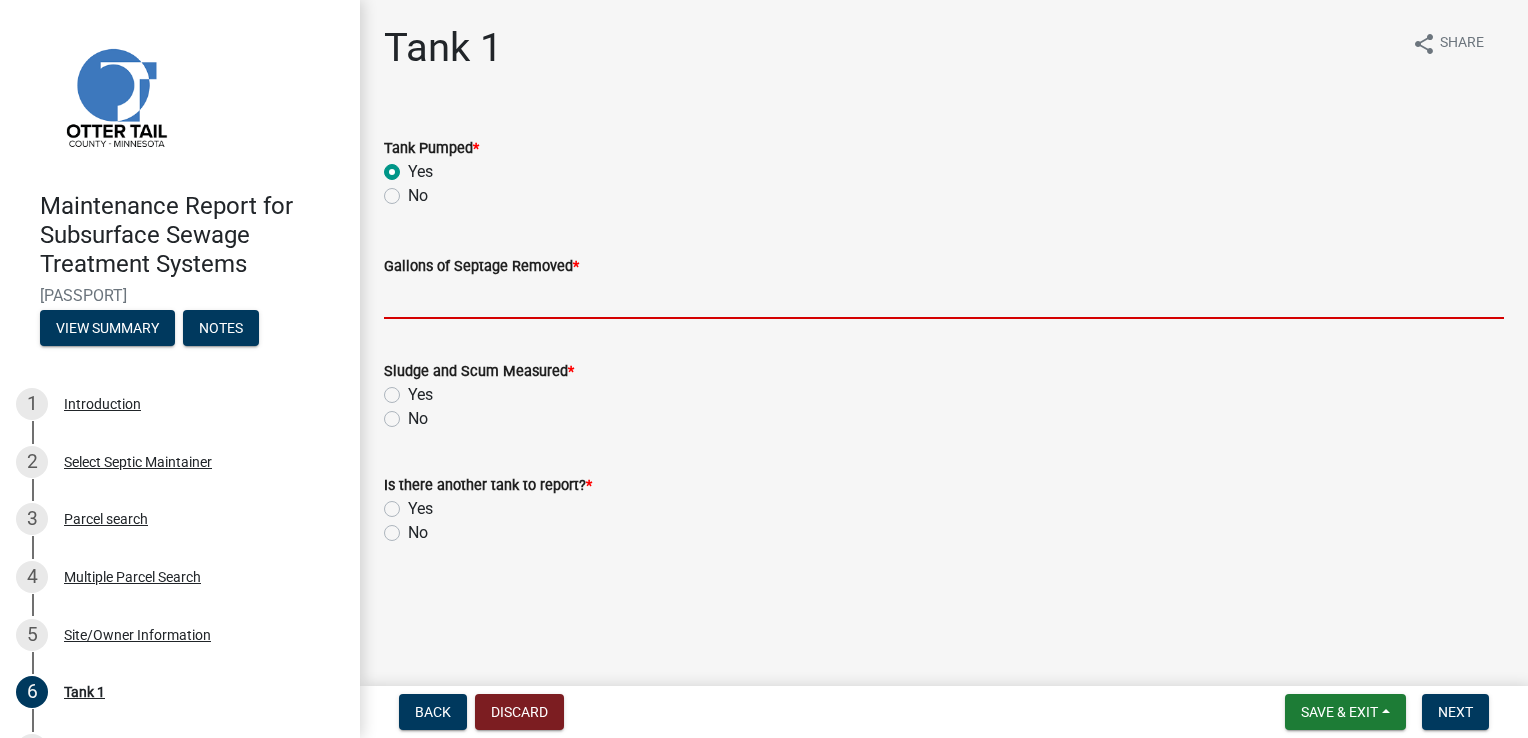 click on "Gallons of Septage Removed  *" at bounding box center (944, 298) 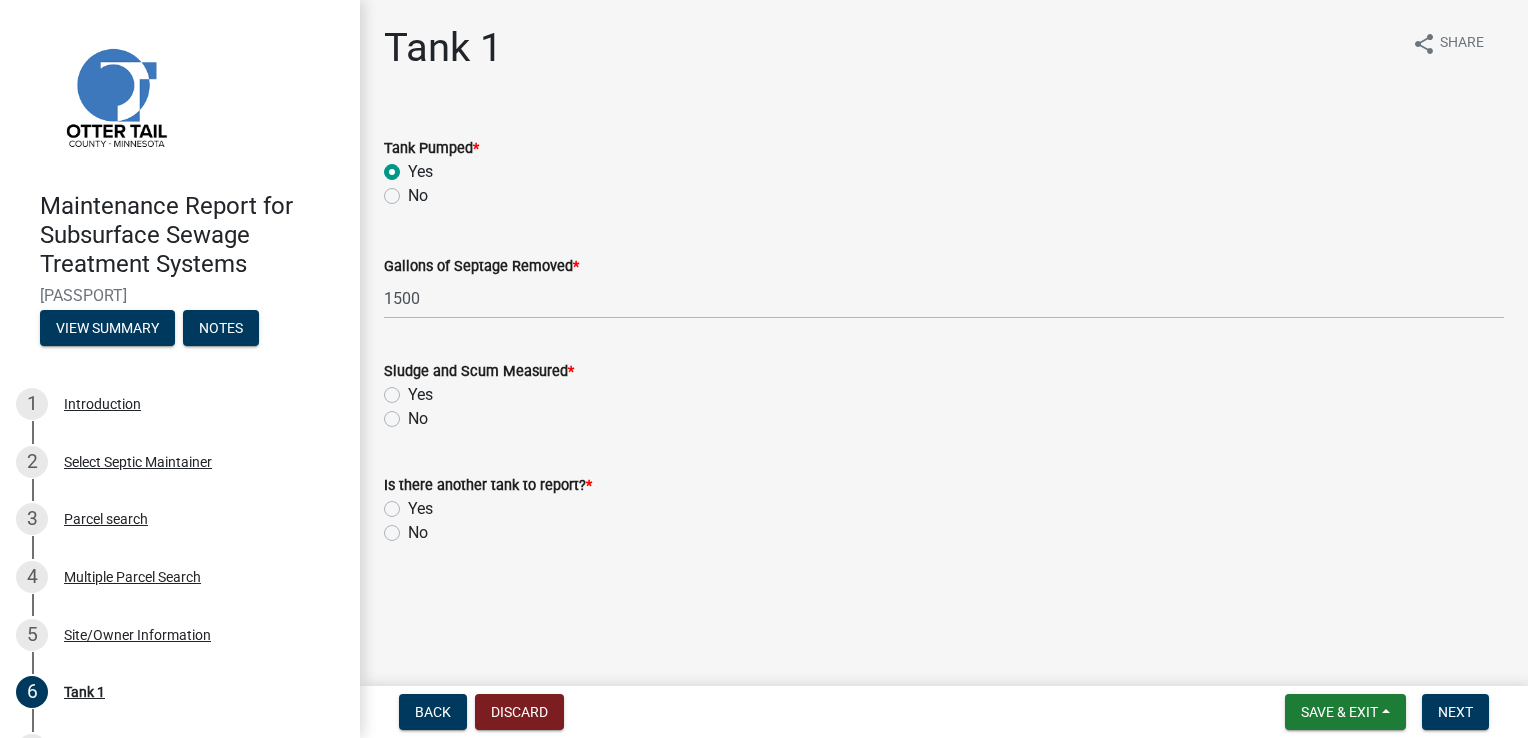 click on "Yes" 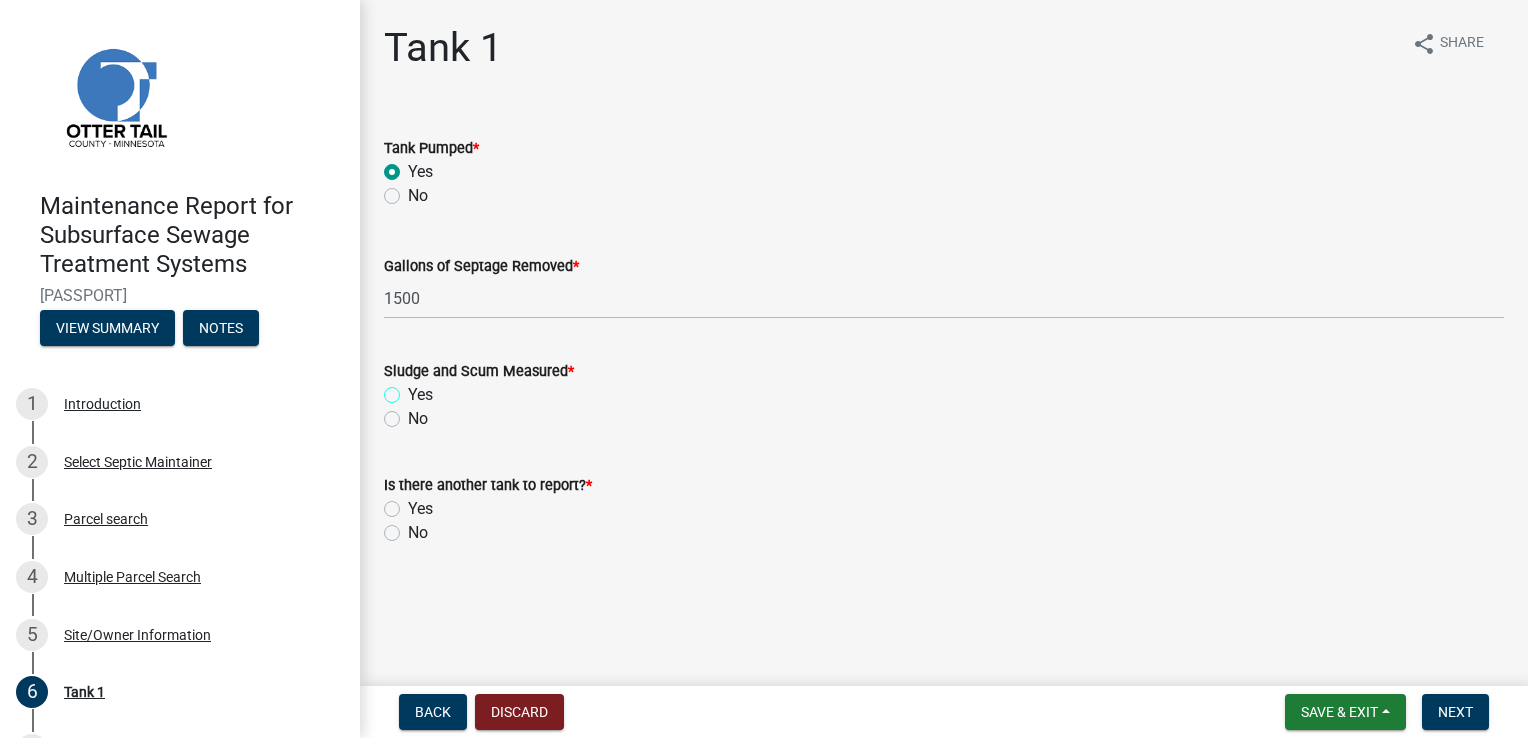 click on "Yes" at bounding box center (414, 389) 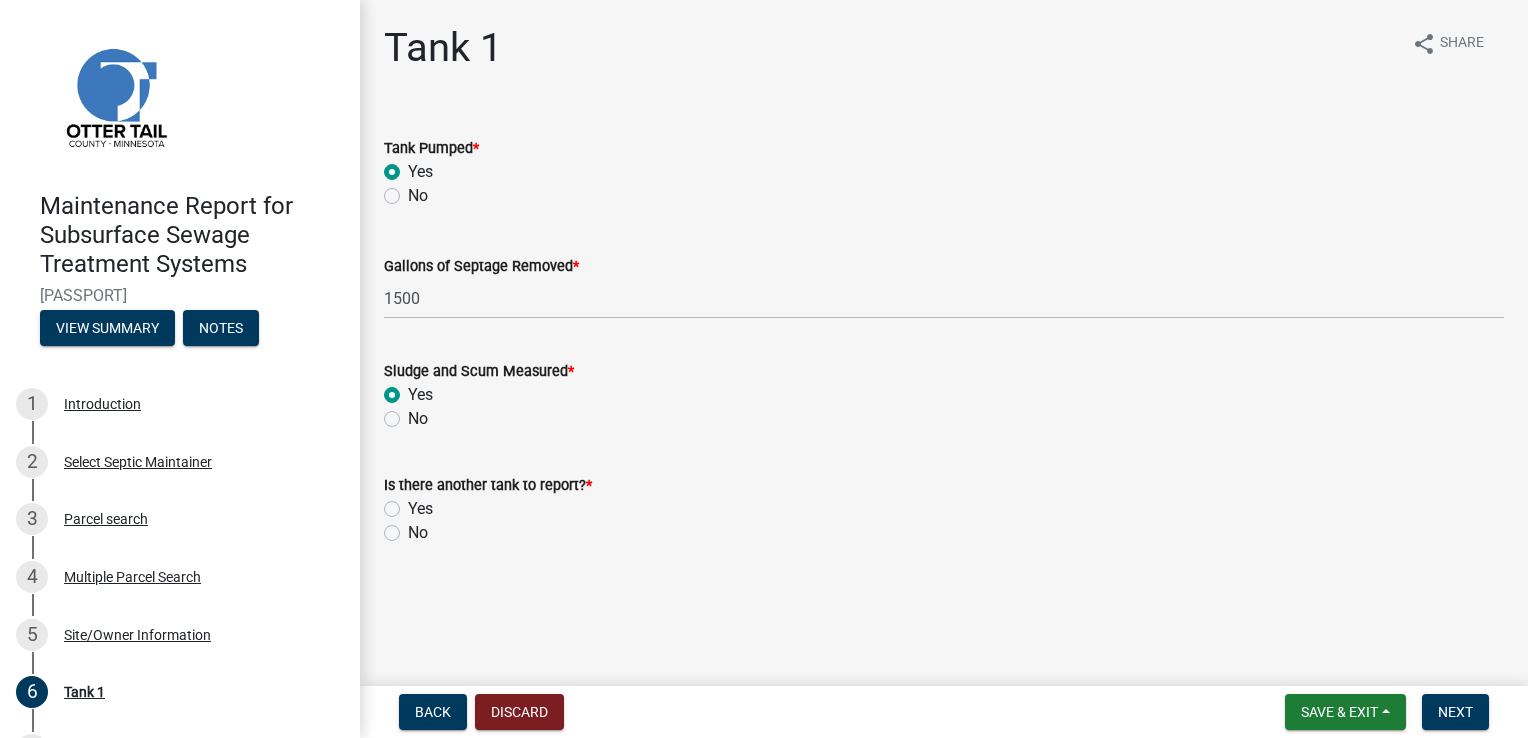 radio on "true" 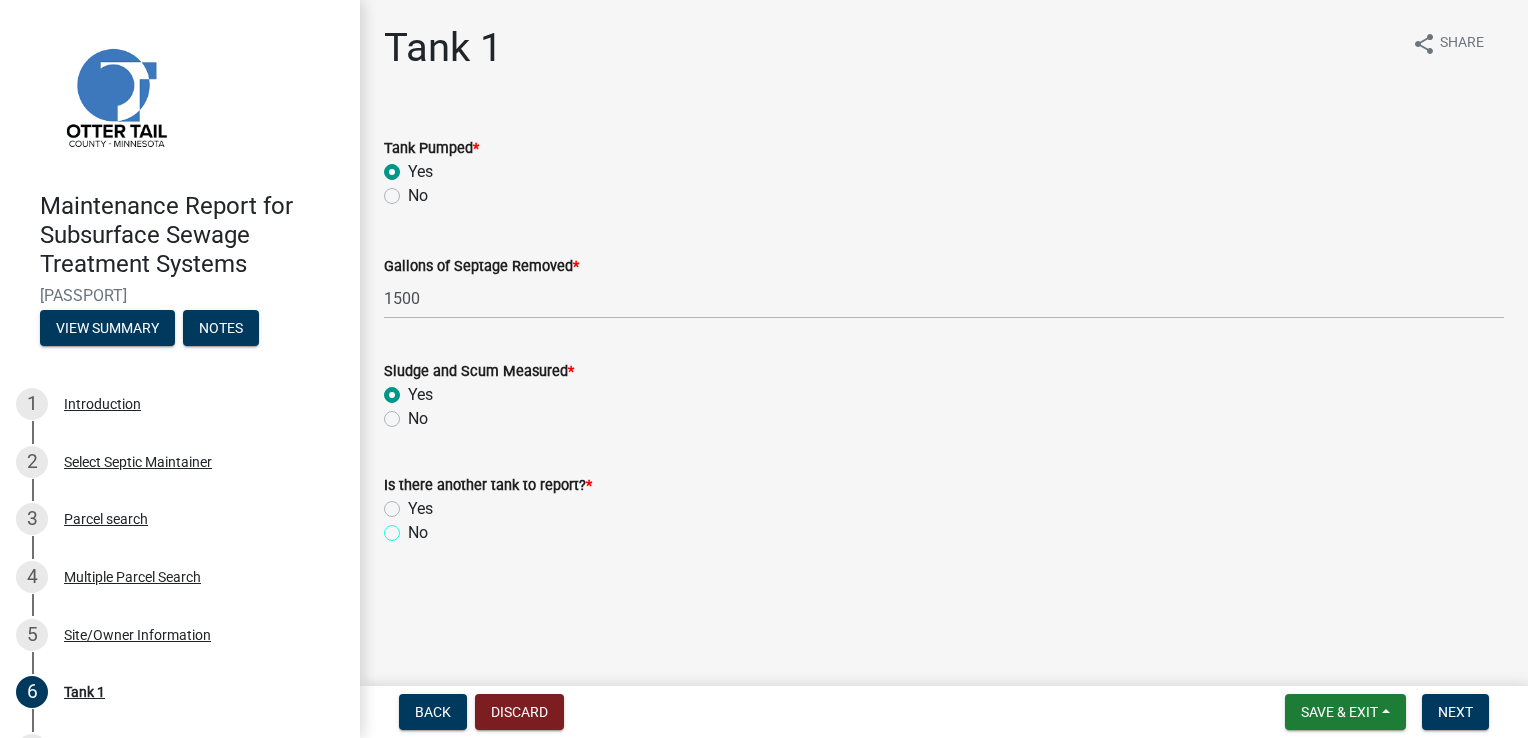 click on "No" at bounding box center (414, 527) 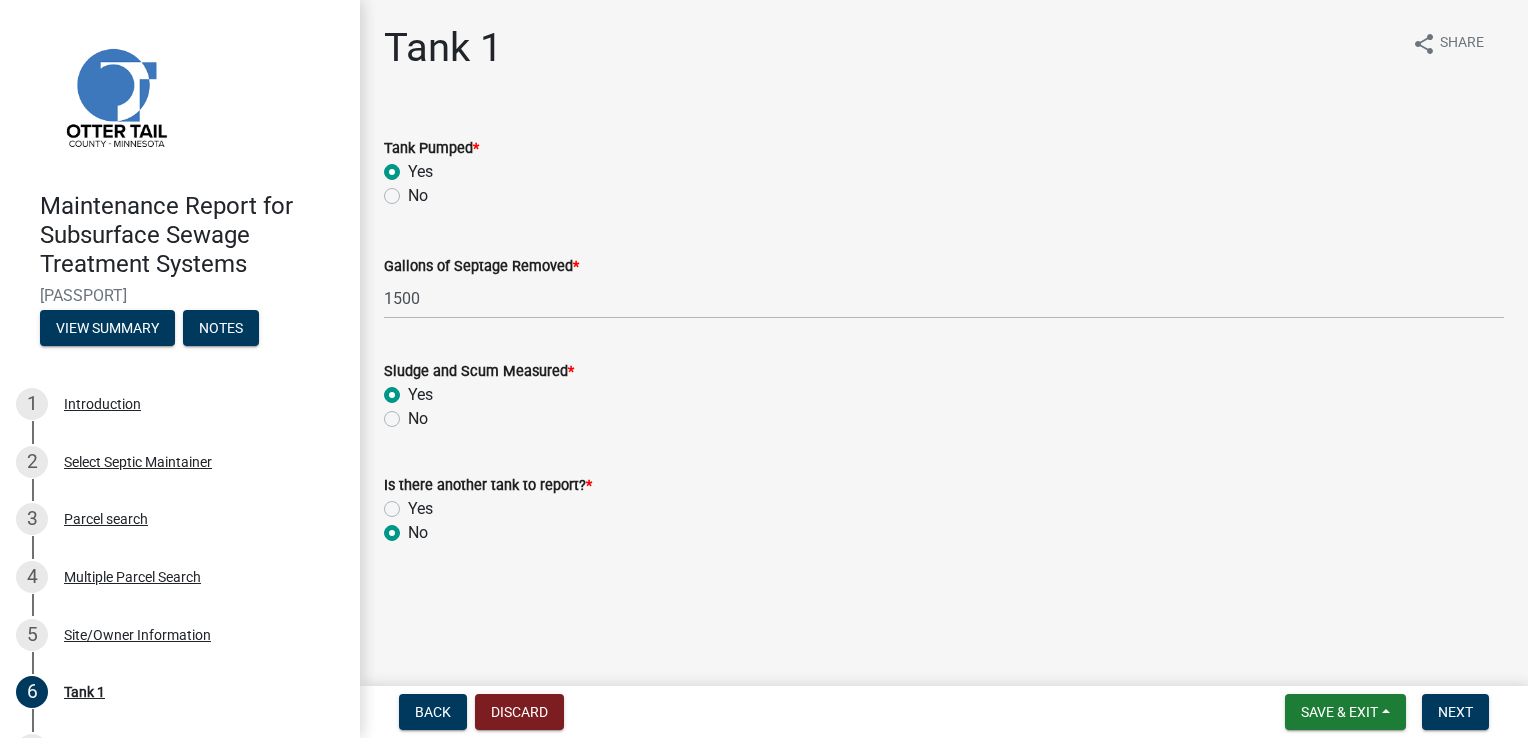 radio on "true" 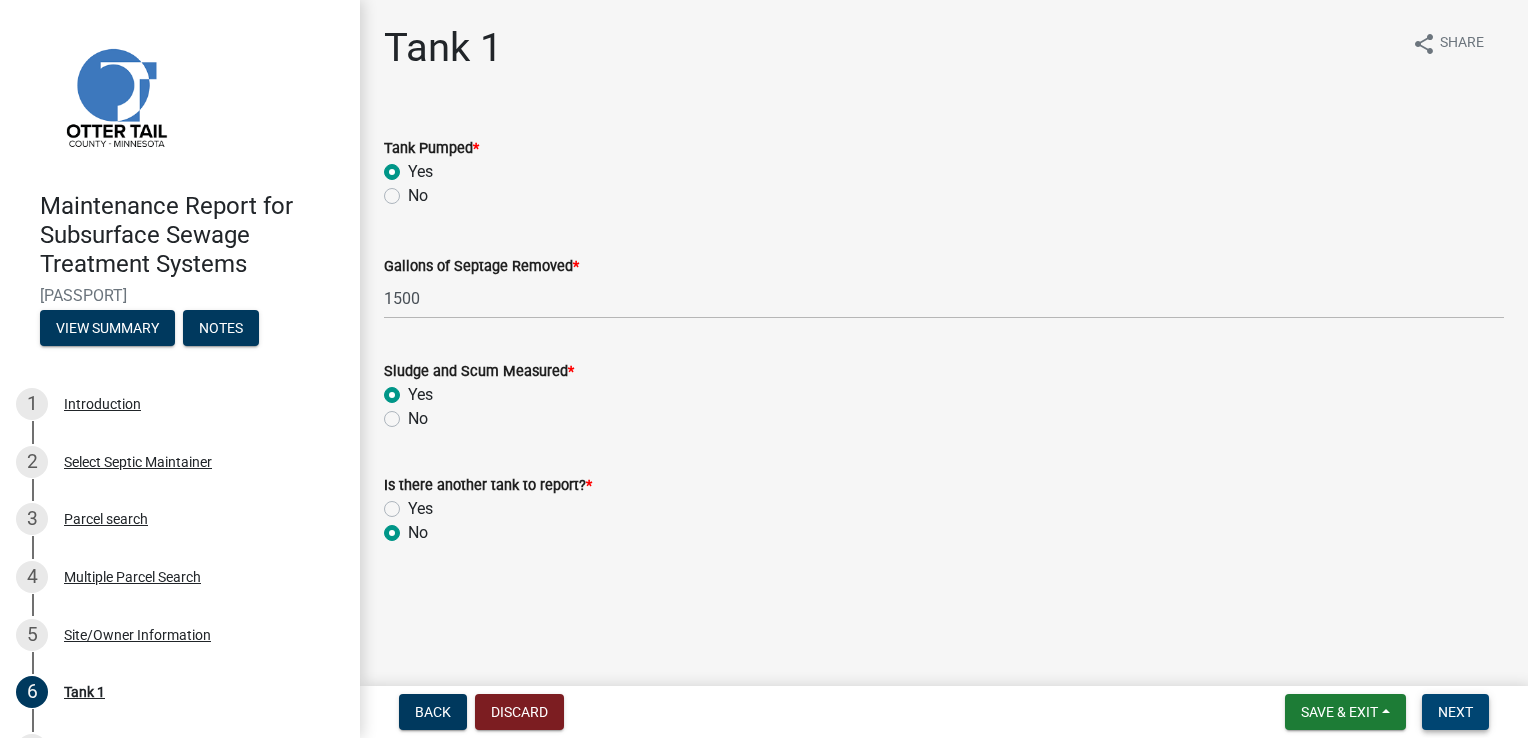 click on "Next" at bounding box center [1455, 712] 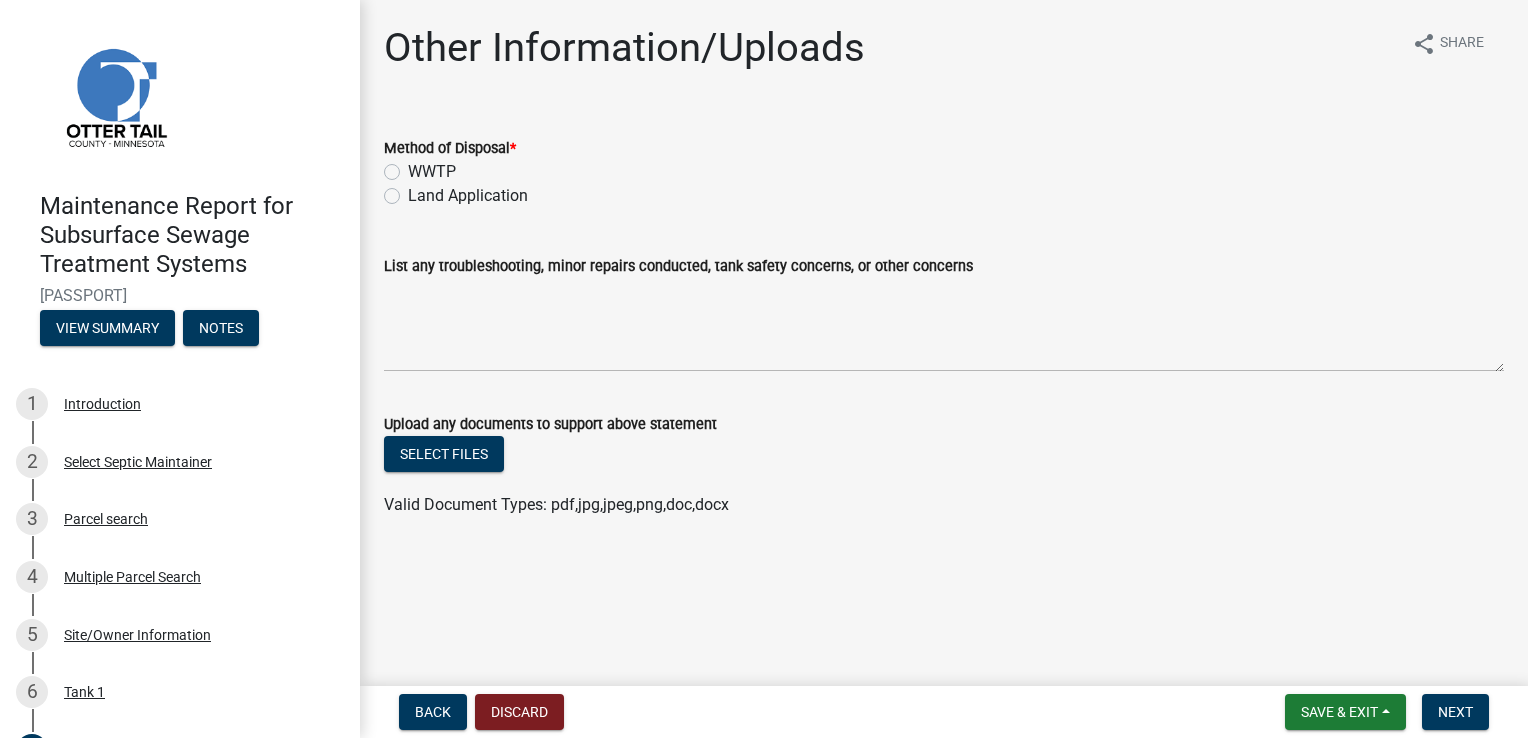 click on "Land Application" 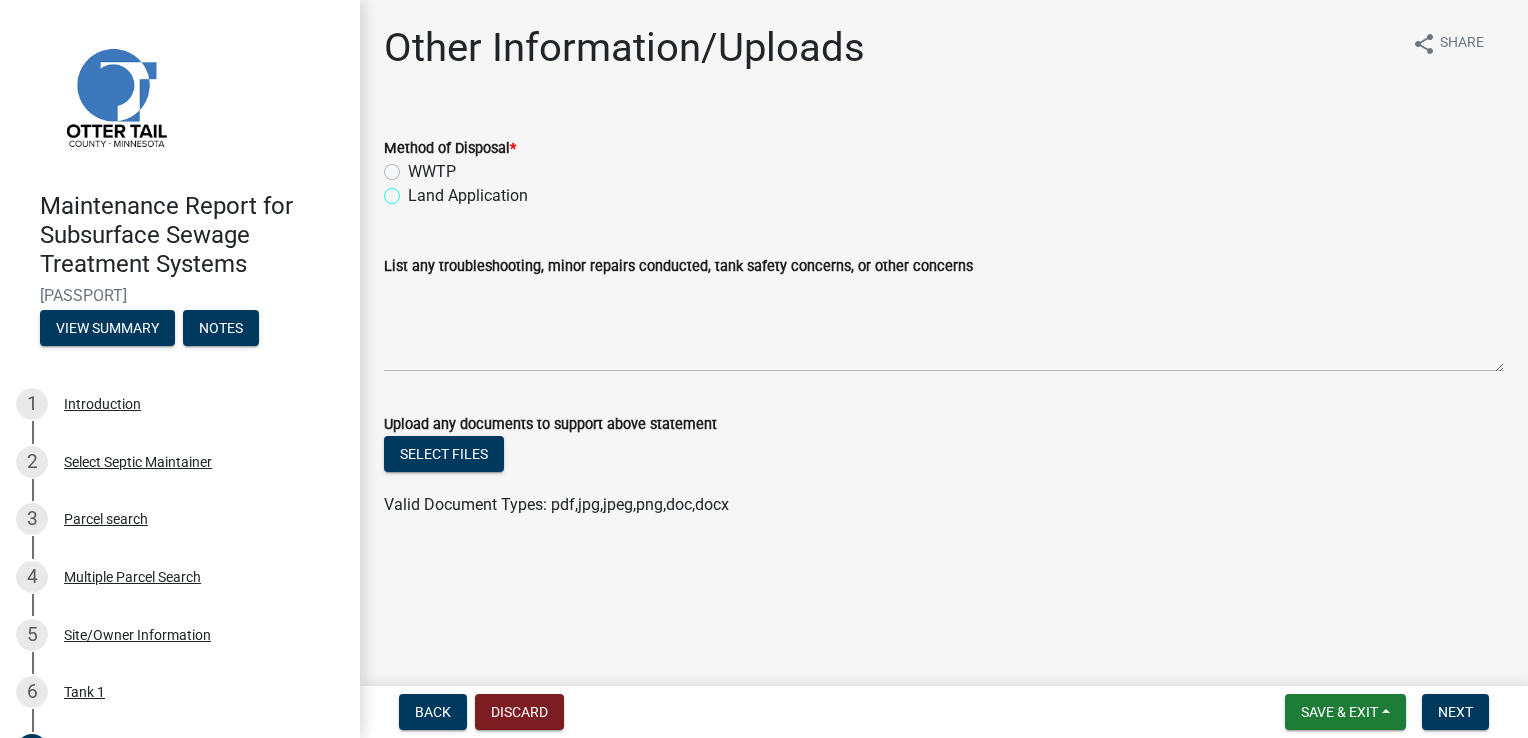 click on "Land Application" at bounding box center (414, 190) 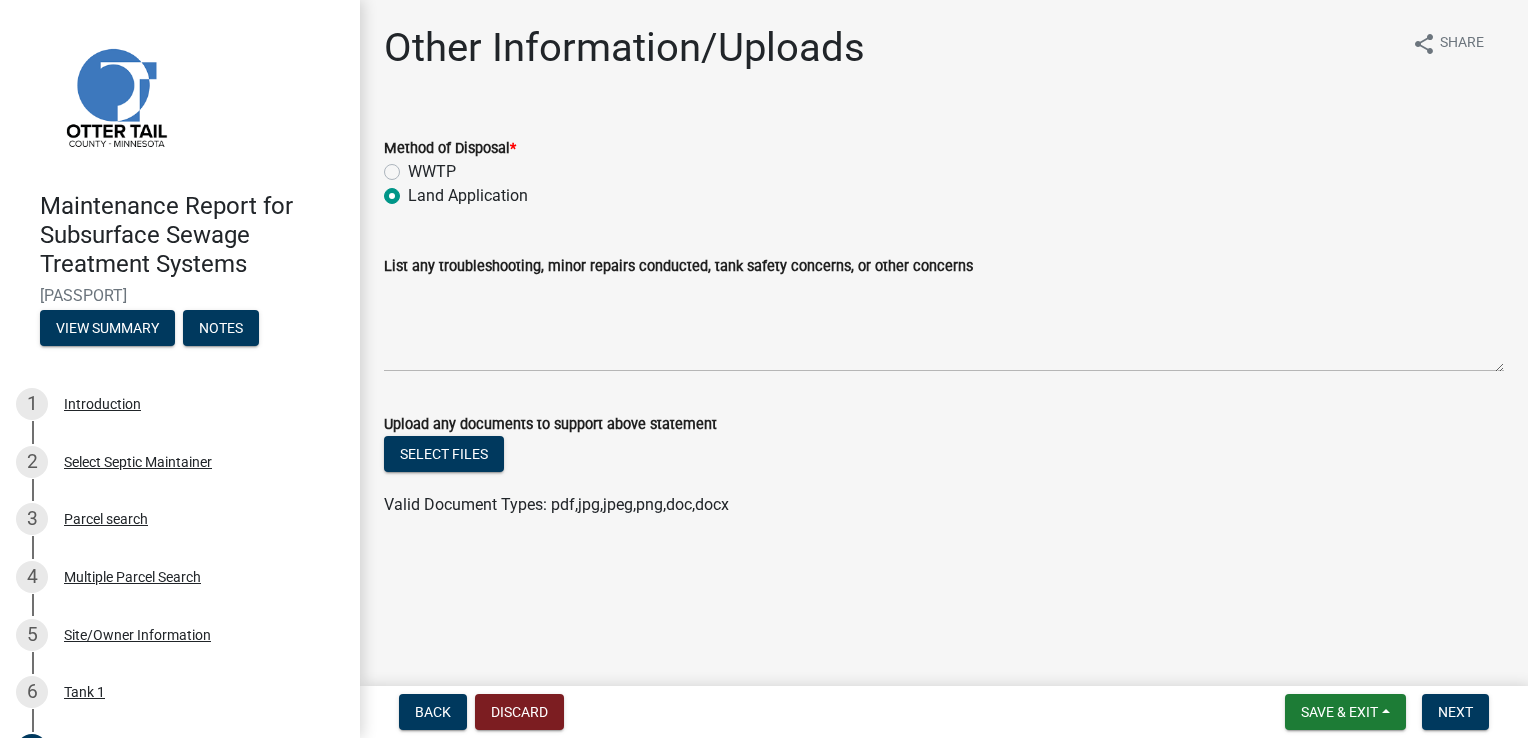 radio on "true" 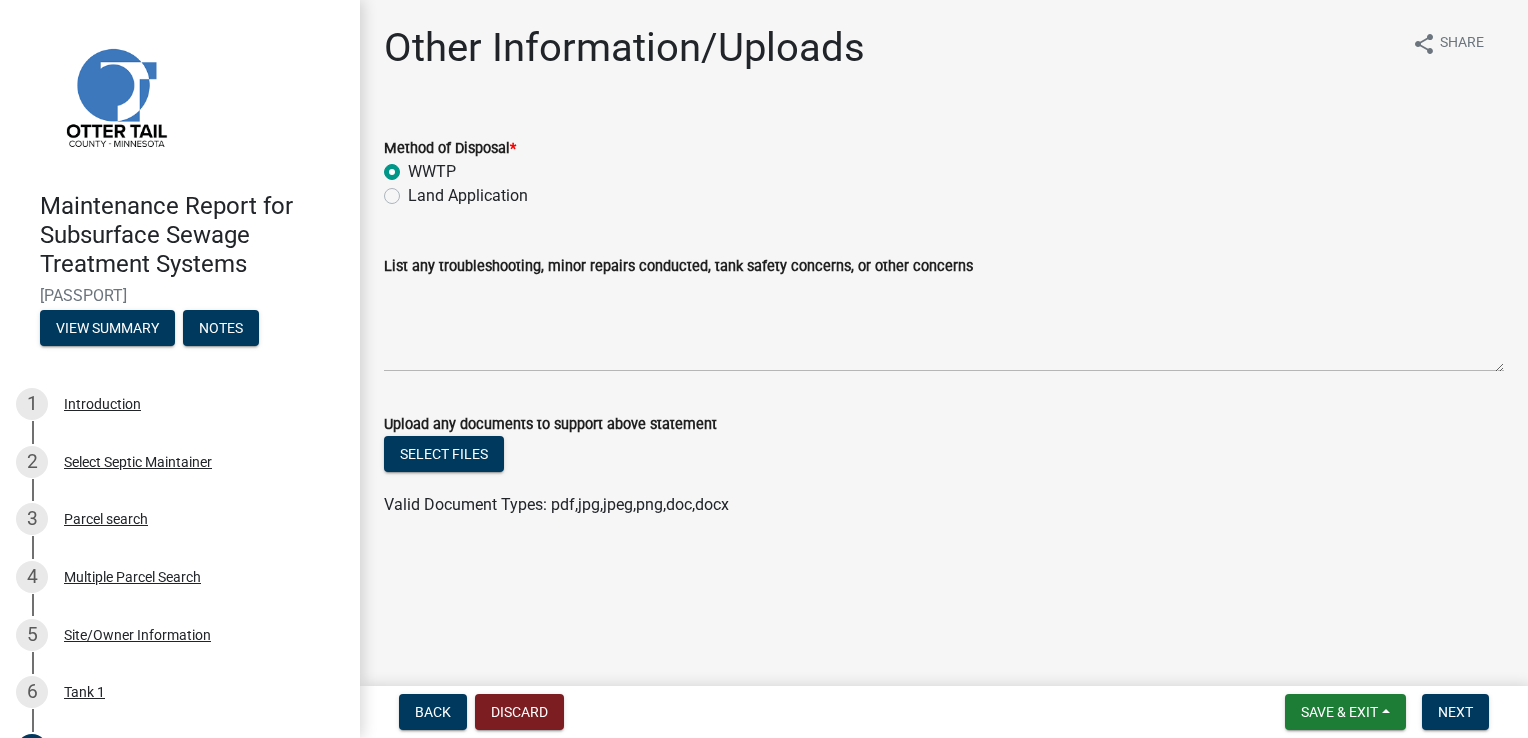 radio on "true" 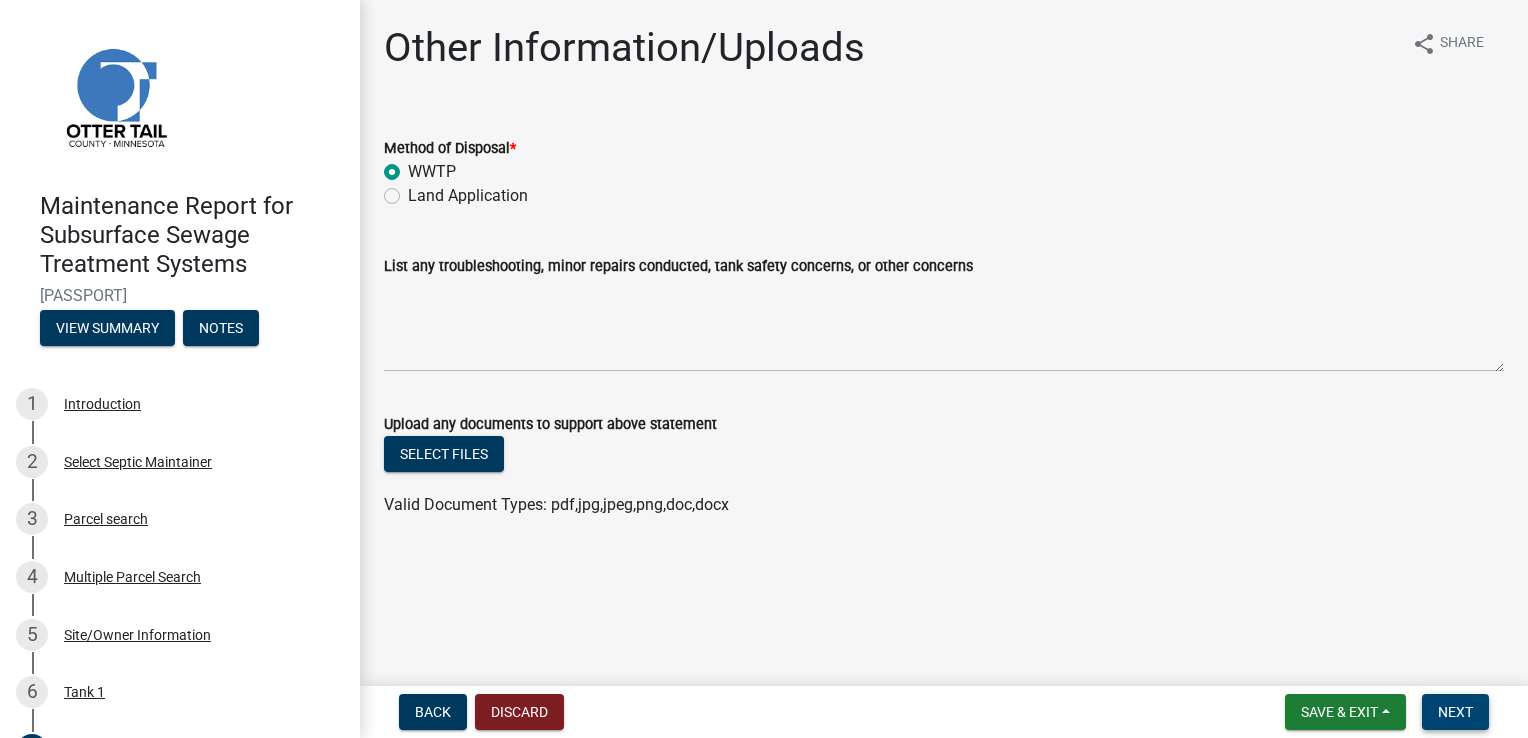 click on "Next" at bounding box center (1455, 712) 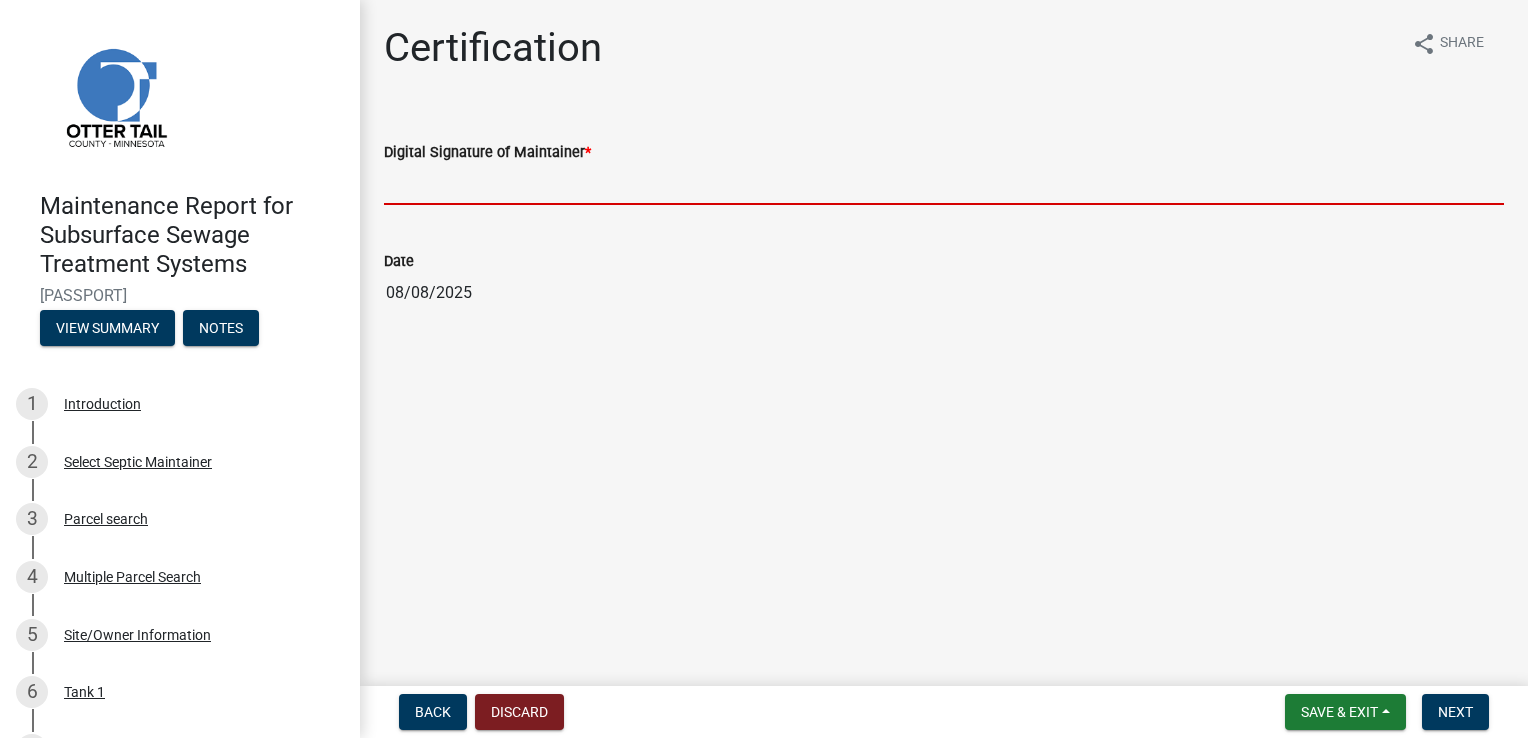 click on "Digital Signature of Maintainer  *" at bounding box center [944, 184] 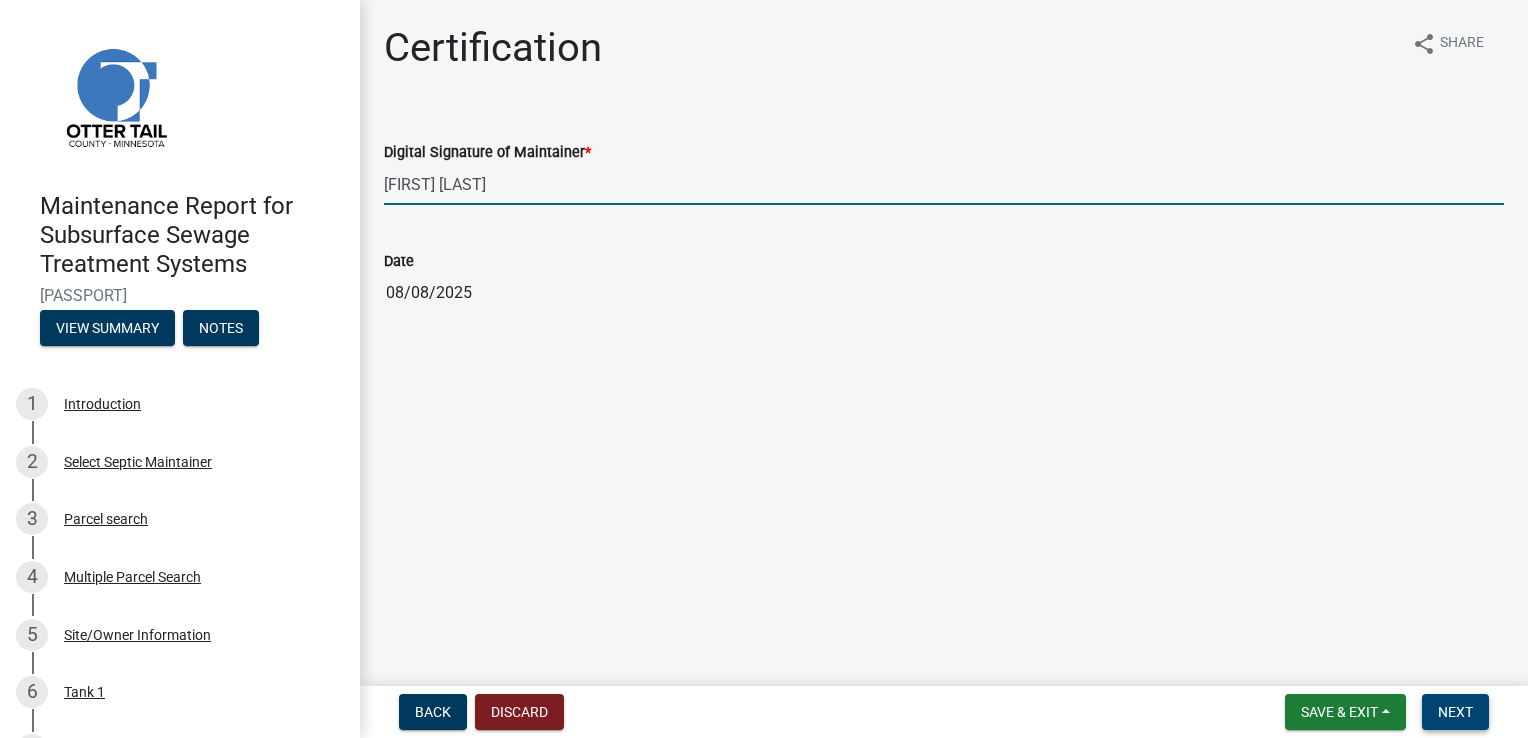 click on "Next" at bounding box center [1455, 712] 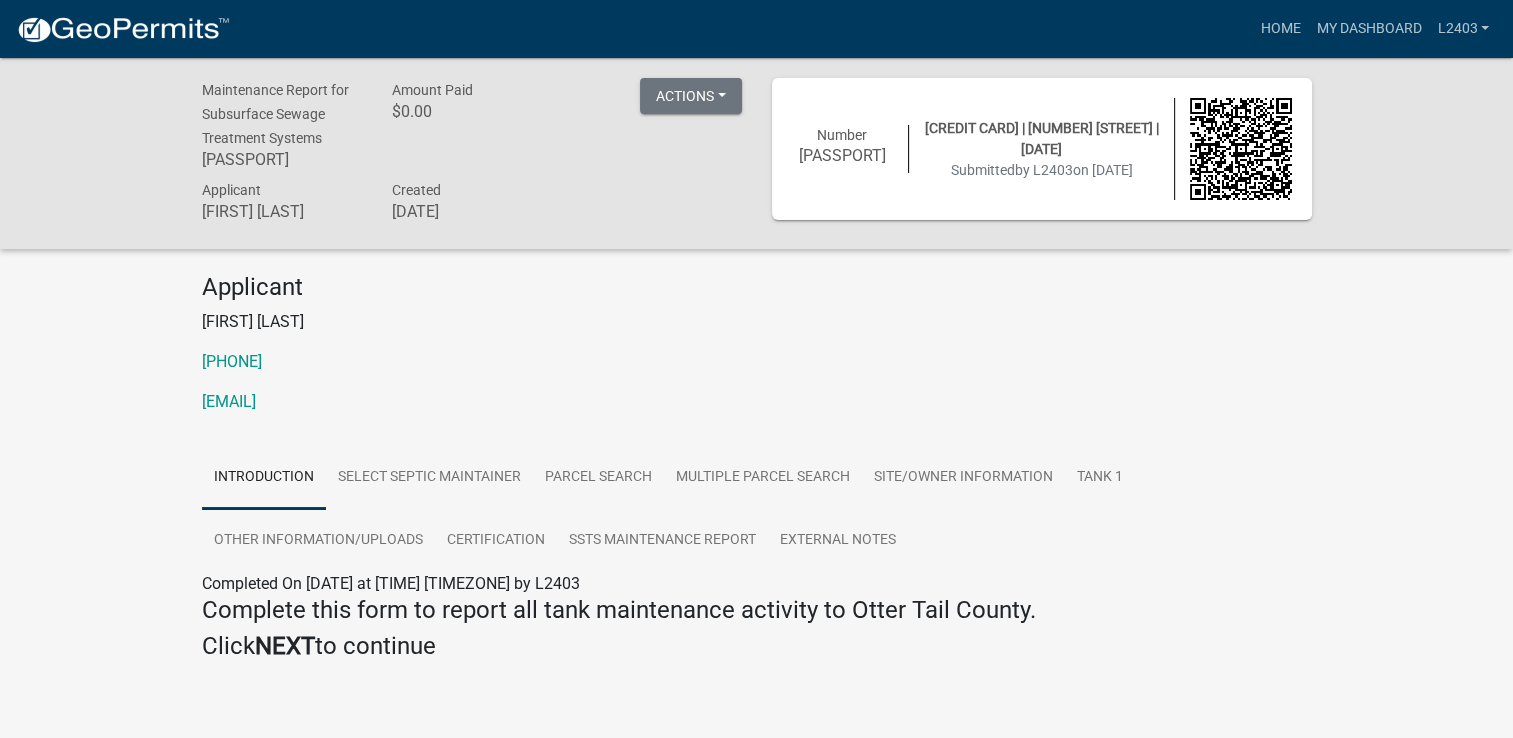 click on "[PHONE]" 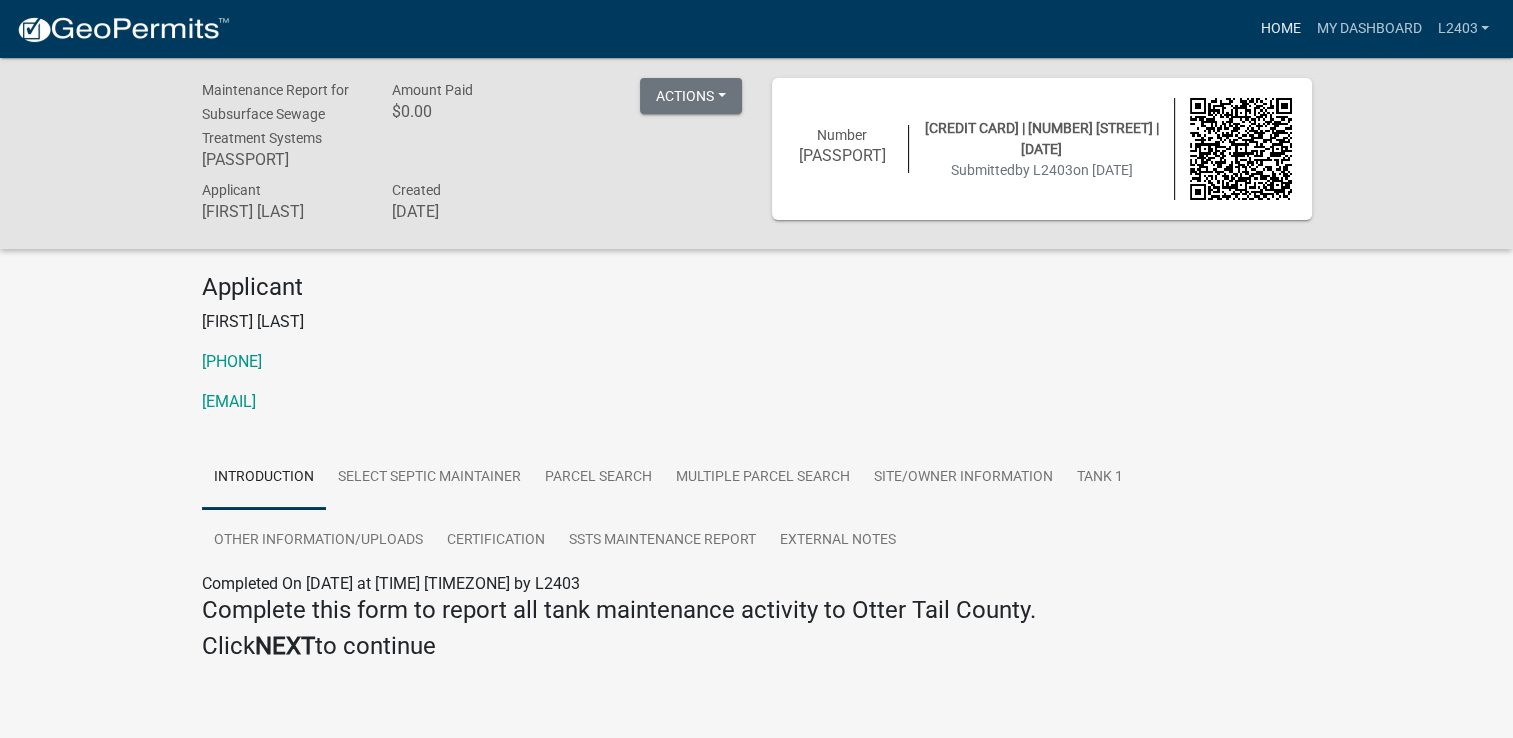 click on "Home" at bounding box center [1280, 29] 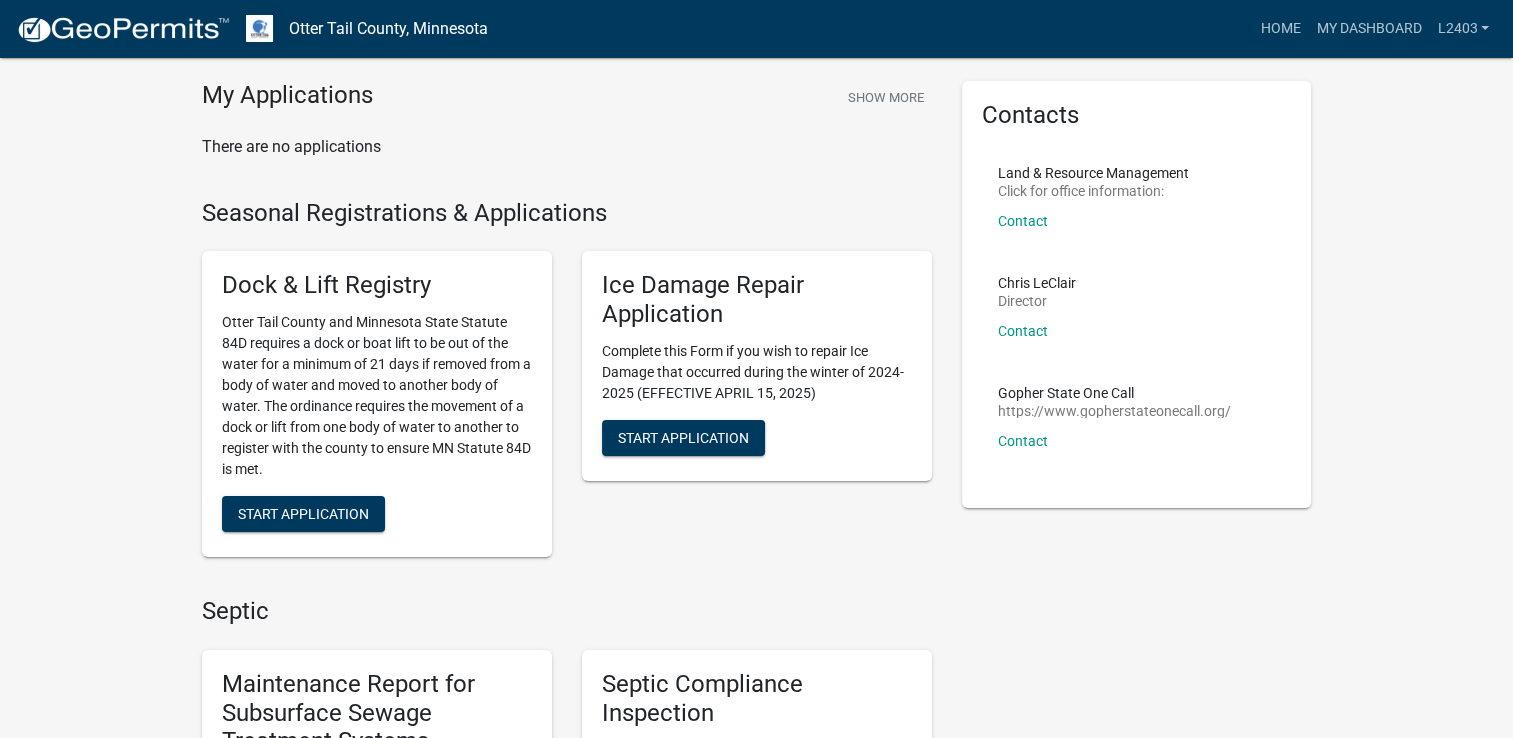 scroll, scrollTop: 300, scrollLeft: 0, axis: vertical 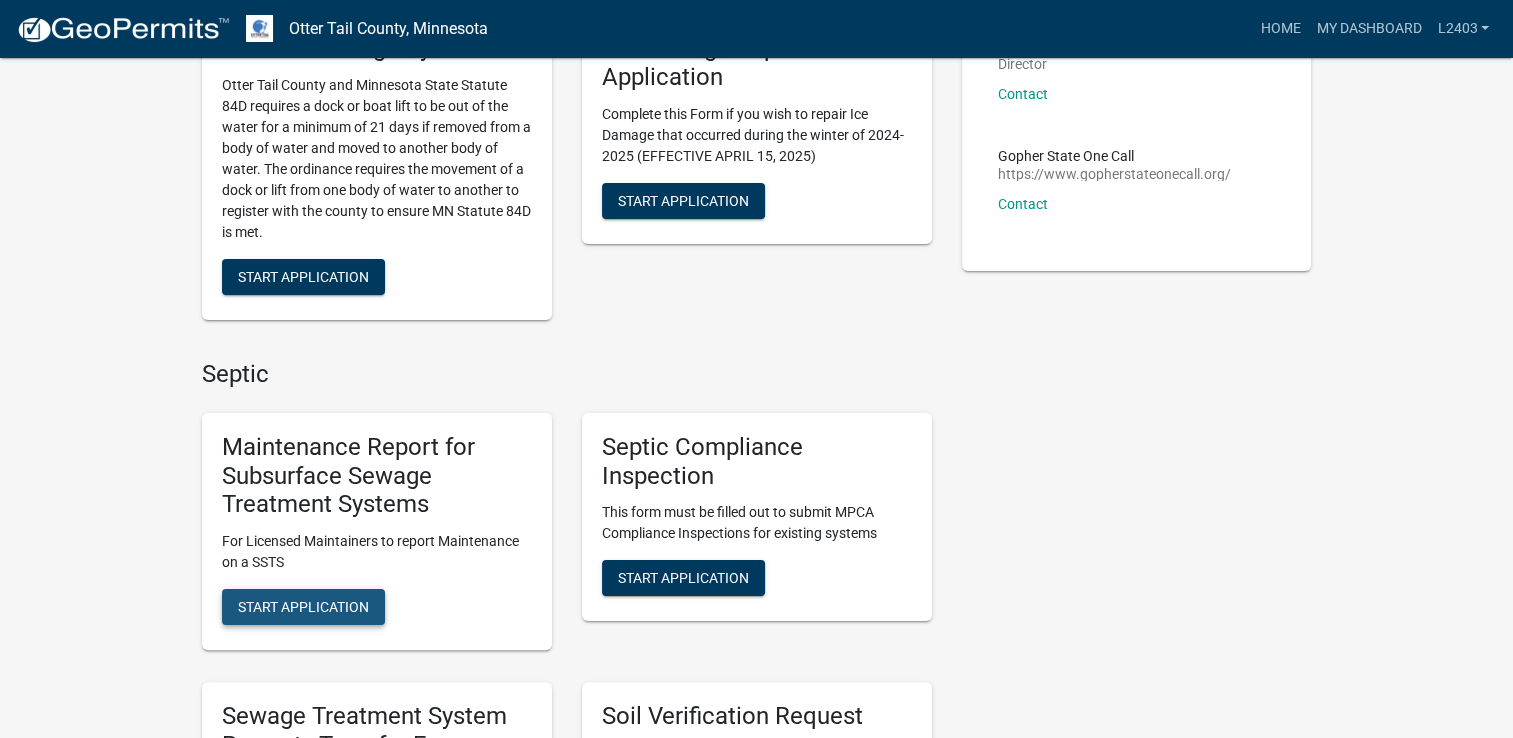 click on "Start Application" at bounding box center (303, 607) 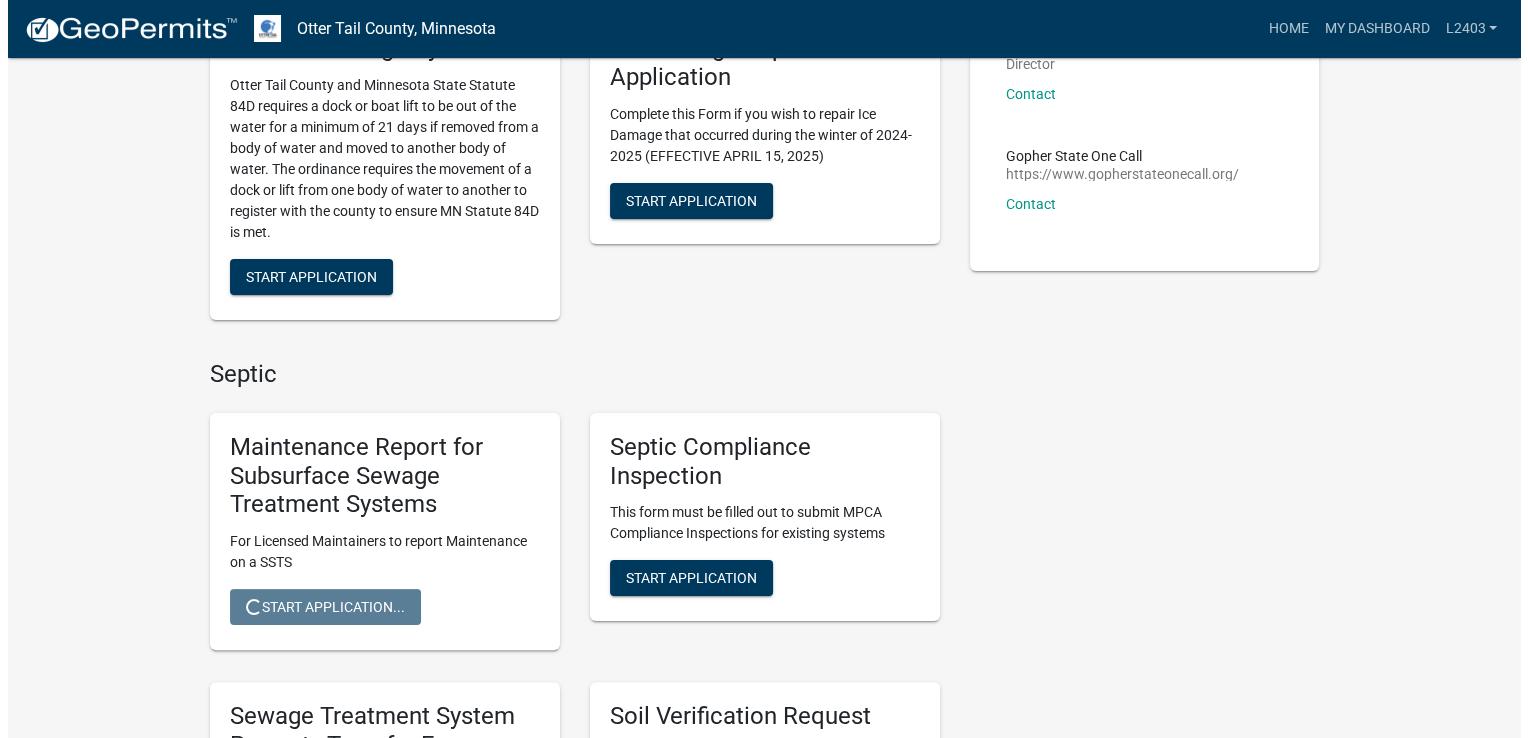 scroll, scrollTop: 0, scrollLeft: 0, axis: both 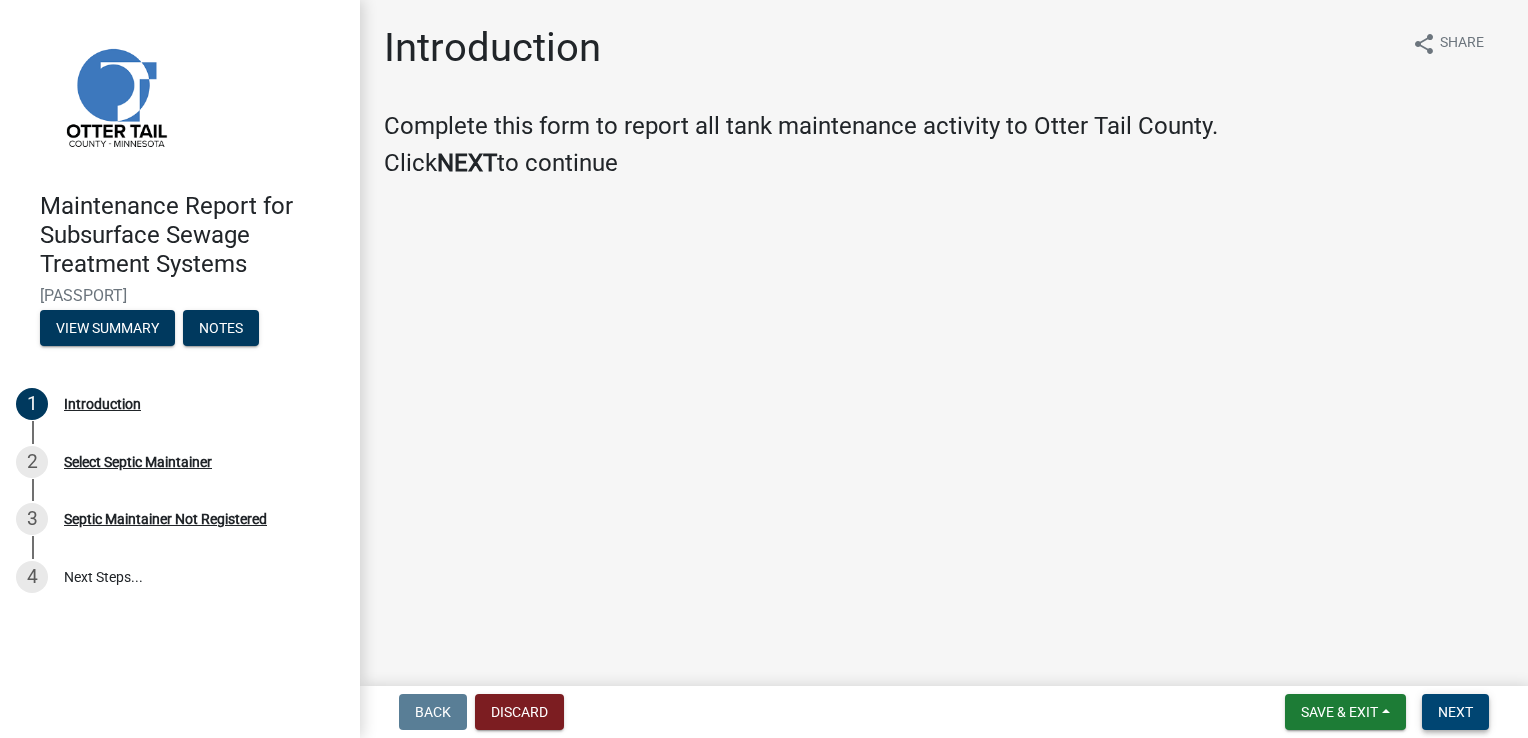 click on "Next" at bounding box center [1455, 712] 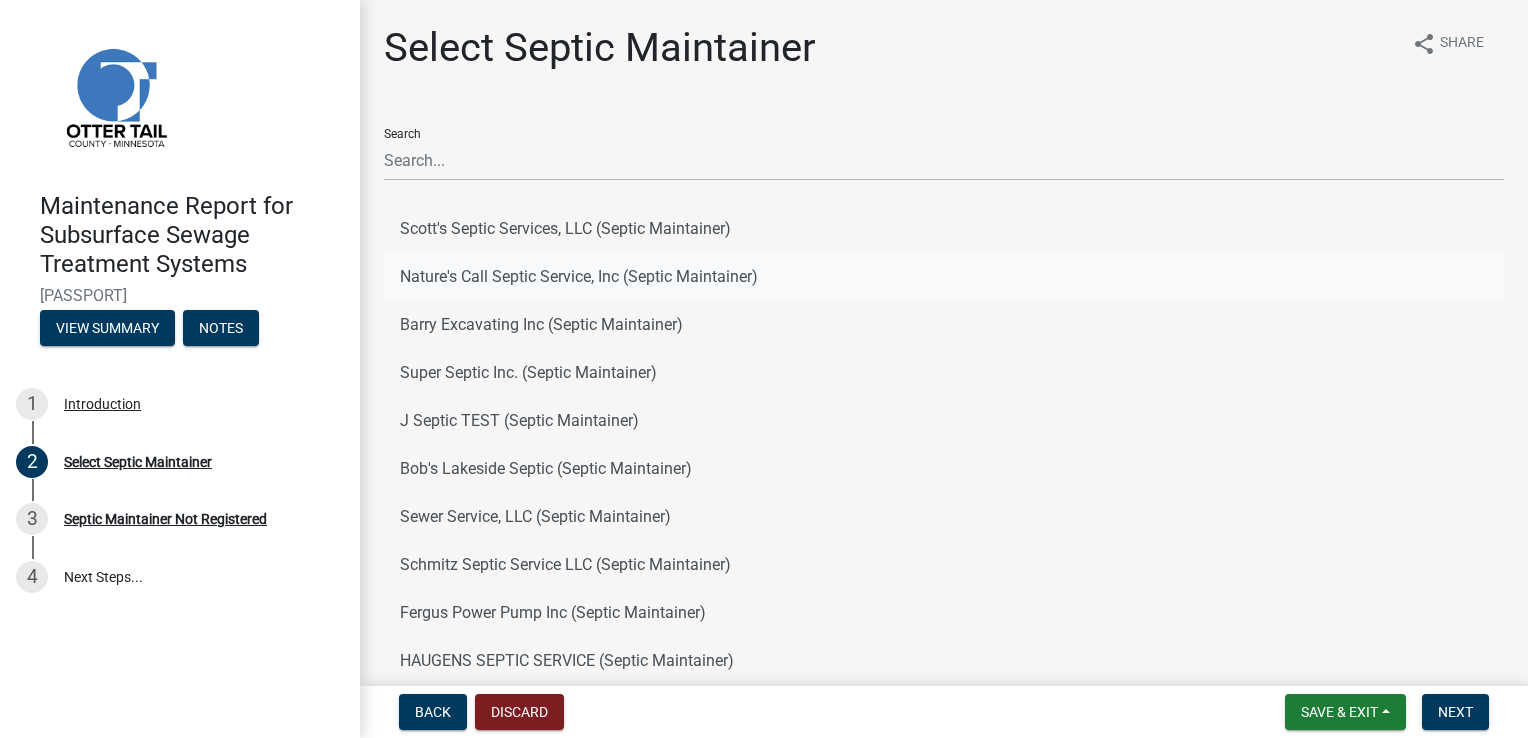 click on "Nature's Call Septic Service, Inc (Septic Maintainer)" 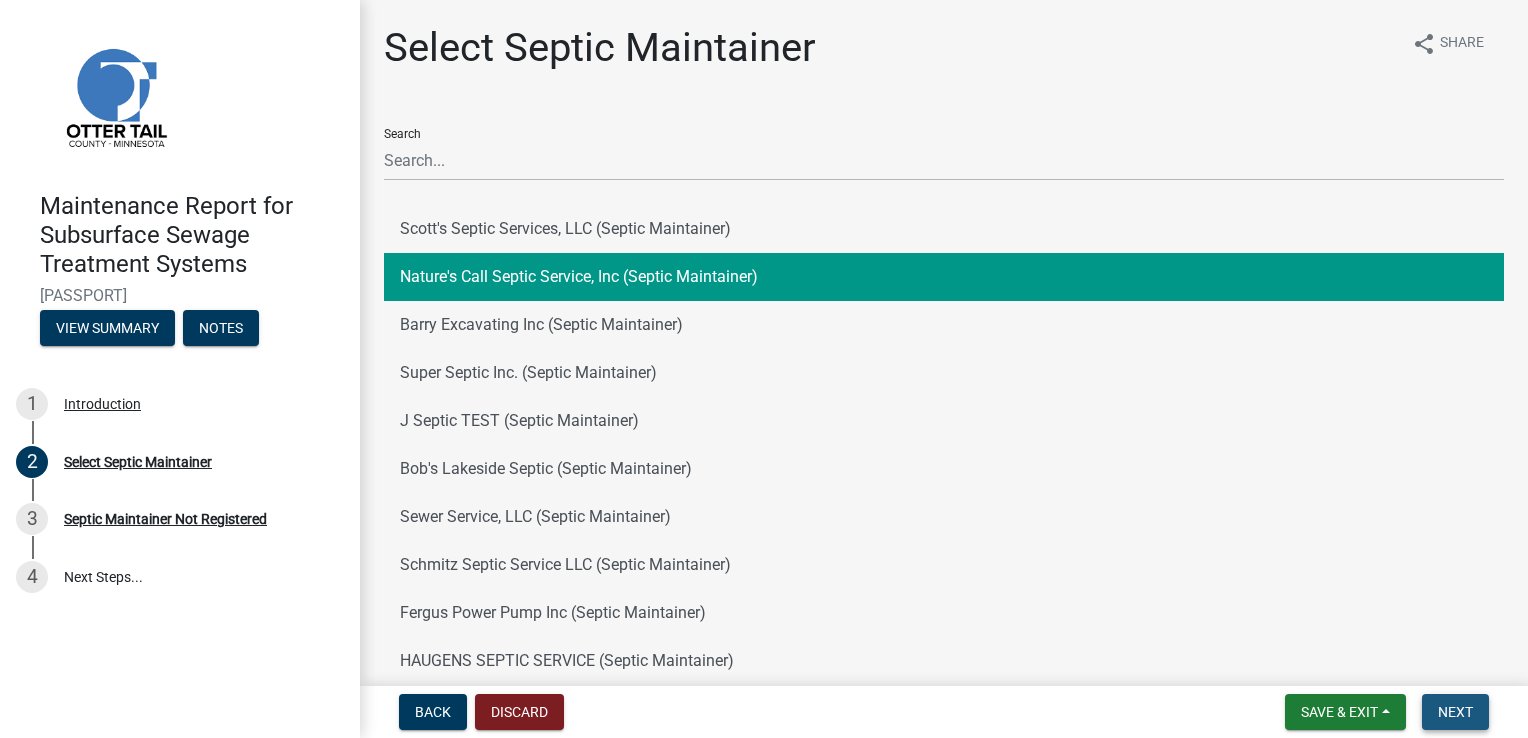 click on "Next" at bounding box center (1455, 712) 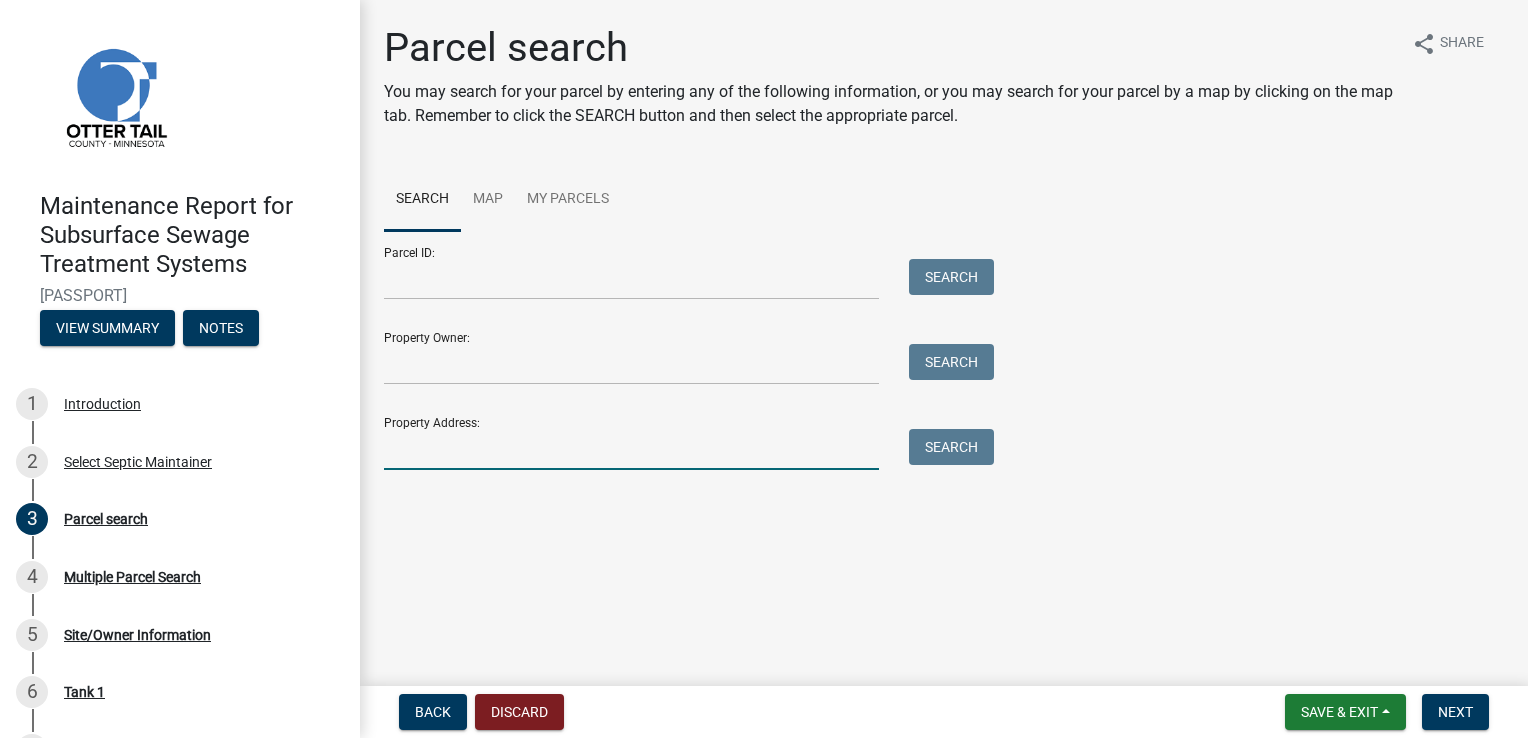 click on "Property Address:" at bounding box center (631, 449) 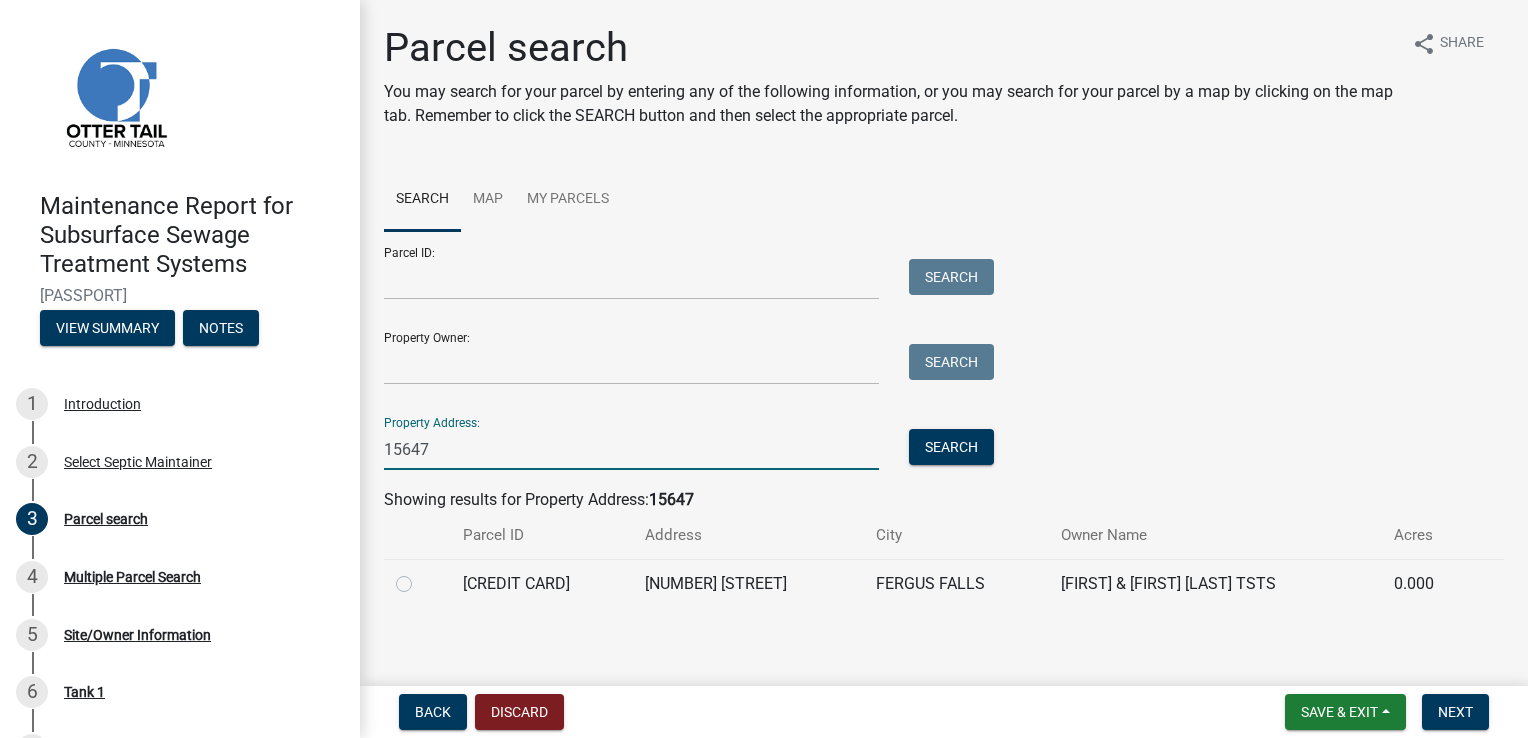 type on "15647" 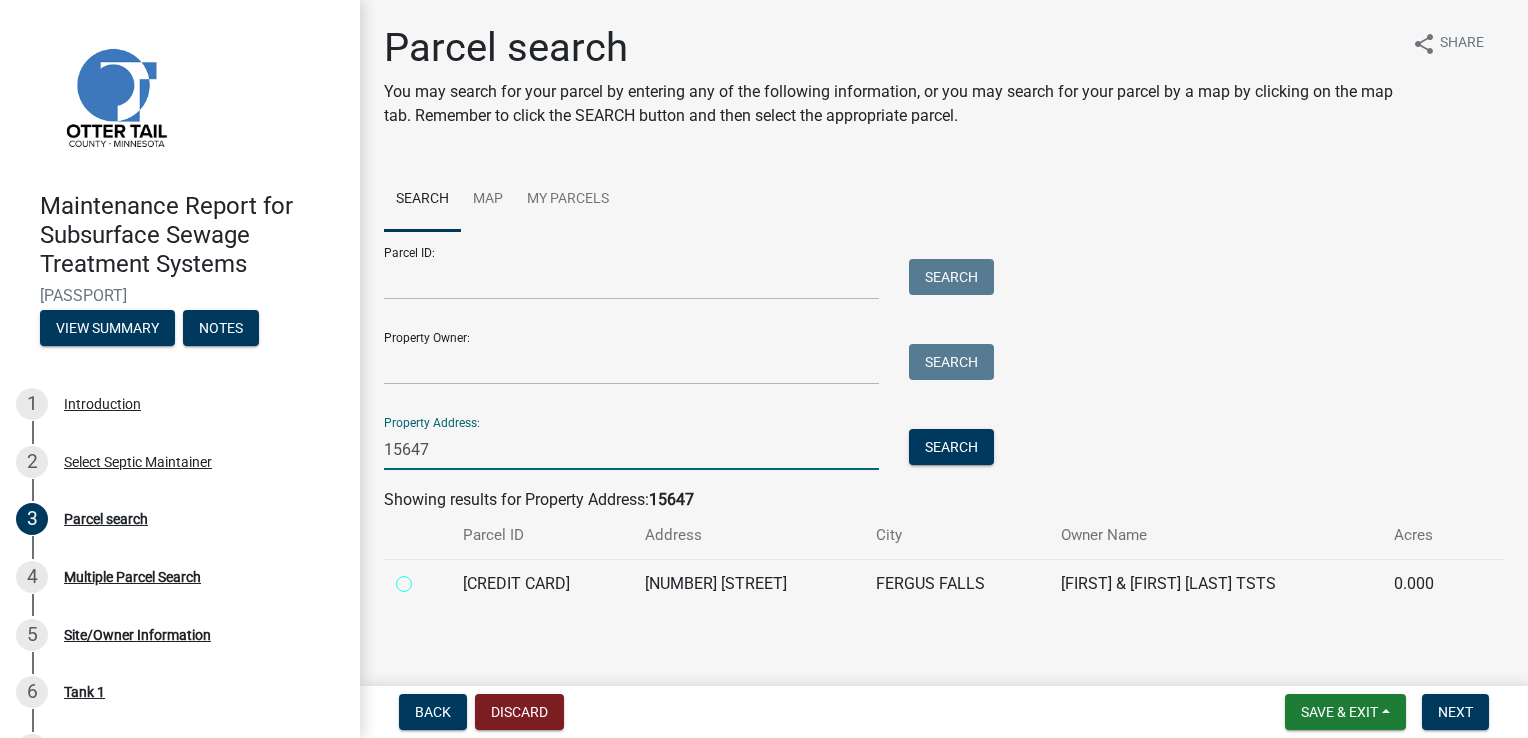 click at bounding box center [426, 578] 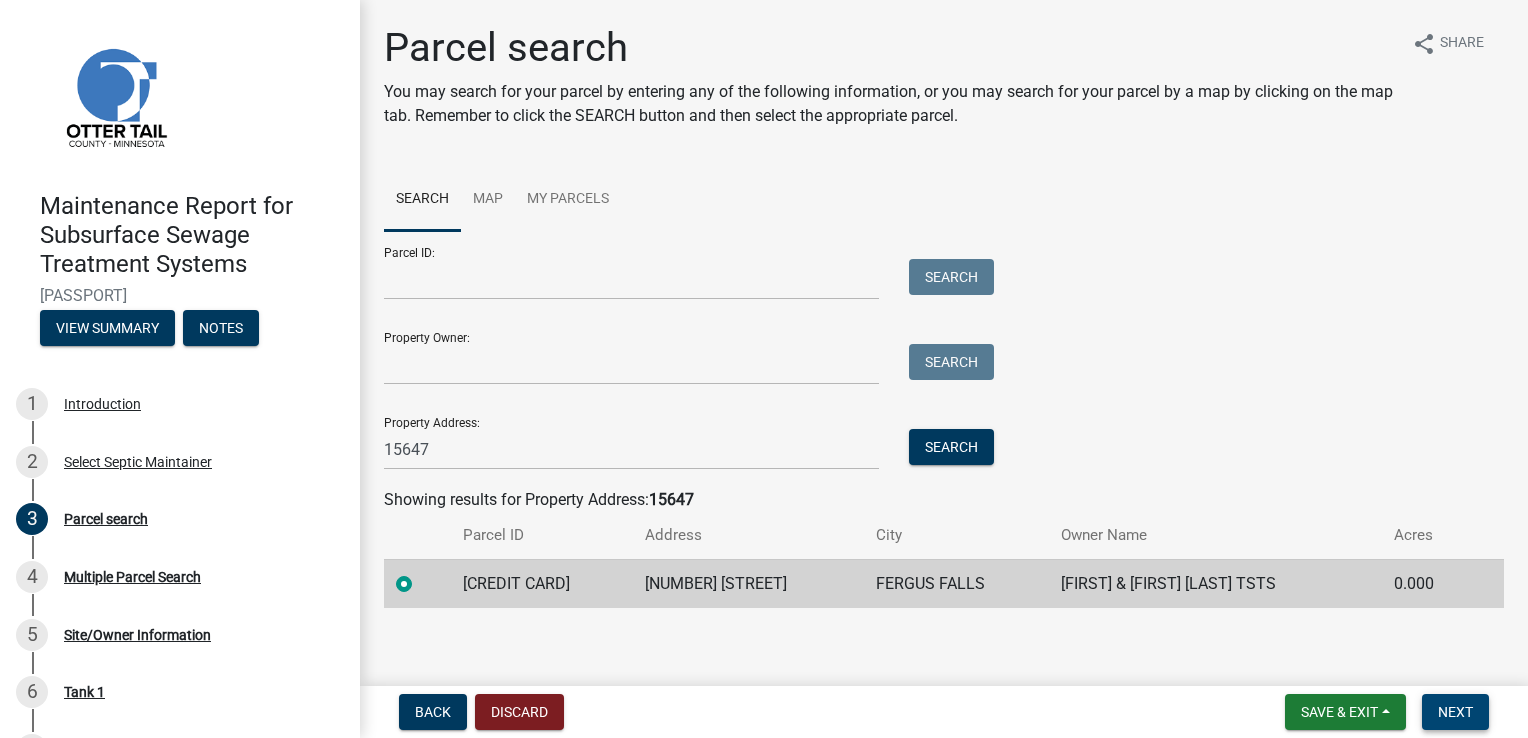 click on "Next" at bounding box center [1455, 712] 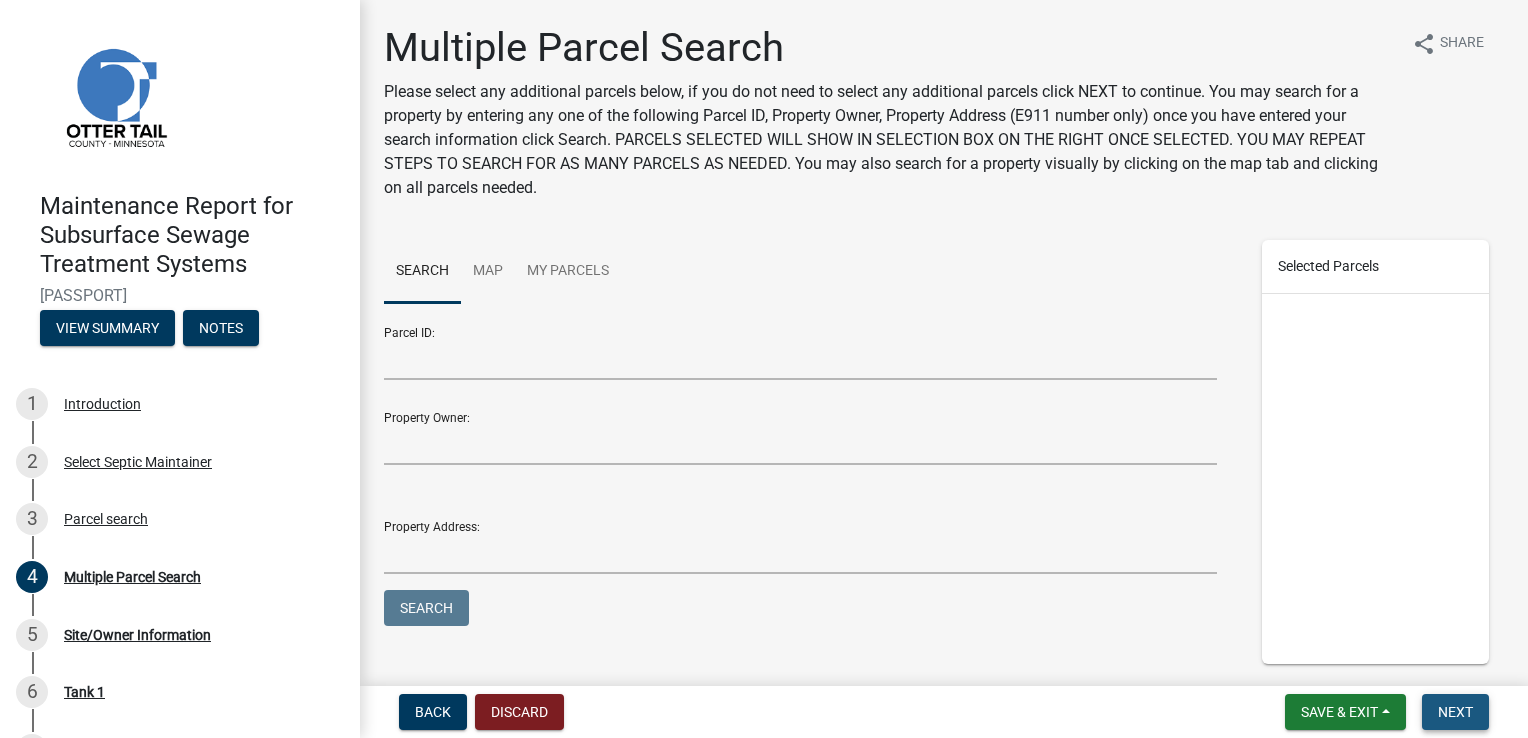 click on "Next" at bounding box center [1455, 712] 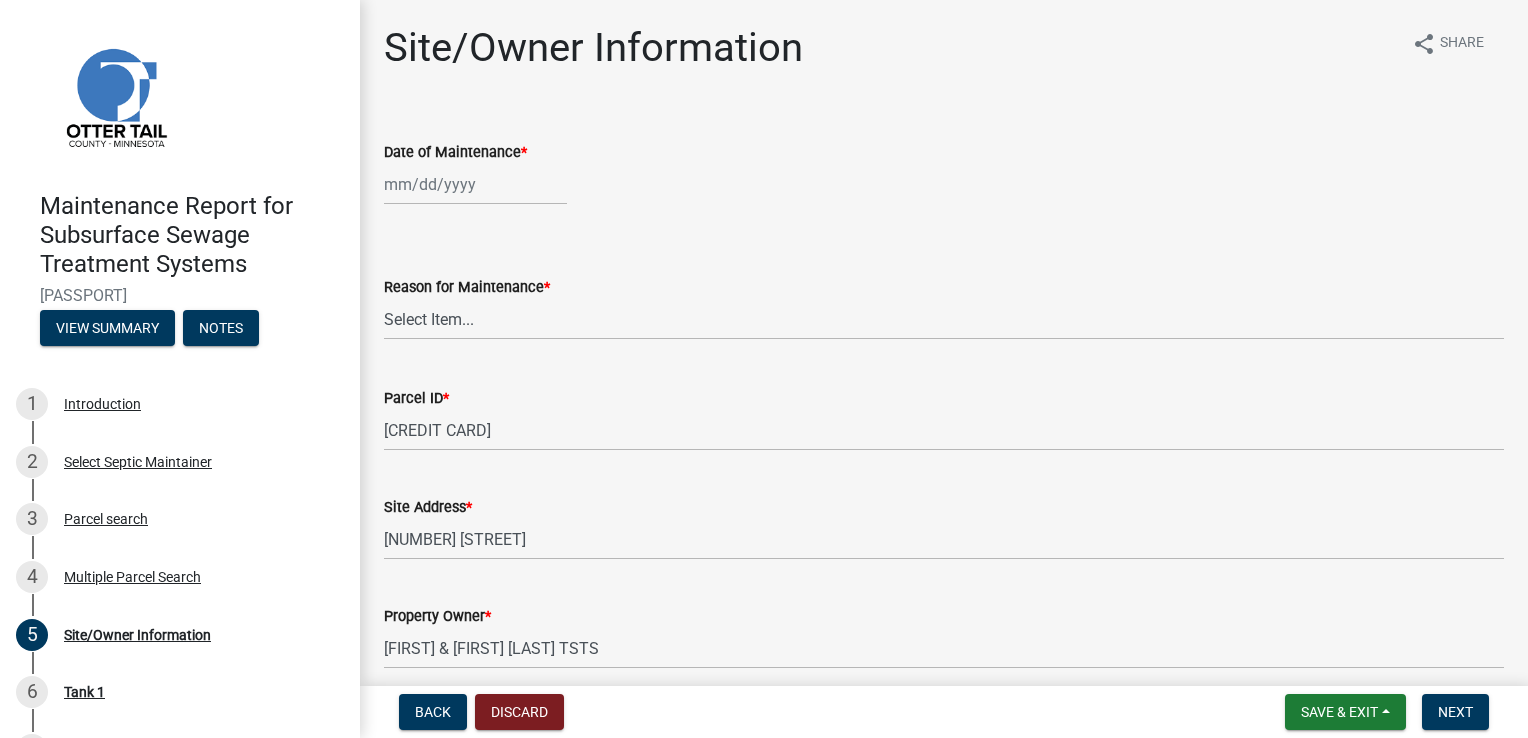 click 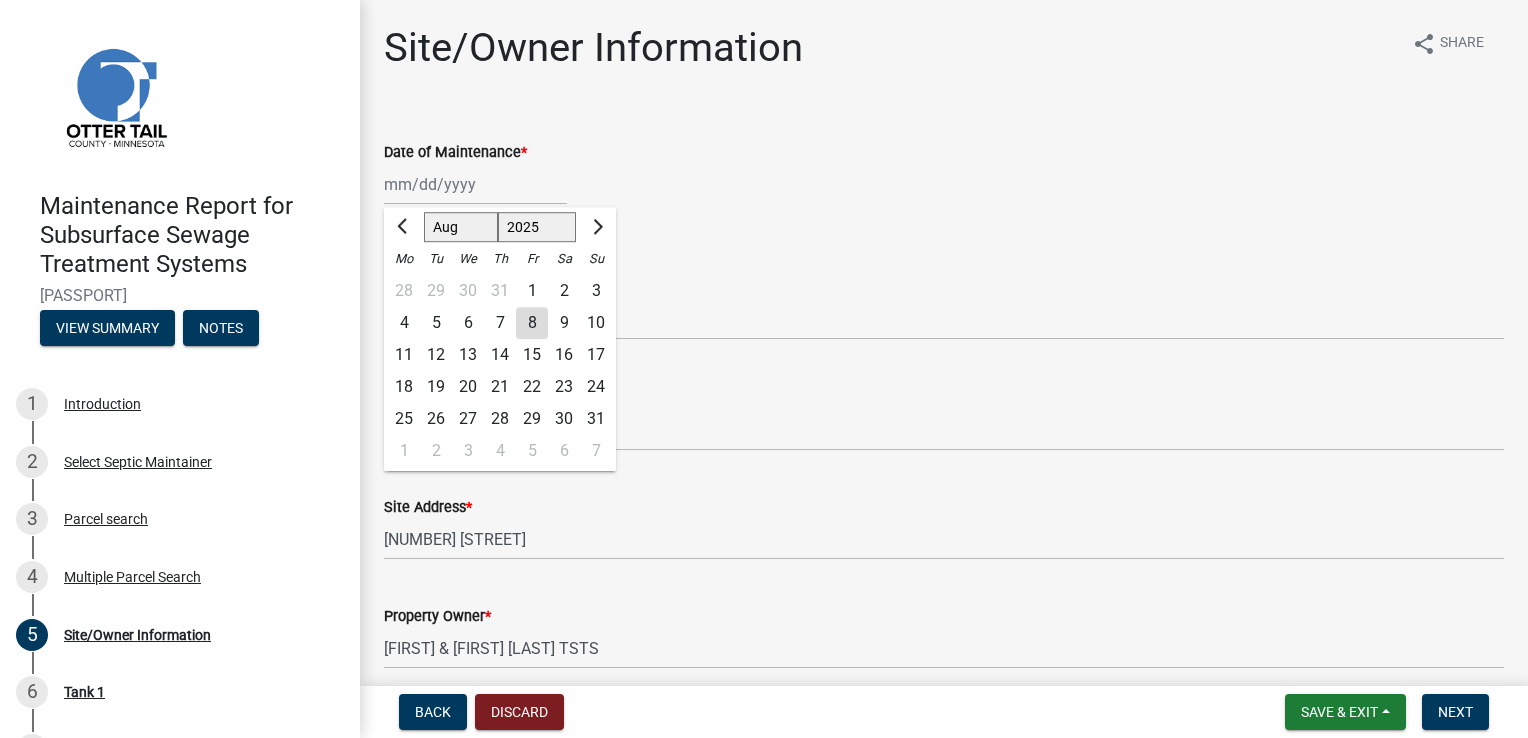 click on "Jan Feb Mar Apr May Jun Jul Aug Sep Oct Nov Dec 1525 1526 1527 1528 1529 1530 1531 1532 1533 1534 1535 1536 1537 1538 1539 1540 1541 1542 1543 1544 1545 1546 1547 1548 1549 1550 1551 1552 1553 1554 1555 1556 1557 1558 1559 1560 1561 1562 1563 1564 1565 1566 1567 1568 1569 1570 1571 1572 1573 1574 1575 1576 1577 1578 1579 1580 1581 1582 1583 1584 1585 1586 1587 1588 1589 1590 1591 1592 1593 1594 1595 1596 1597 1598 1599 1600 1601 1602 1603 1604 1605 1606 1607 1608 1609 1610 1611 1612 1613 1614 1615 1616 1617 1618 1619 1620 1621 1622 1623 1624 1625 1626 1627 1628 1629 1630 1631 1632 1633 1634 1635 1636 1637 1638 1639 1640 1641 1642 1643 1644 1645 1646 1647 1648 1649 1650 1651 1652 1653 1654 1655 1656 1657 1658 1659 1660 1661 1662 1663 1664 1665 1666 1667 1668 1669 1670 1671 1672 1673 1674 1675 1676 1677 1678 1679 1680 1681 1682 1683 1684 1685 1686 1687 1688 1689 1690 1691 1692 1693 1694 1695 1696 1697 1698 1699 1700 1701 1702 1703 1704 1705 1706 1707 1708 1709 1710 1711 1712 1713 1714 1715 1716 1717 1718 1719 1" 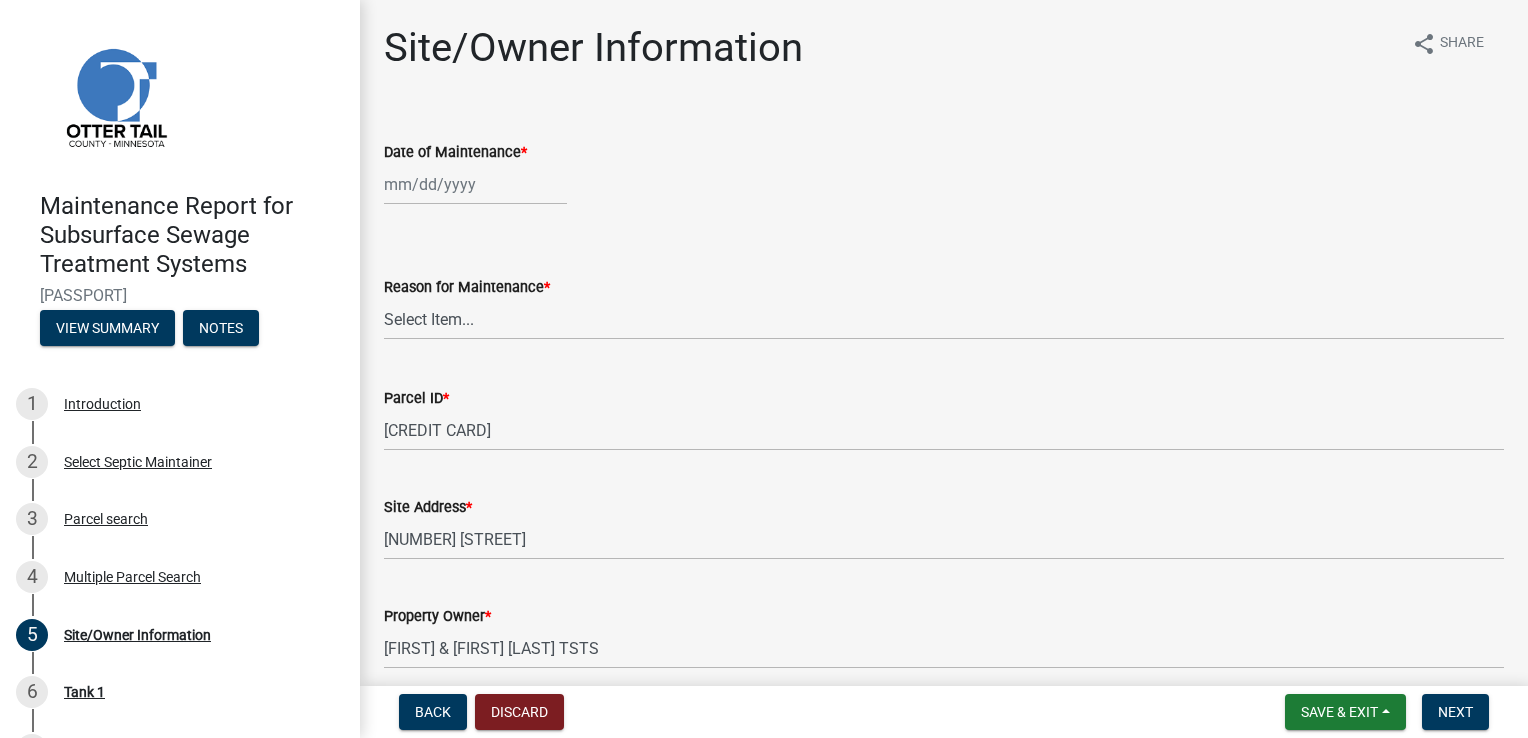 select on "8" 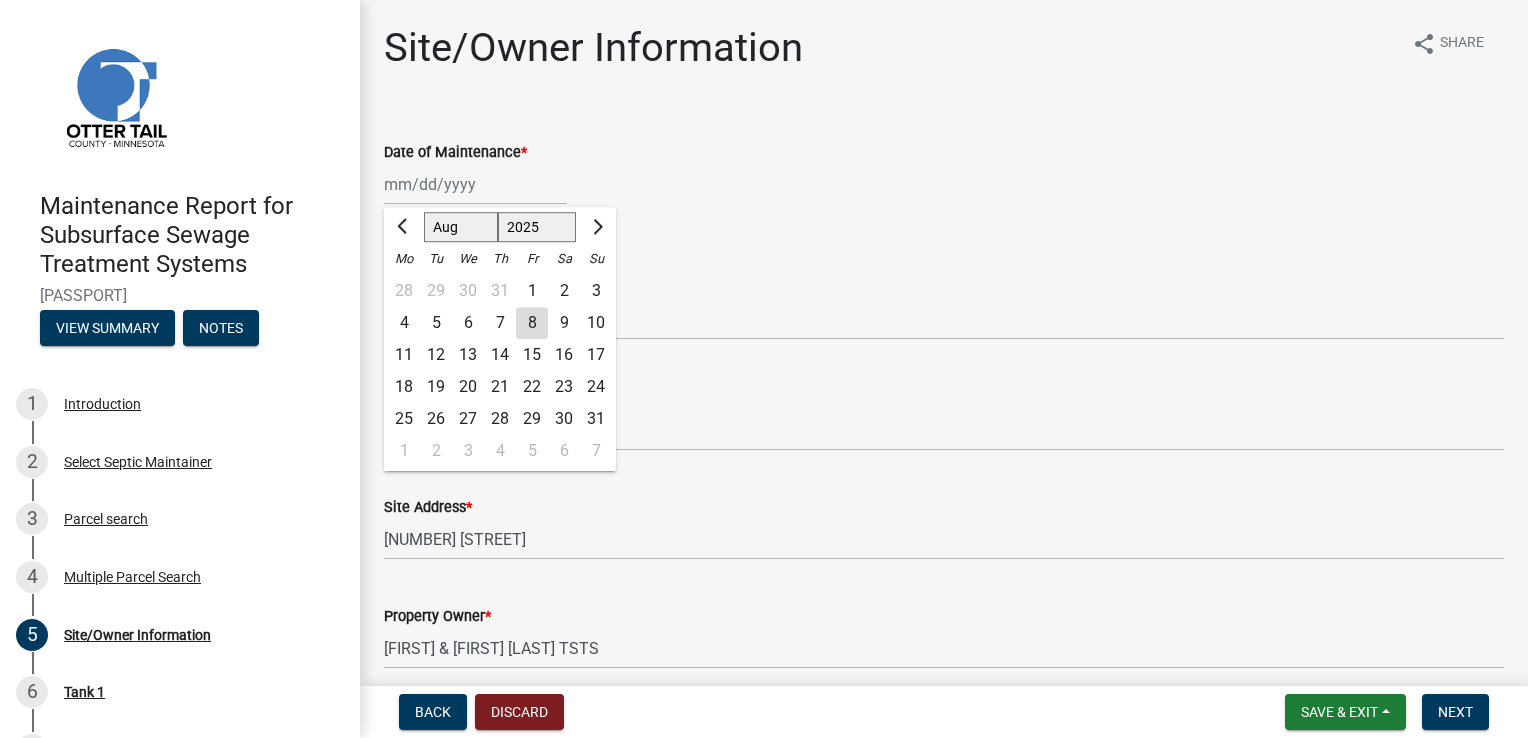 click on "Jan Feb Mar Apr May Jun Jul Aug Sep Oct Nov Dec 1525 1526 1527 1528 1529 1530 1531 1532 1533 1534 1535 1536 1537 1538 1539 1540 1541 1542 1543 1544 1545 1546 1547 1548 1549 1550 1551 1552 1553 1554 1555 1556 1557 1558 1559 1560 1561 1562 1563 1564 1565 1566 1567 1568 1569 1570 1571 1572 1573 1574 1575 1576 1577 1578 1579 1580 1581 1582 1583 1584 1585 1586 1587 1588 1589 1590 1591 1592 1593 1594 1595 1596 1597 1598 1599 1600 1601 1602 1603 1604 1605 1606 1607 1608 1609 1610 1611 1612 1613 1614 1615 1616 1617 1618 1619 1620 1621 1622 1623 1624 1625 1626 1627 1628 1629 1630 1631 1632 1633 1634 1635 1636 1637 1638 1639 1640 1641 1642 1643 1644 1645 1646 1647 1648 1649 1650 1651 1652 1653 1654 1655 1656 1657 1658 1659 1660 1661 1662 1663 1664 1665 1666 1667 1668 1669 1670 1671 1672 1673 1674 1675 1676 1677 1678 1679 1680 1681 1682 1683 1684 1685 1686 1687 1688 1689 1690 1691 1692 1693 1694 1695 1696 1697 1698 1699 1700 1701 1702 1703 1704 1705 1706 1707 1708 1709 1710 1711 1712 1713 1714 1715 1716 1717 1718 1719 1" 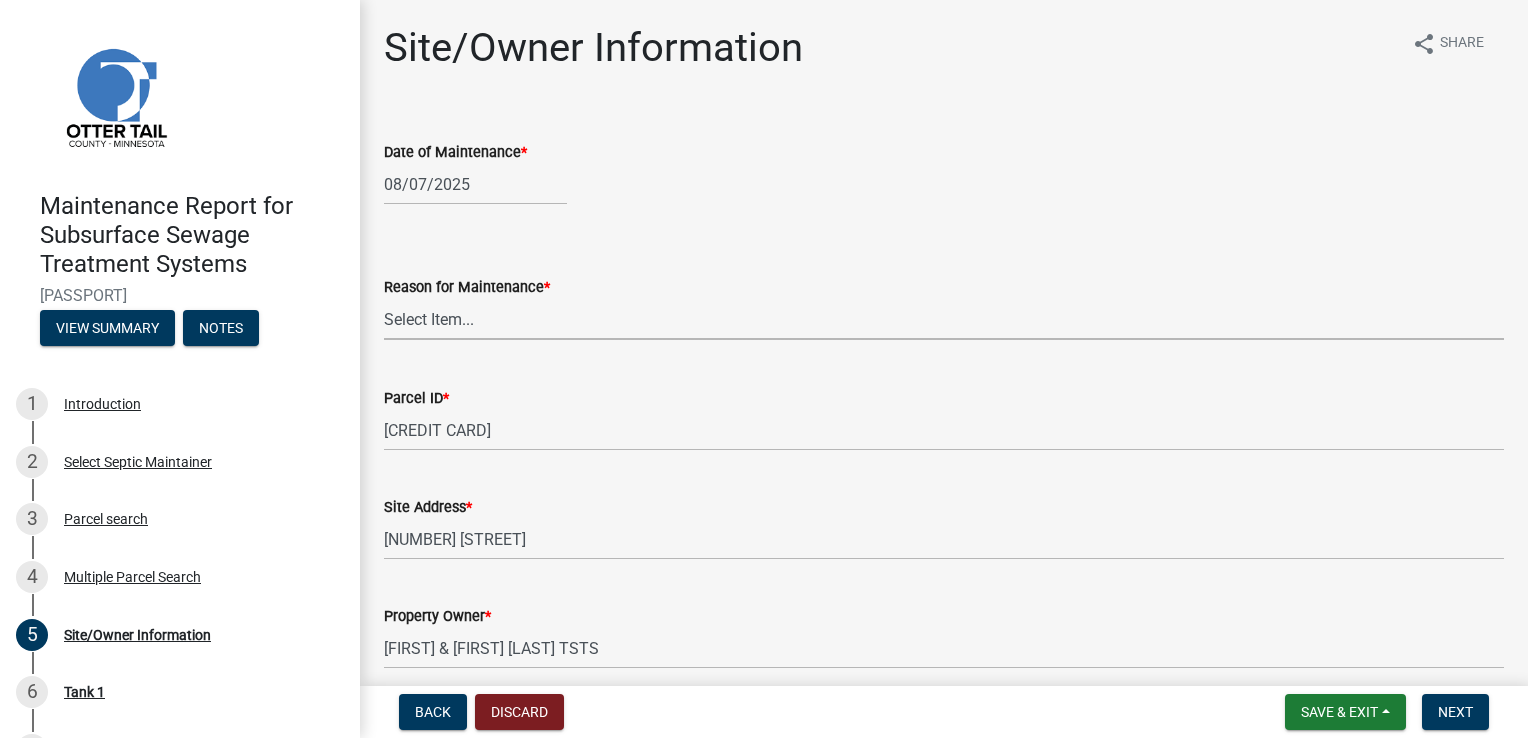 click on "Select Item...   Called   Routine   Other" at bounding box center [944, 319] 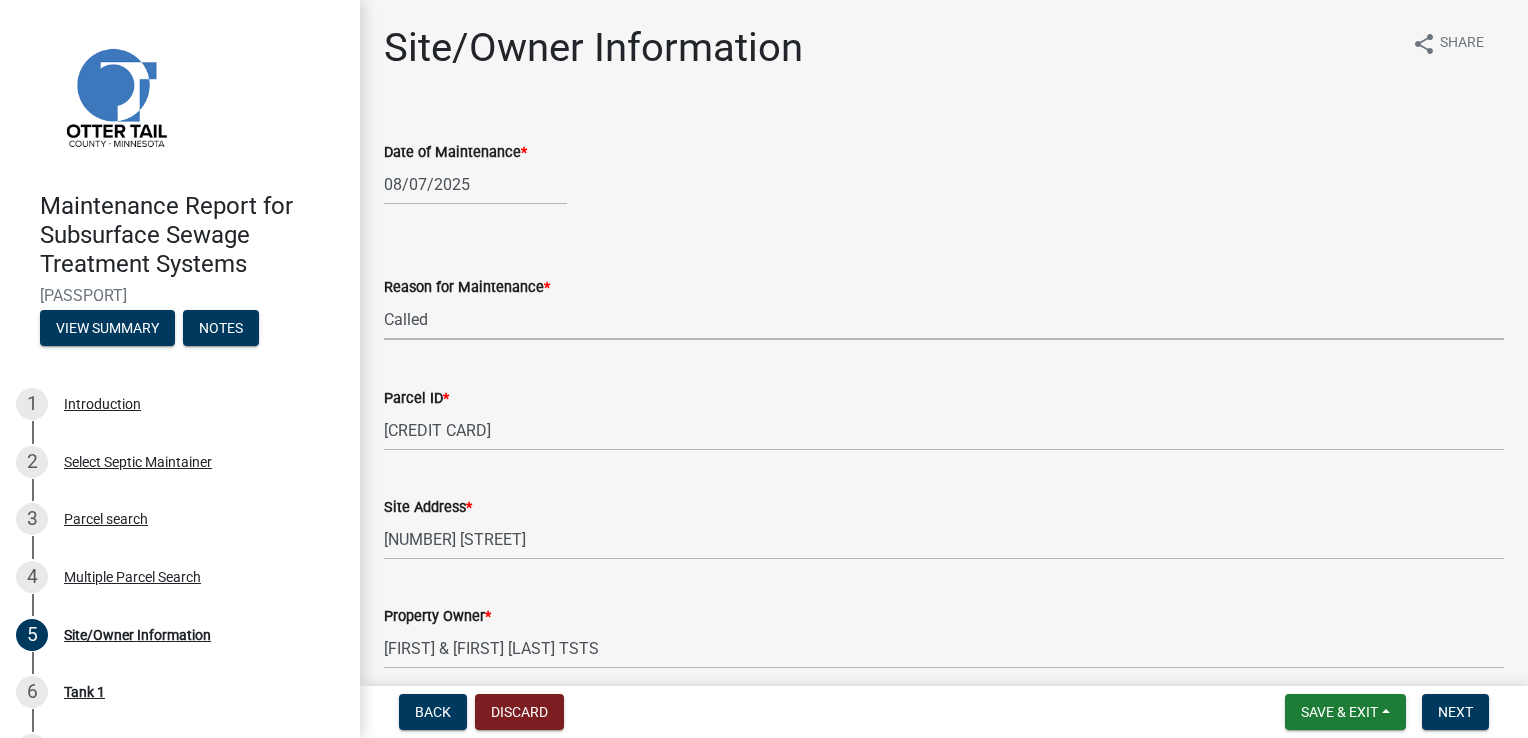 click on "Select Item...   Called   Routine   Other" at bounding box center [944, 319] 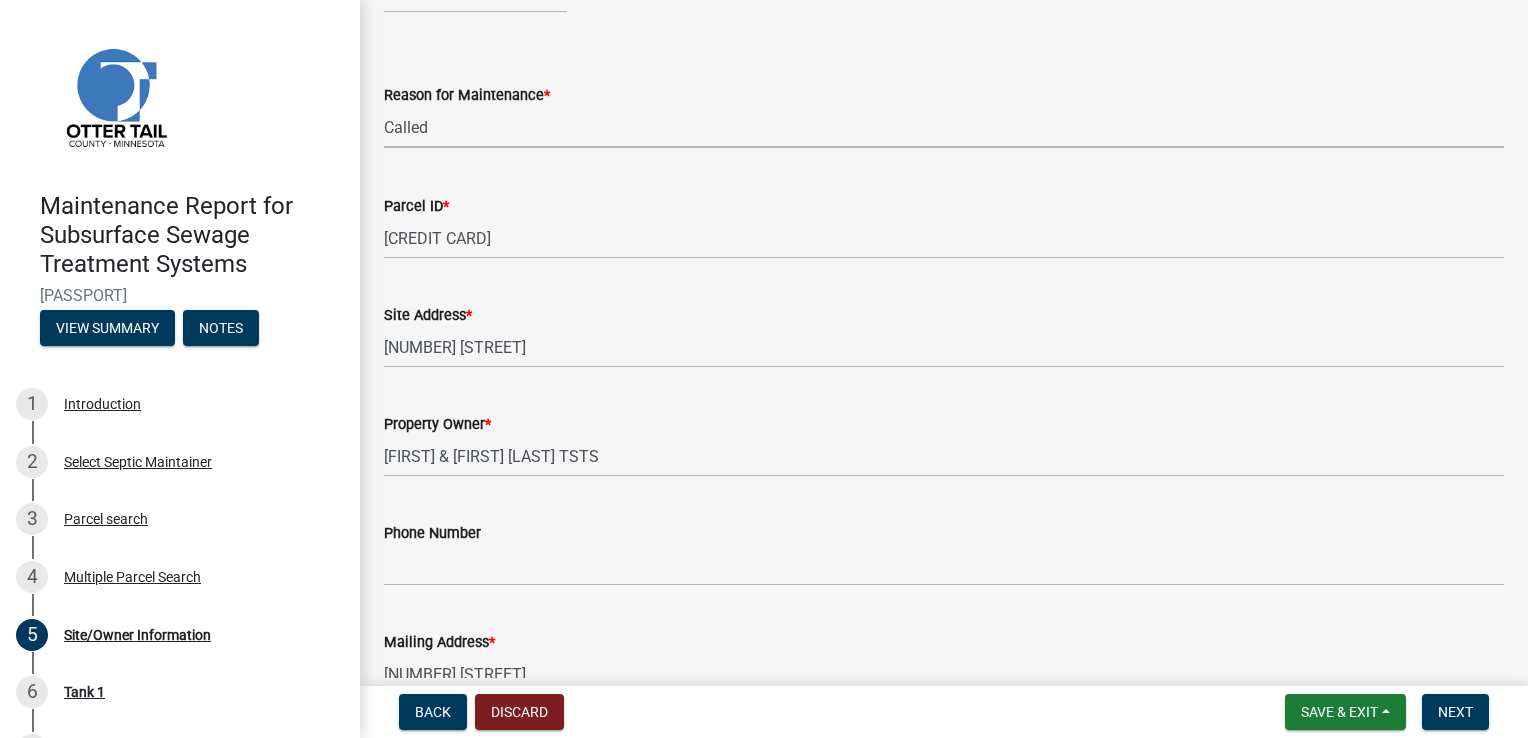 scroll, scrollTop: 200, scrollLeft: 0, axis: vertical 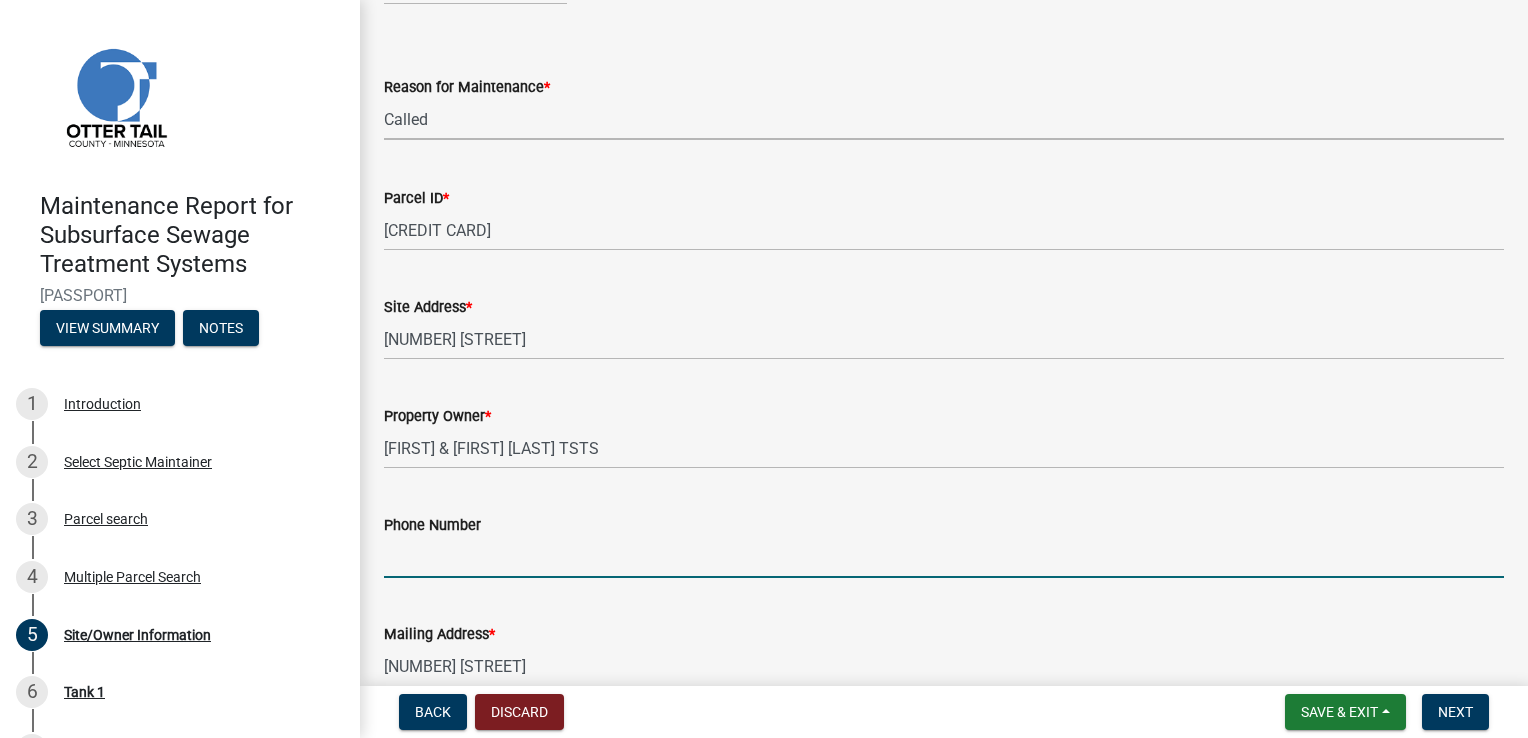 click on "Phone Number" at bounding box center (944, 557) 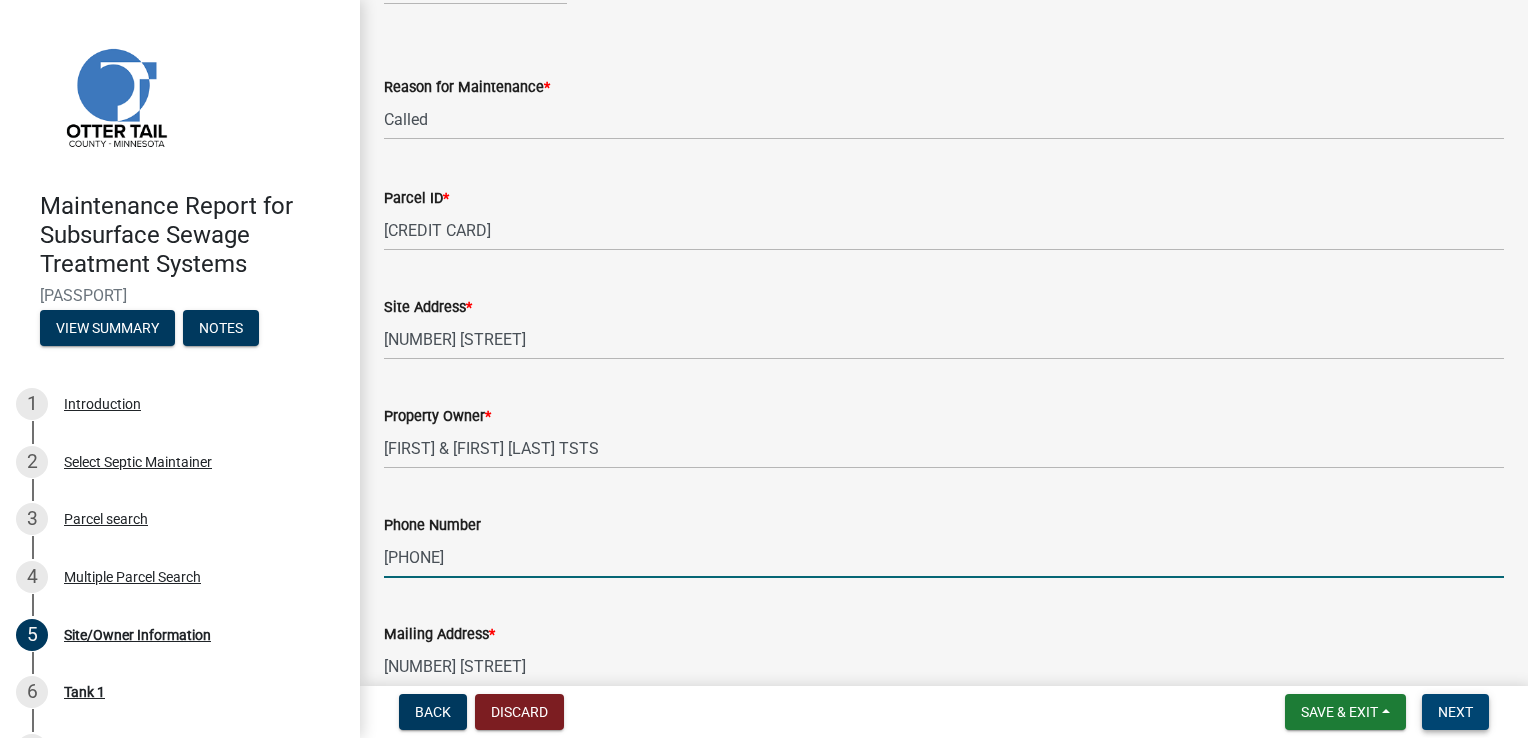 type on "[PHONE]" 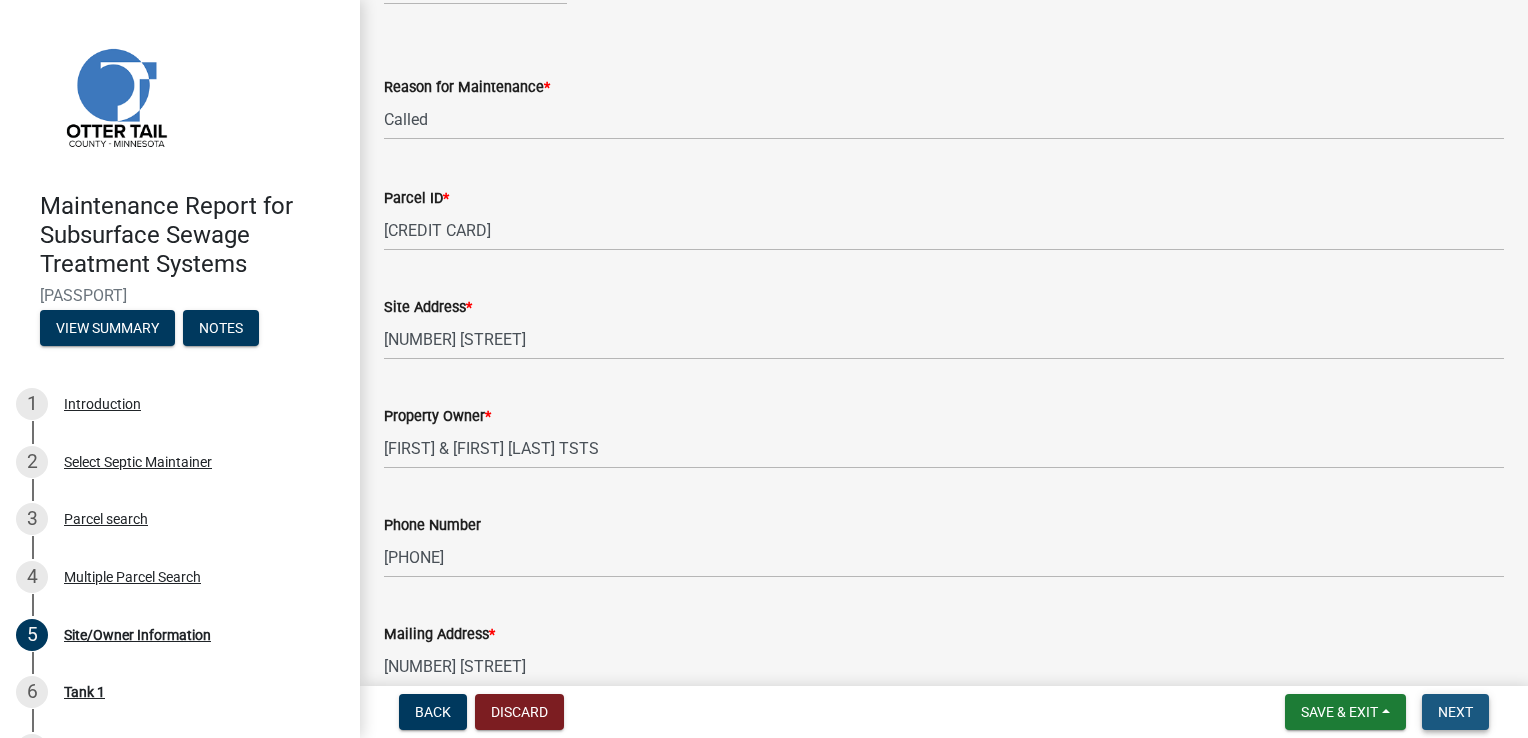 click on "Next" at bounding box center [1455, 712] 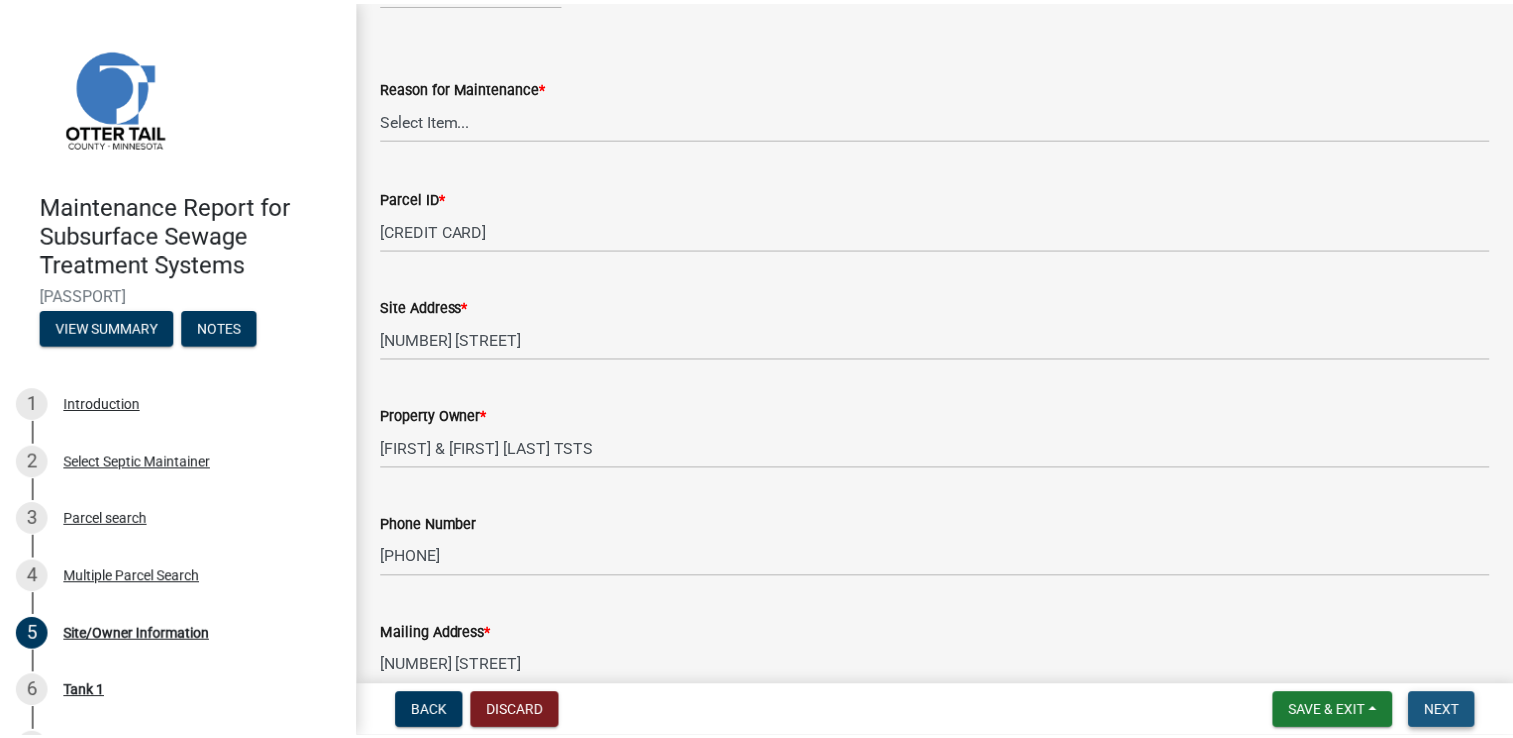 scroll, scrollTop: 0, scrollLeft: 0, axis: both 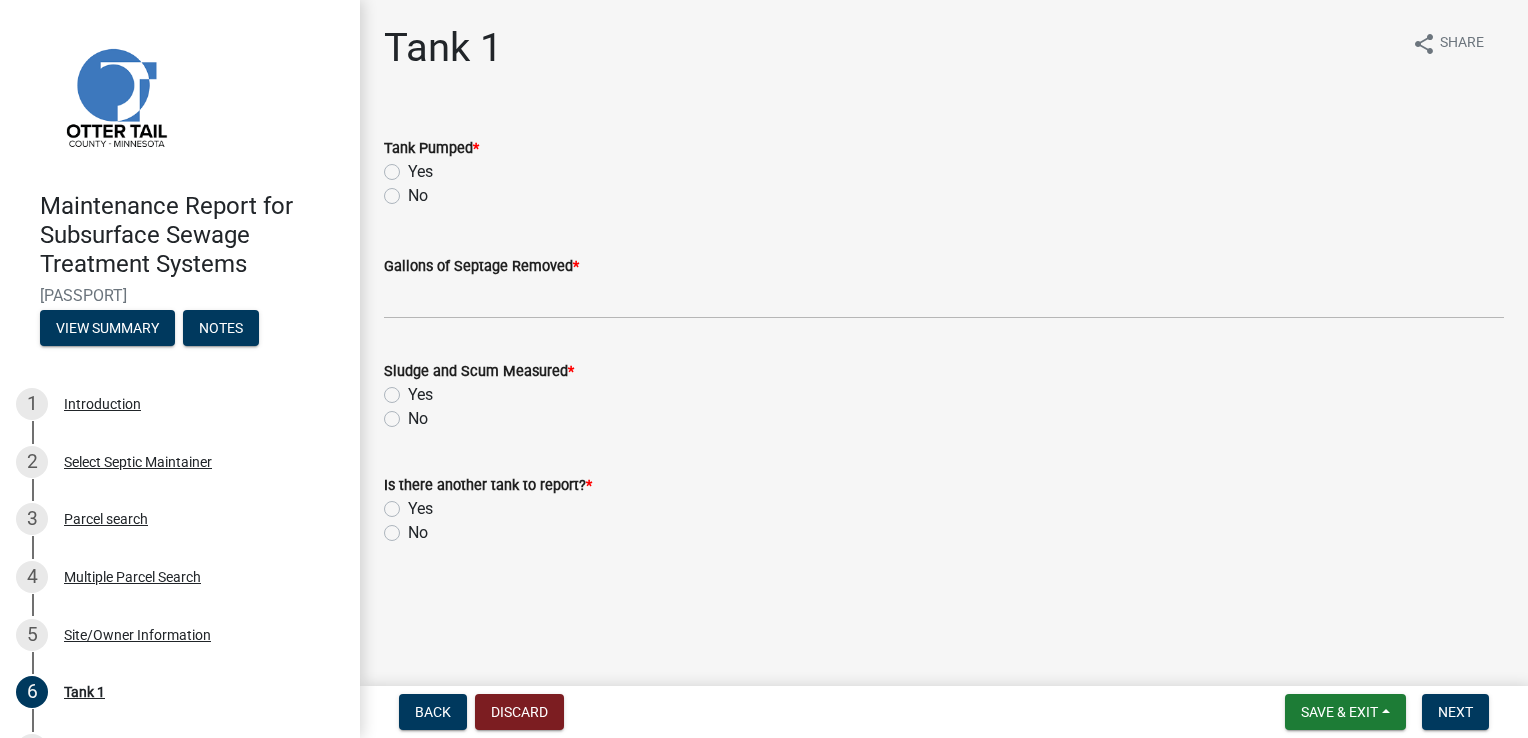 click on "Yes" 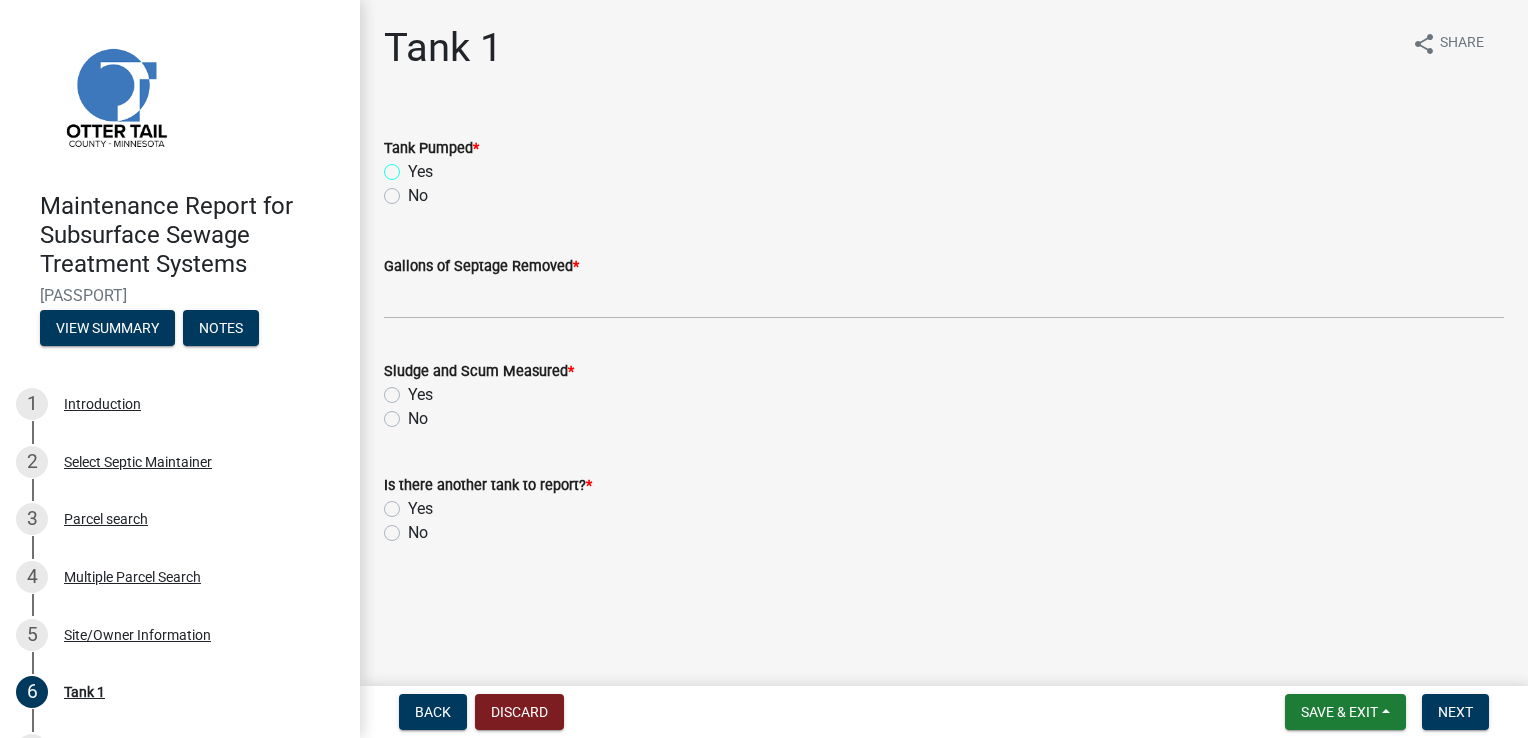 click on "Yes" at bounding box center (414, 166) 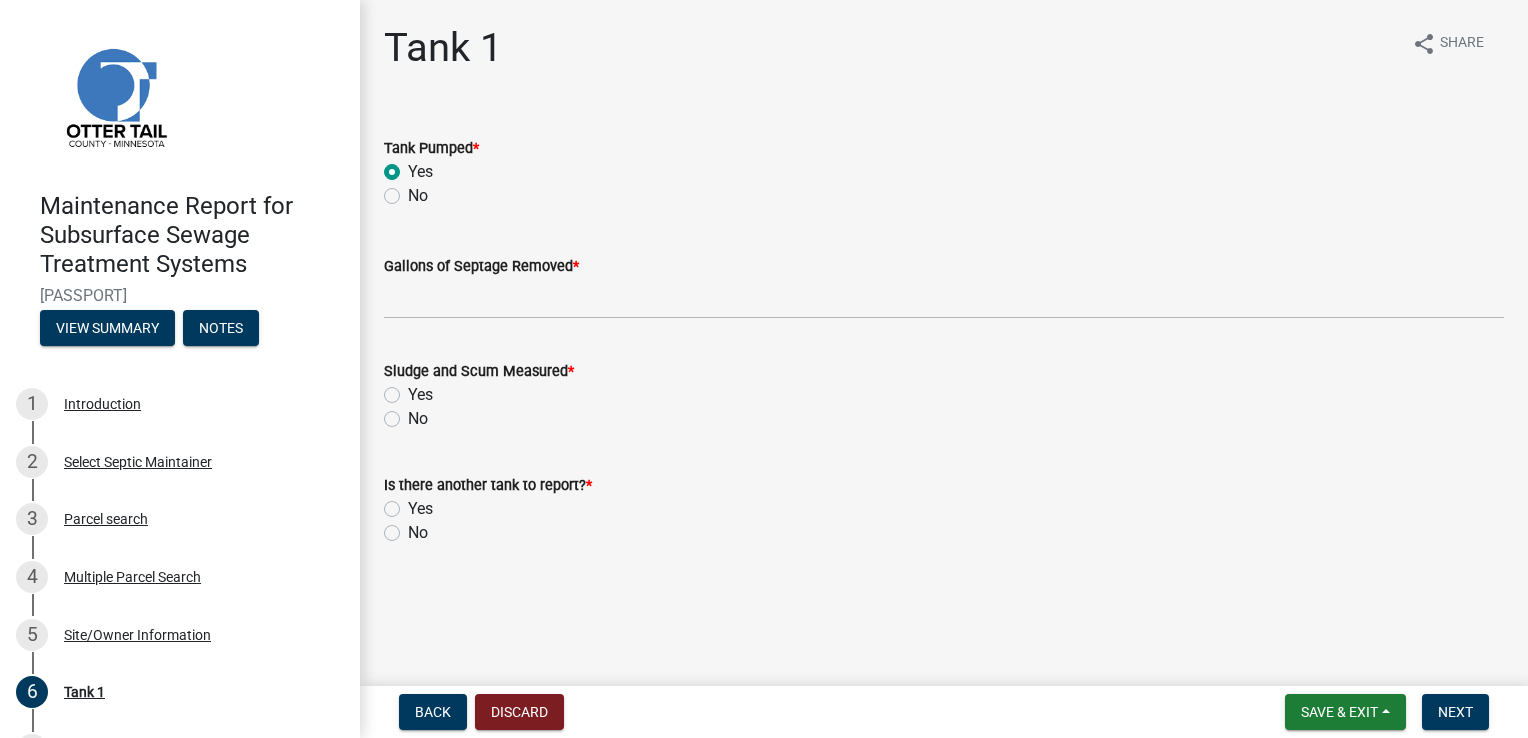 radio on "true" 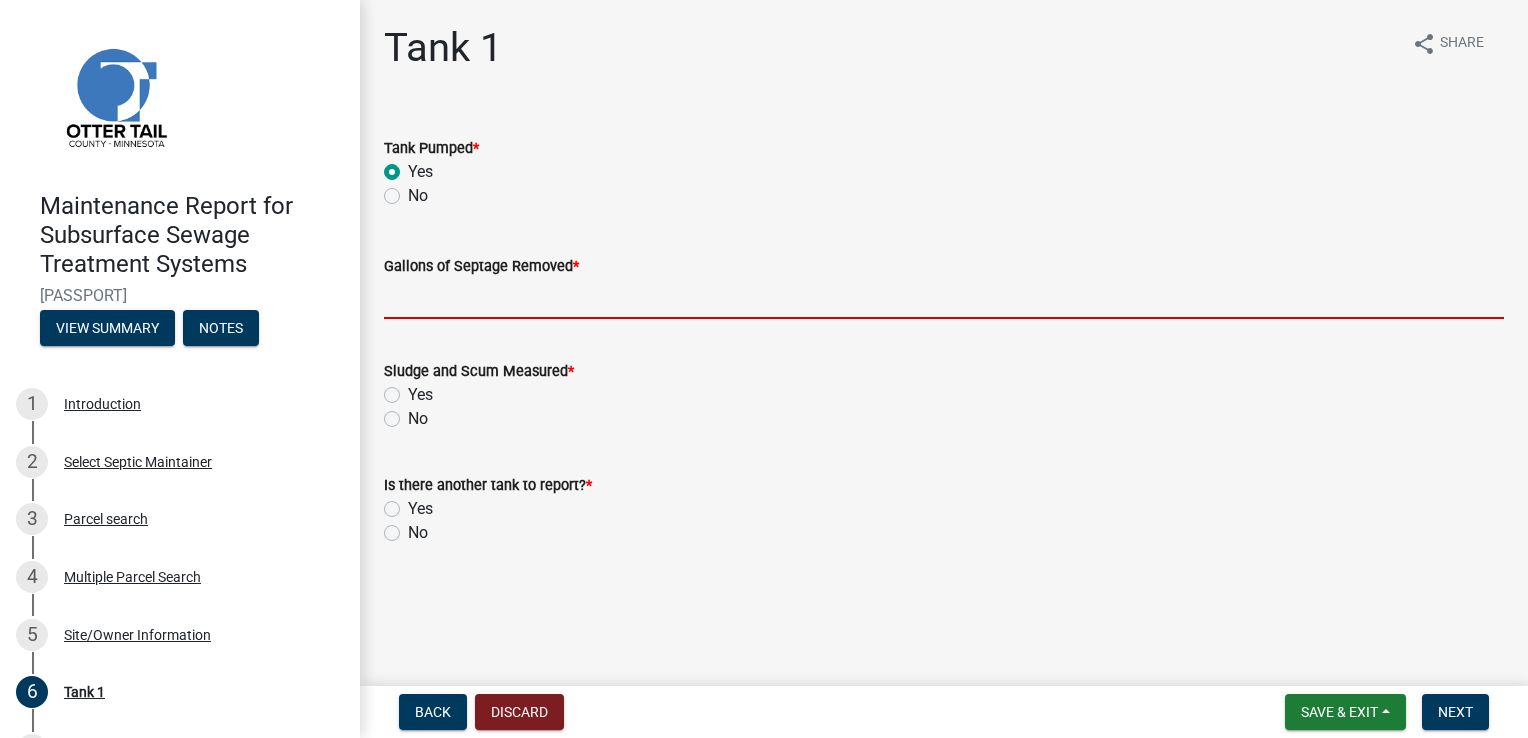 drag, startPoint x: 412, startPoint y: 294, endPoint x: 420, endPoint y: 301, distance: 10.630146 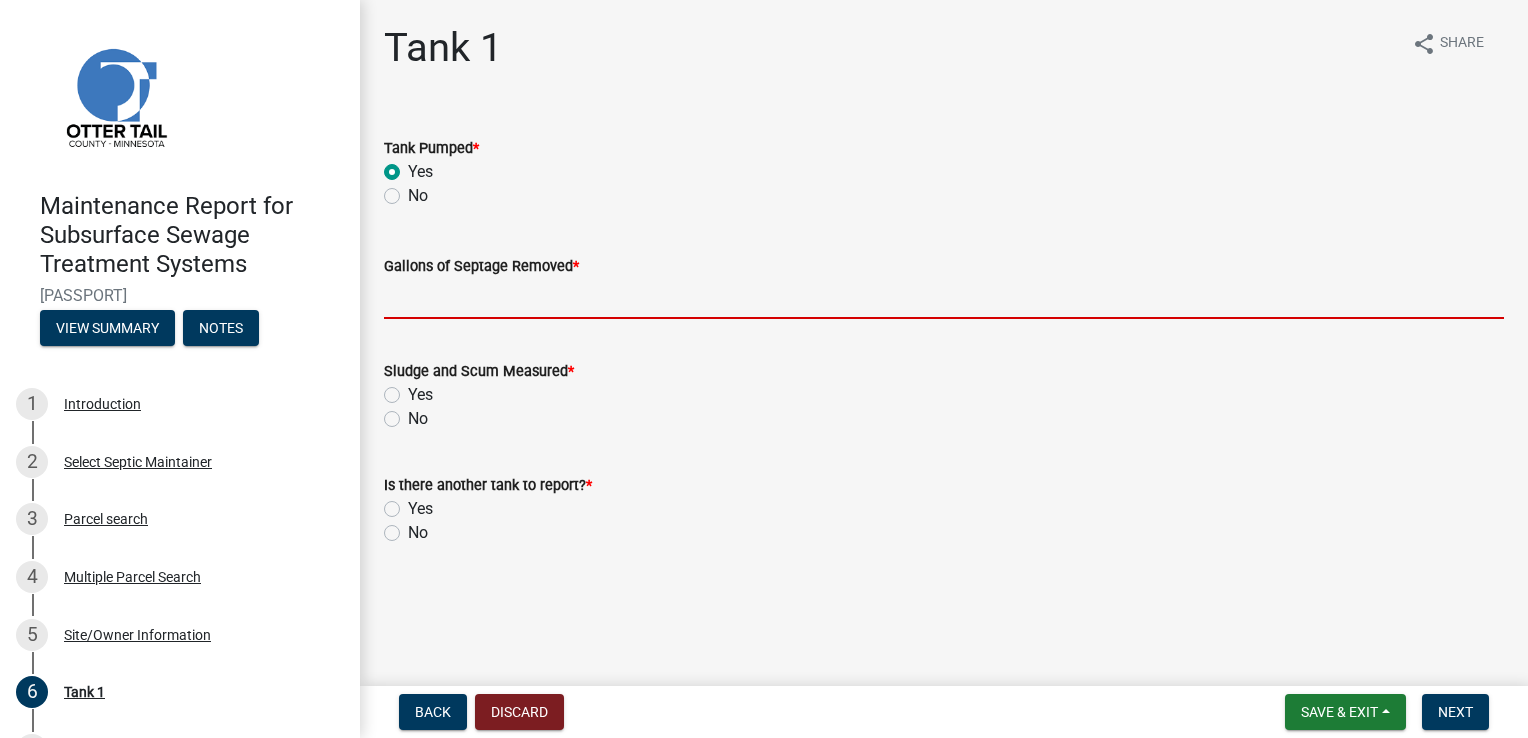 type on "1500" 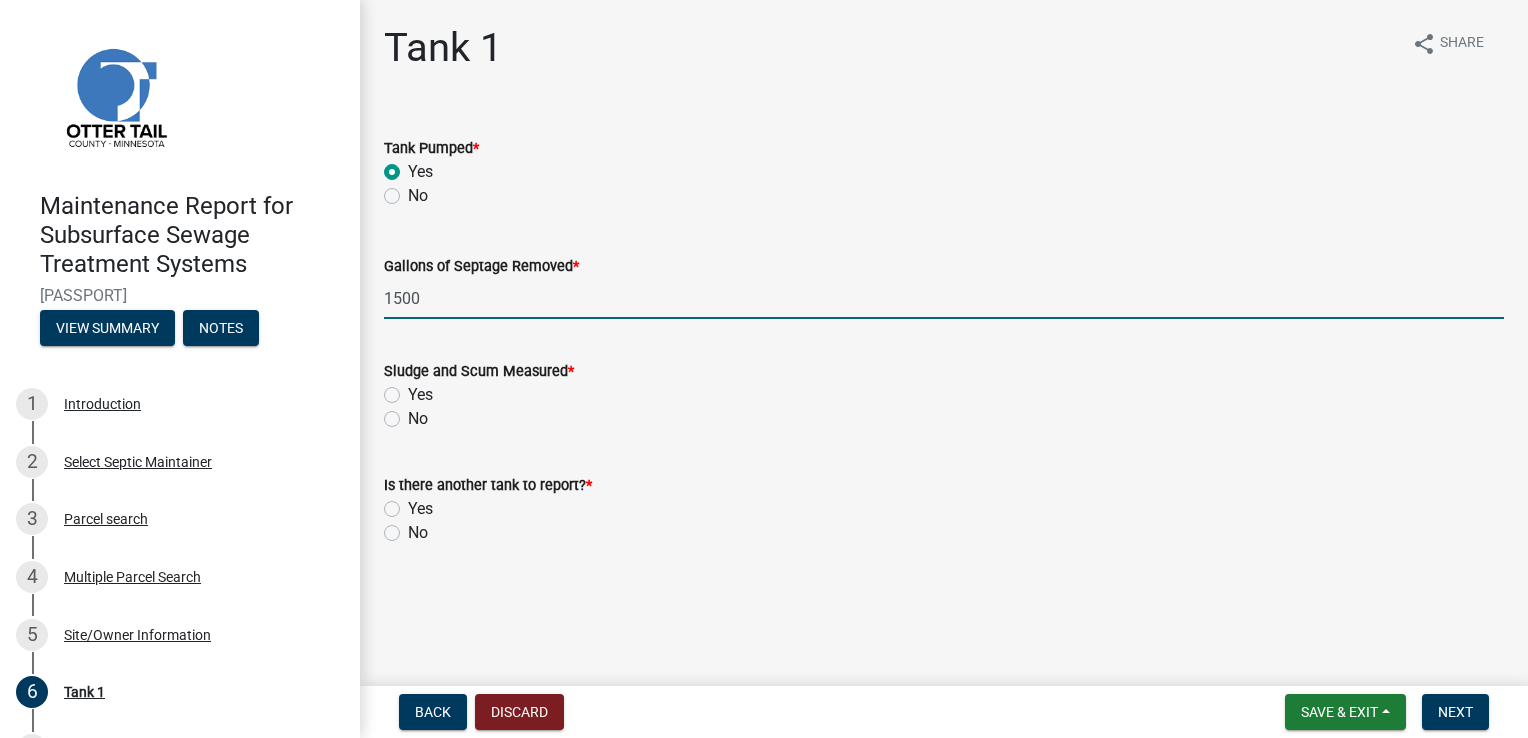 click on "Yes" 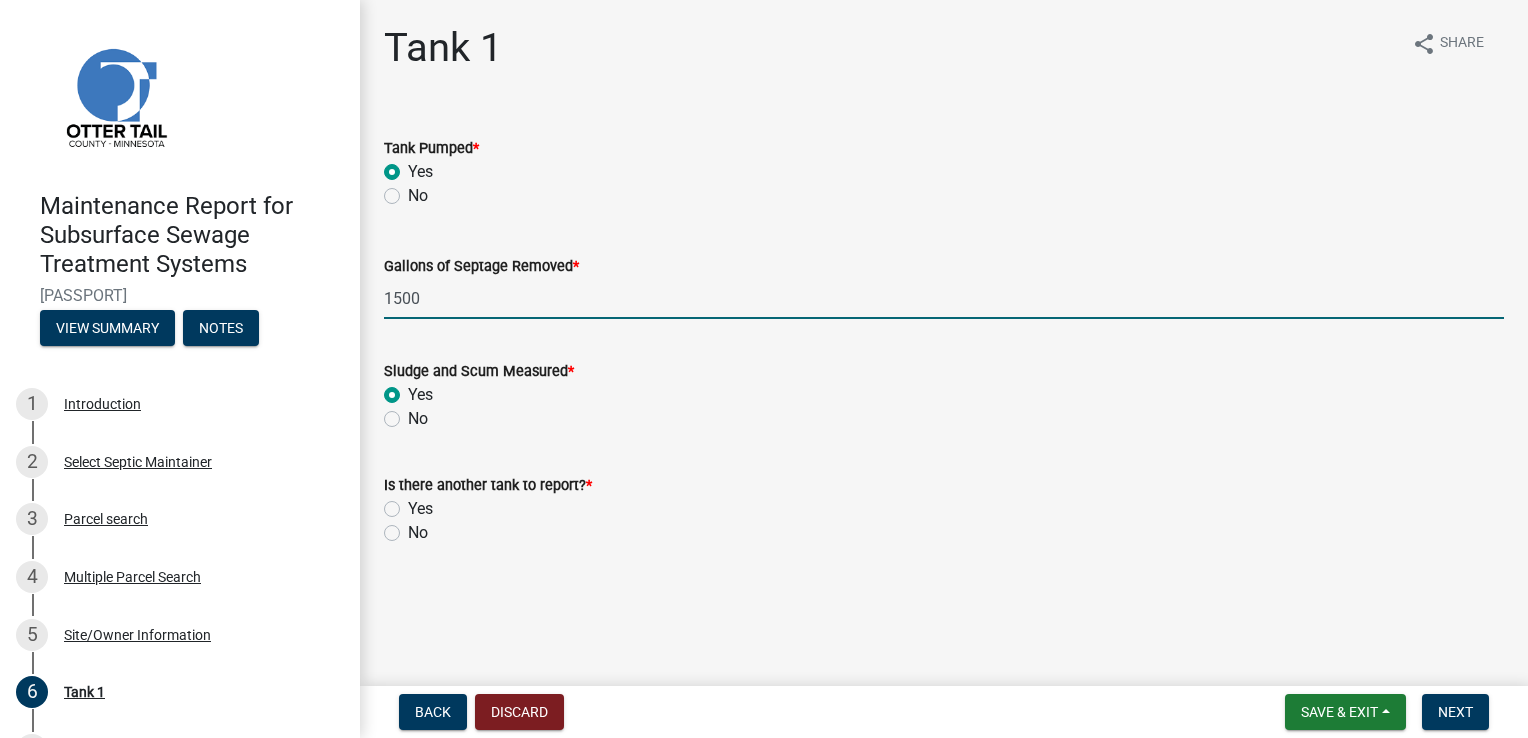 radio on "true" 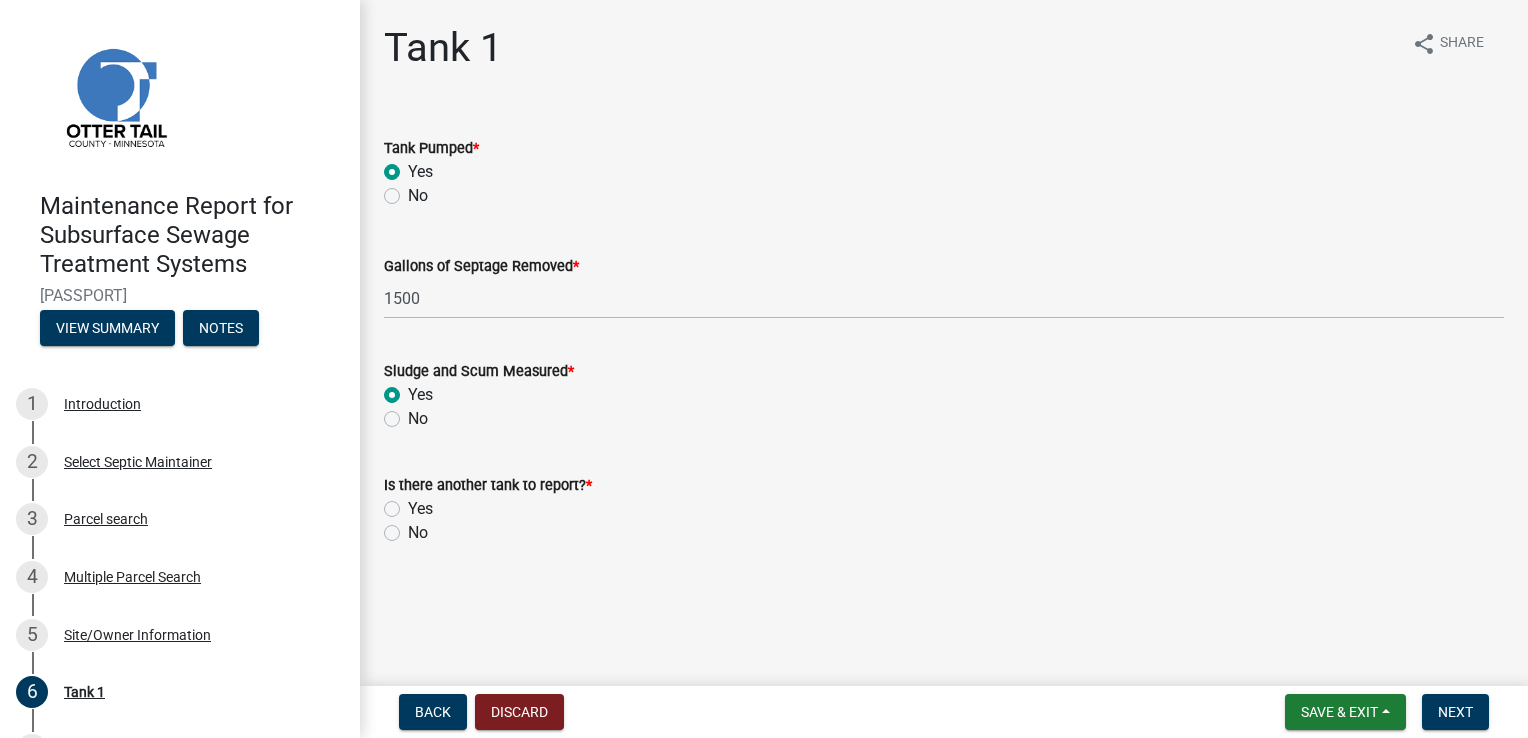 click on "No" 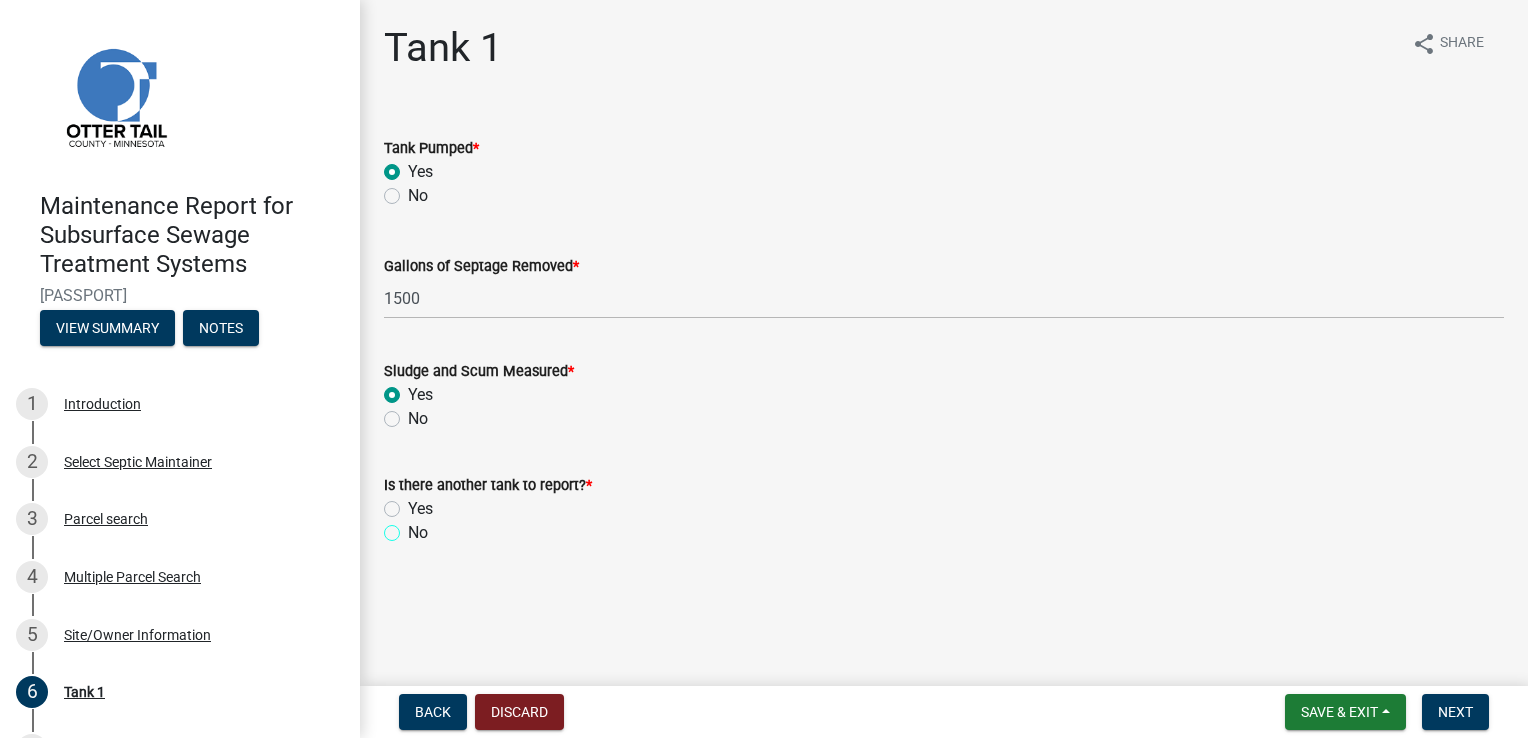 click on "No" at bounding box center [414, 527] 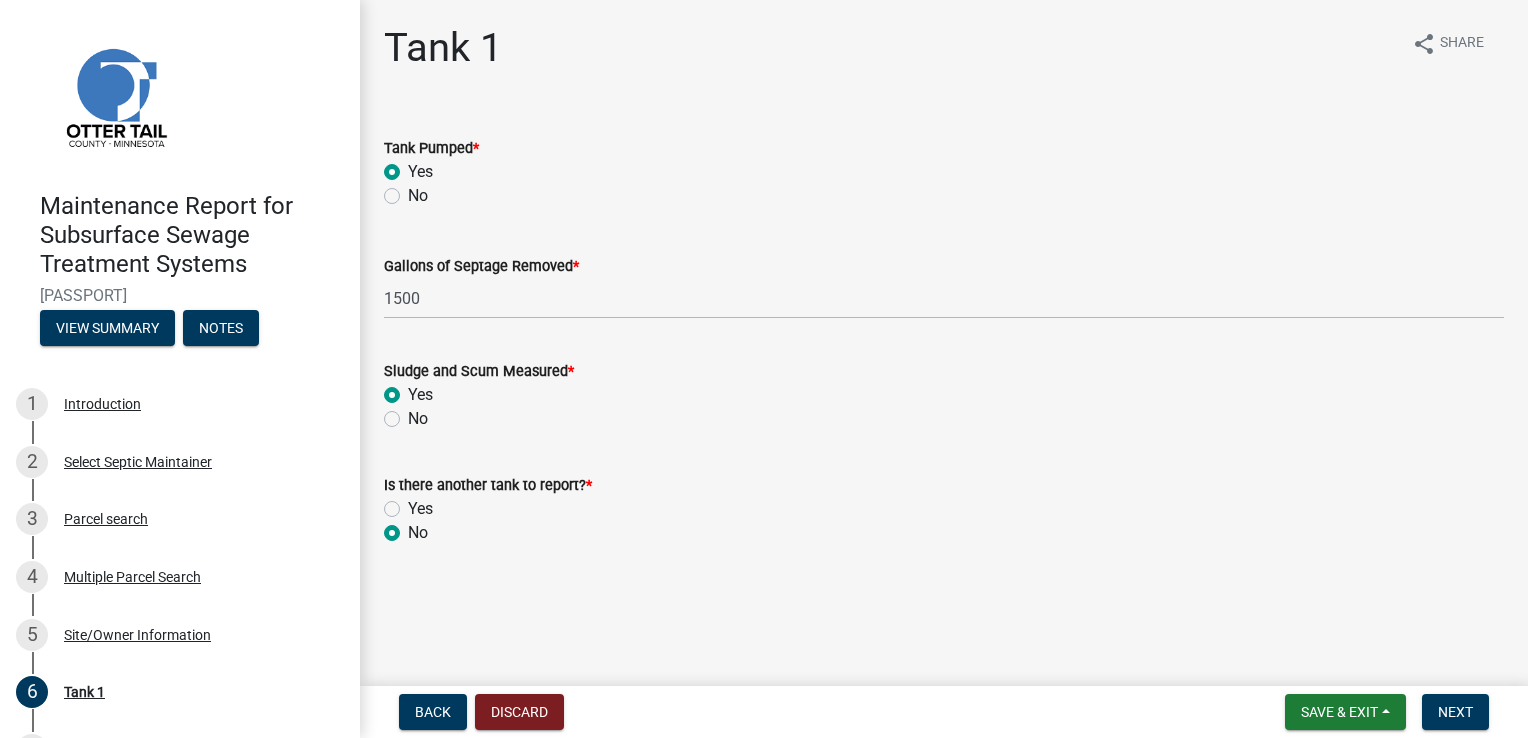 radio on "true" 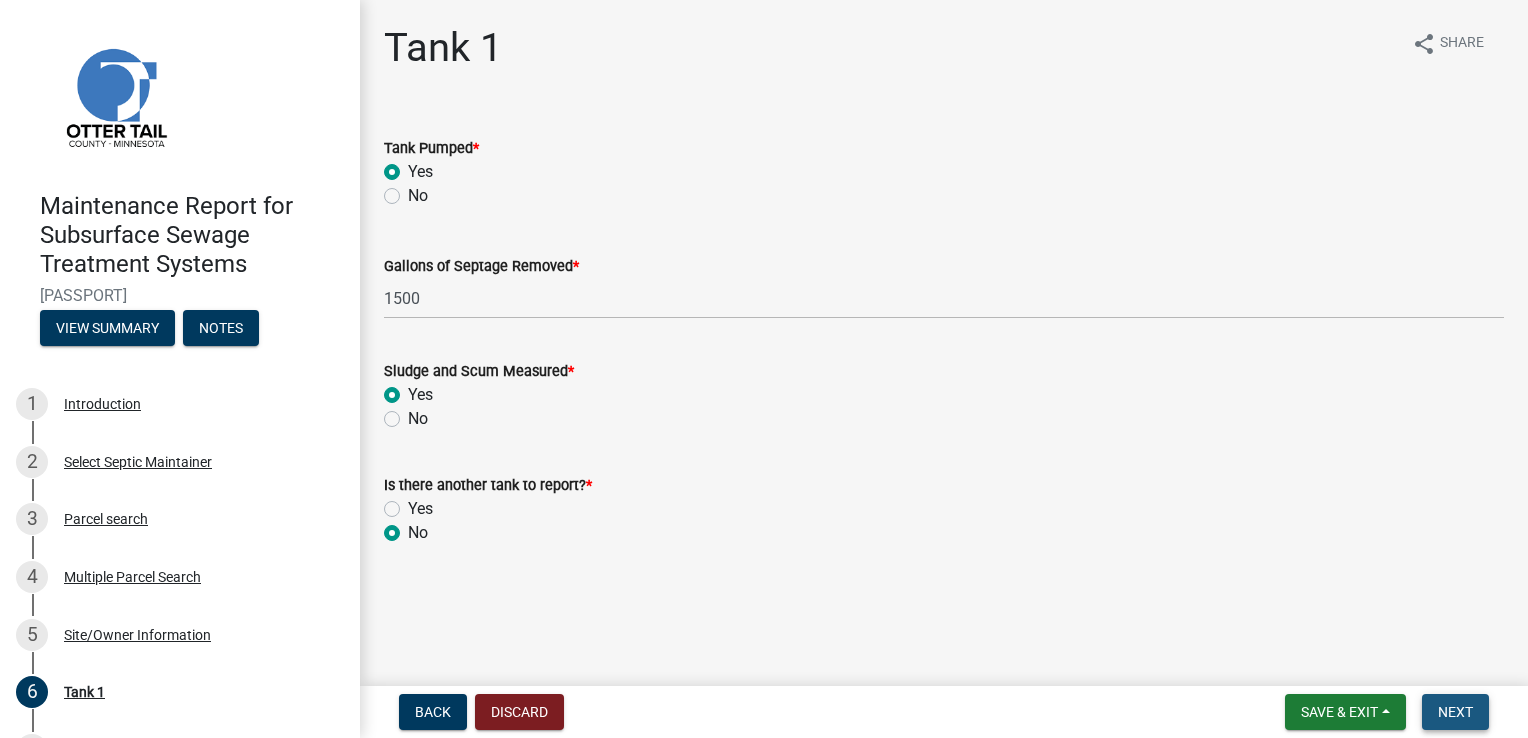 click on "Next" at bounding box center (1455, 712) 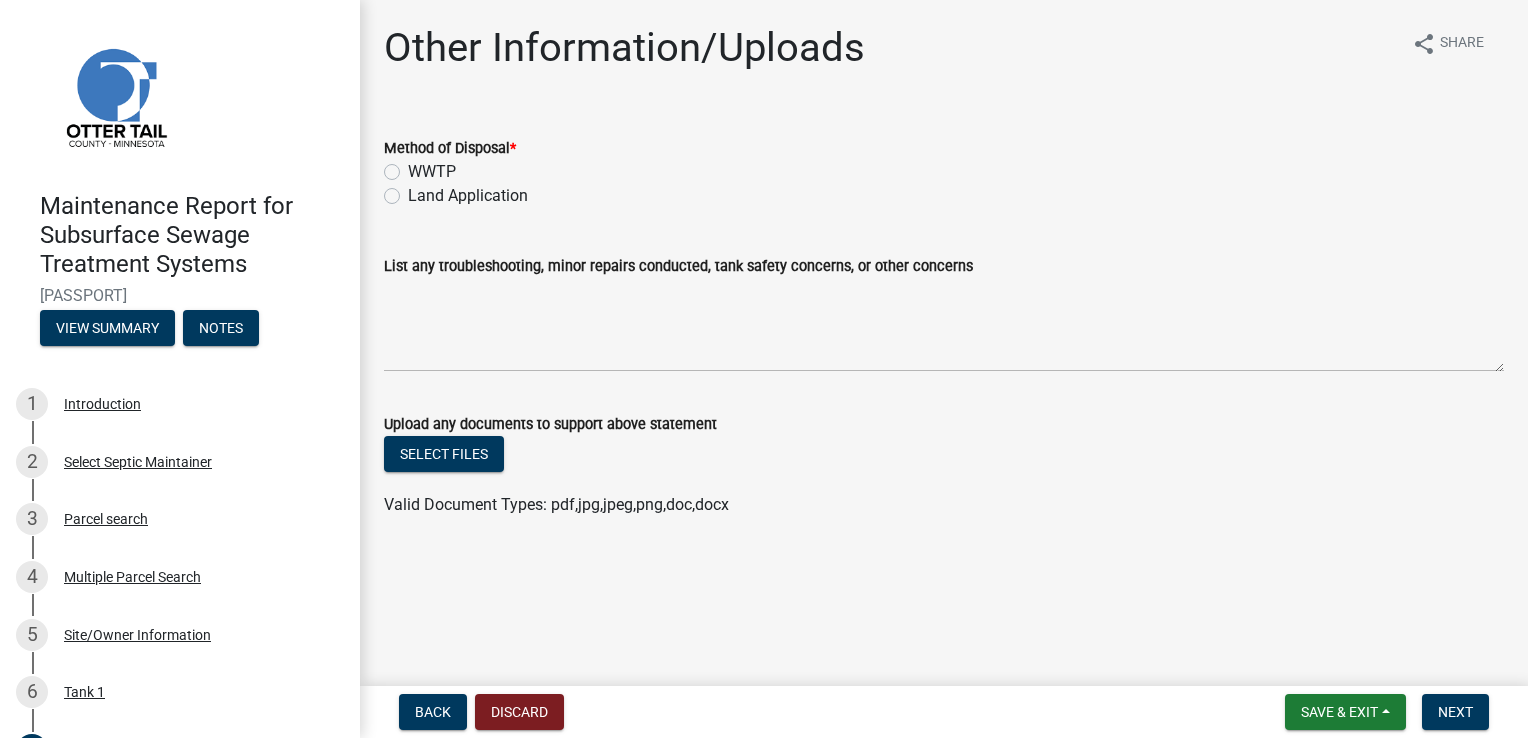 click on "WWTP" 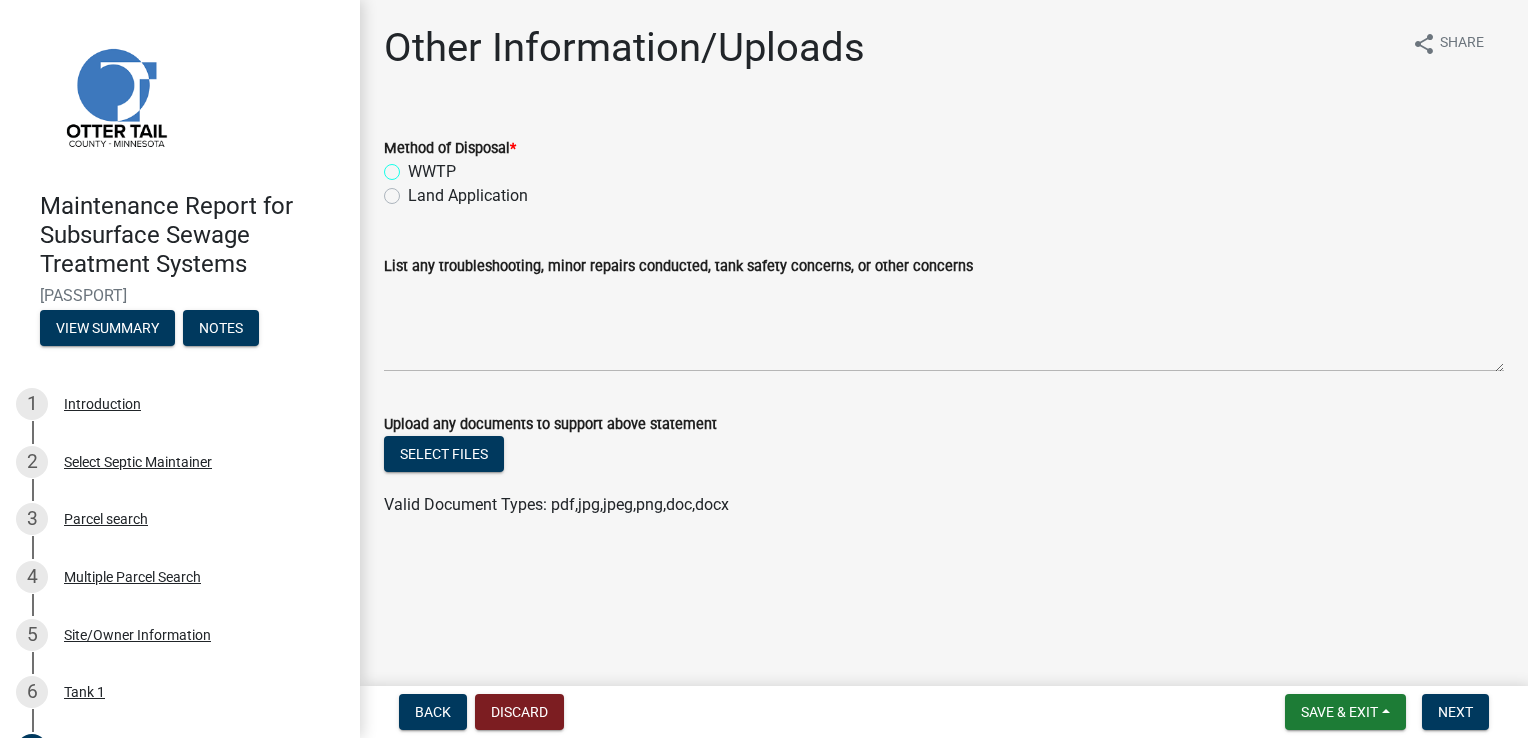 click on "WWTP" at bounding box center (414, 166) 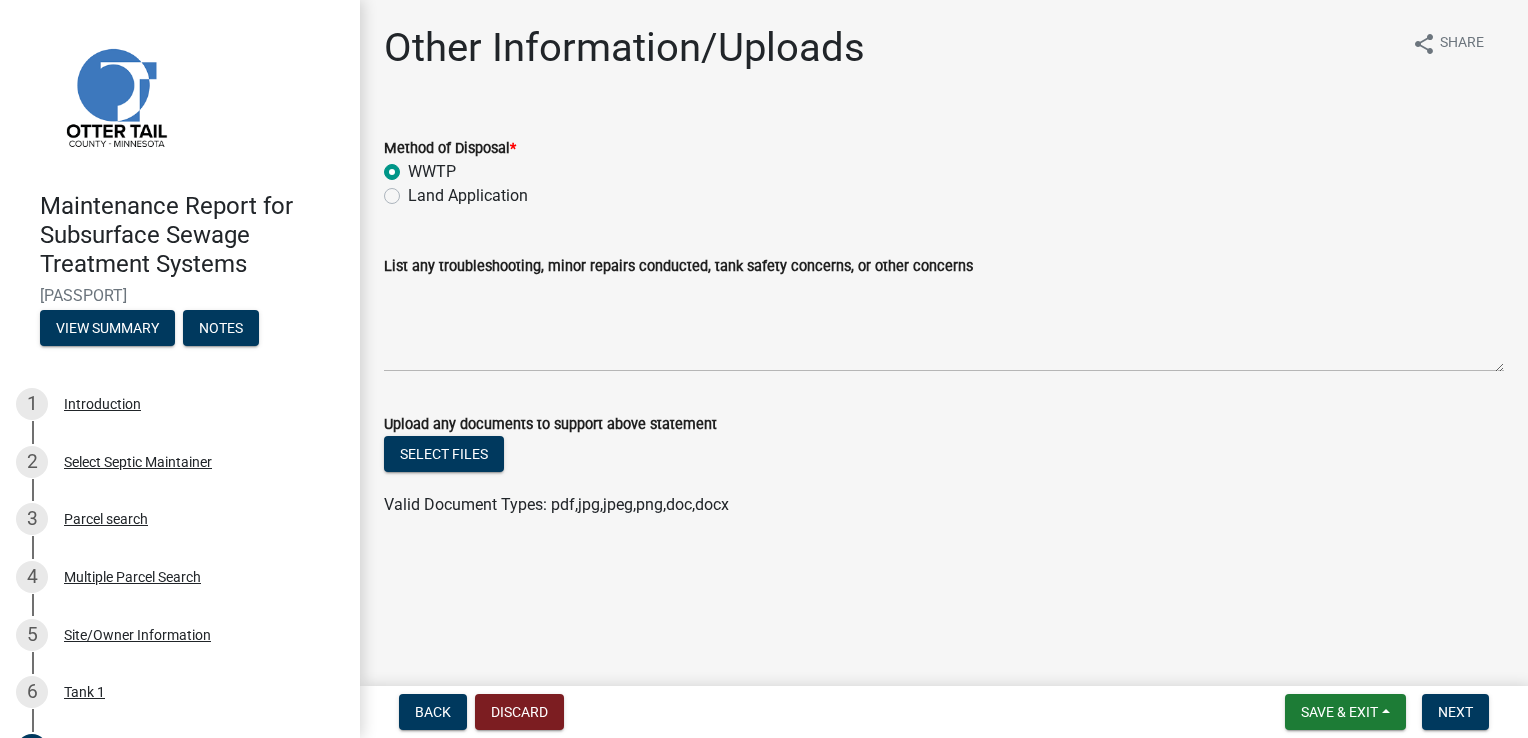 radio on "true" 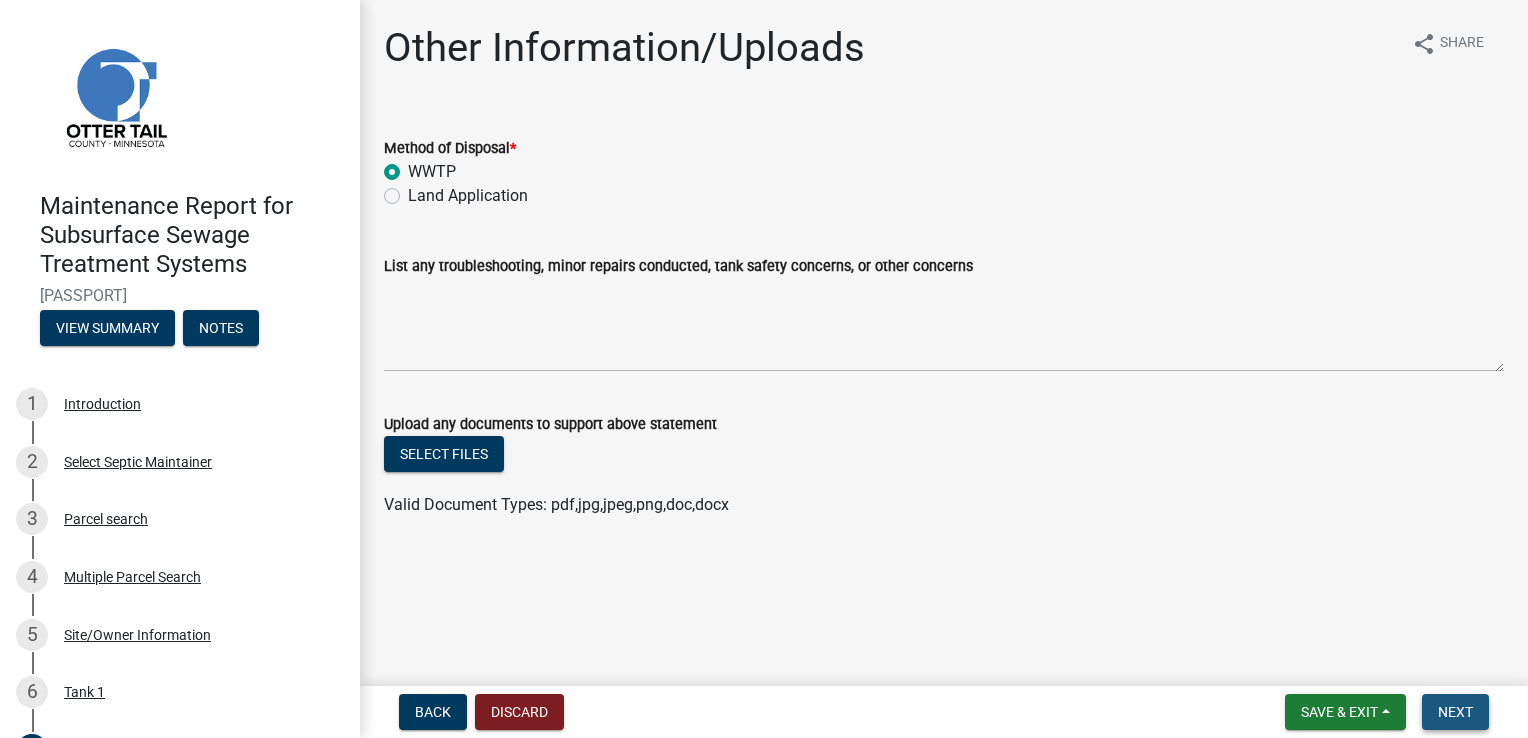 click on "Next" at bounding box center (1455, 712) 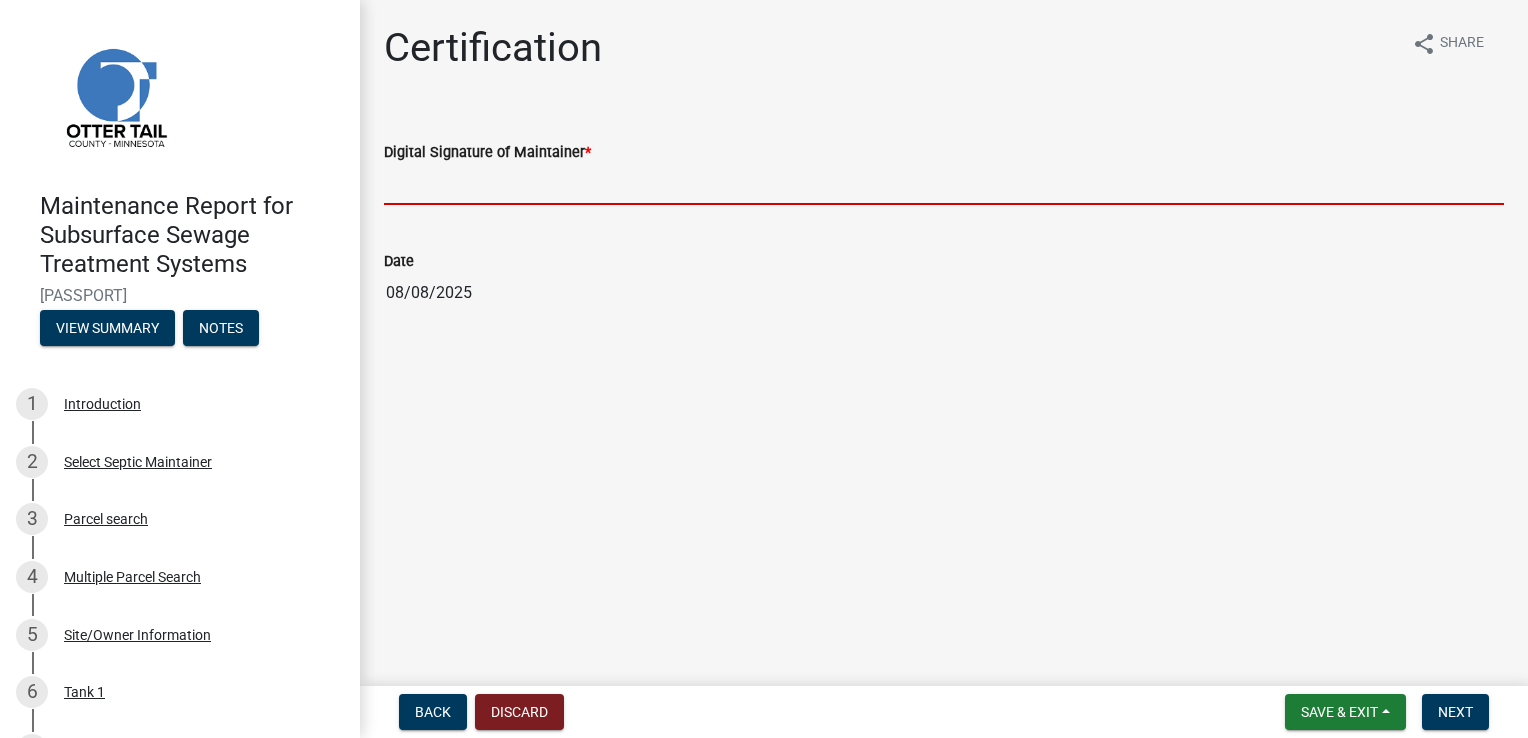 click on "Digital Signature of Maintainer  *" at bounding box center (944, 184) 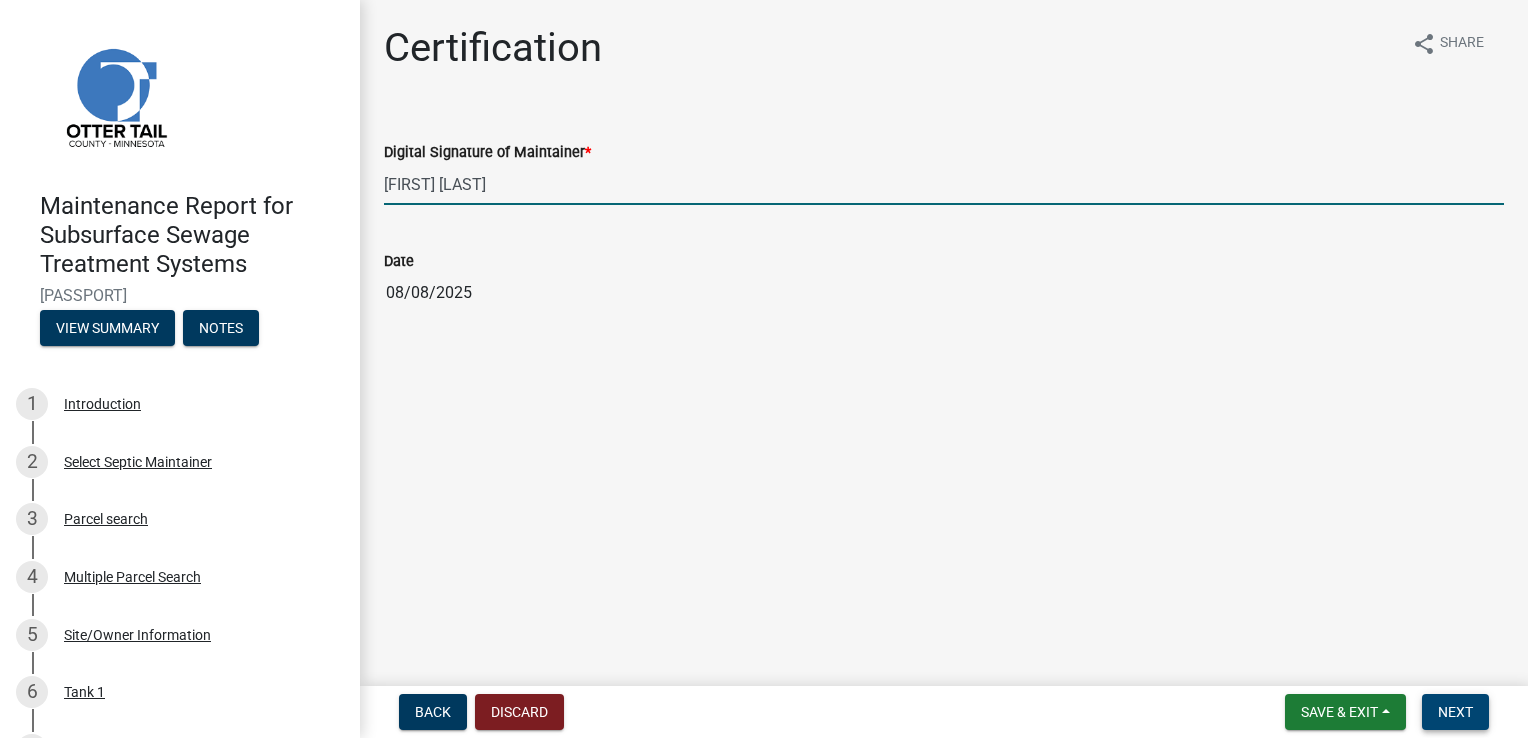 click on "Next" at bounding box center [1455, 712] 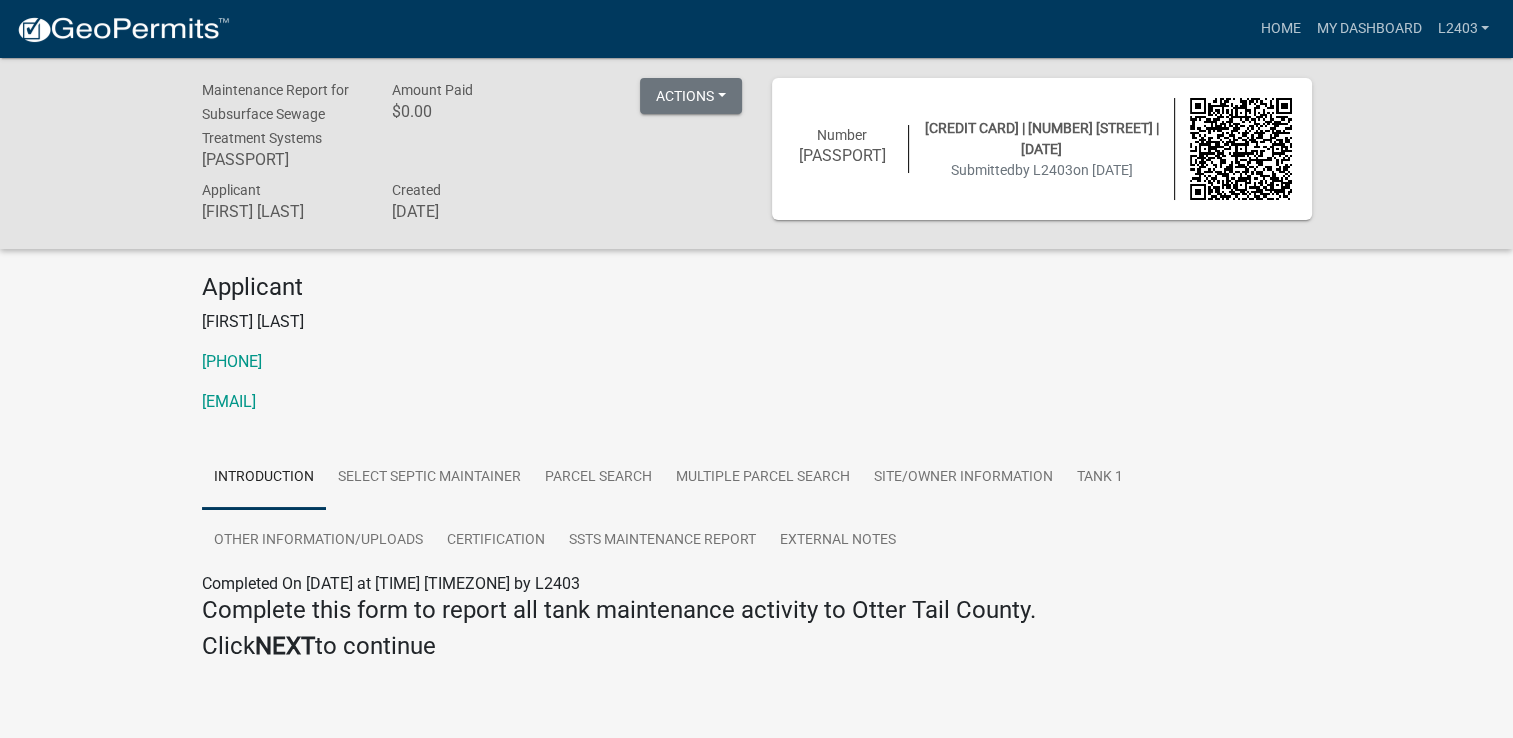 click on "Applicant [FIRST] [LAST] [PHONE] [EMAIL]" 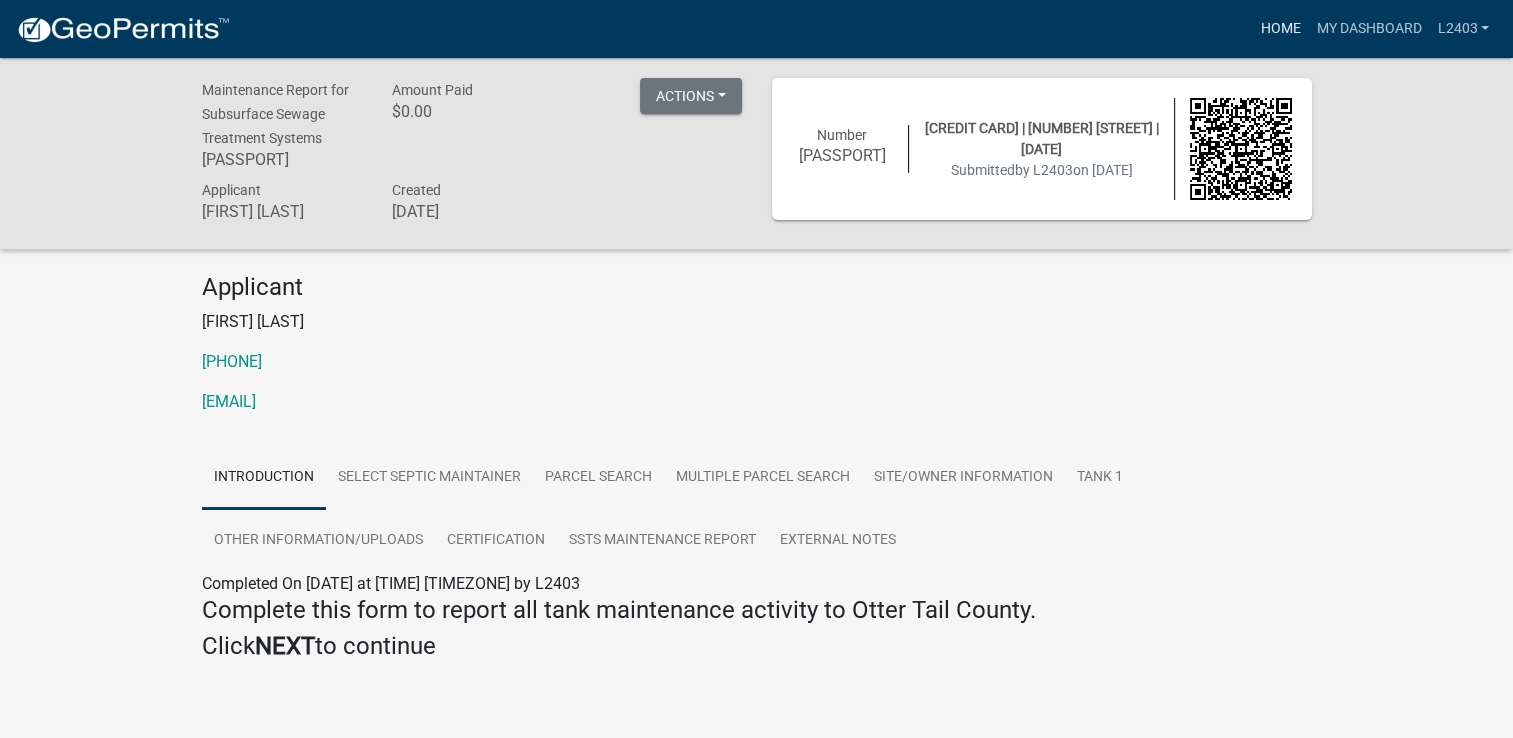 click on "Home" at bounding box center [1280, 29] 